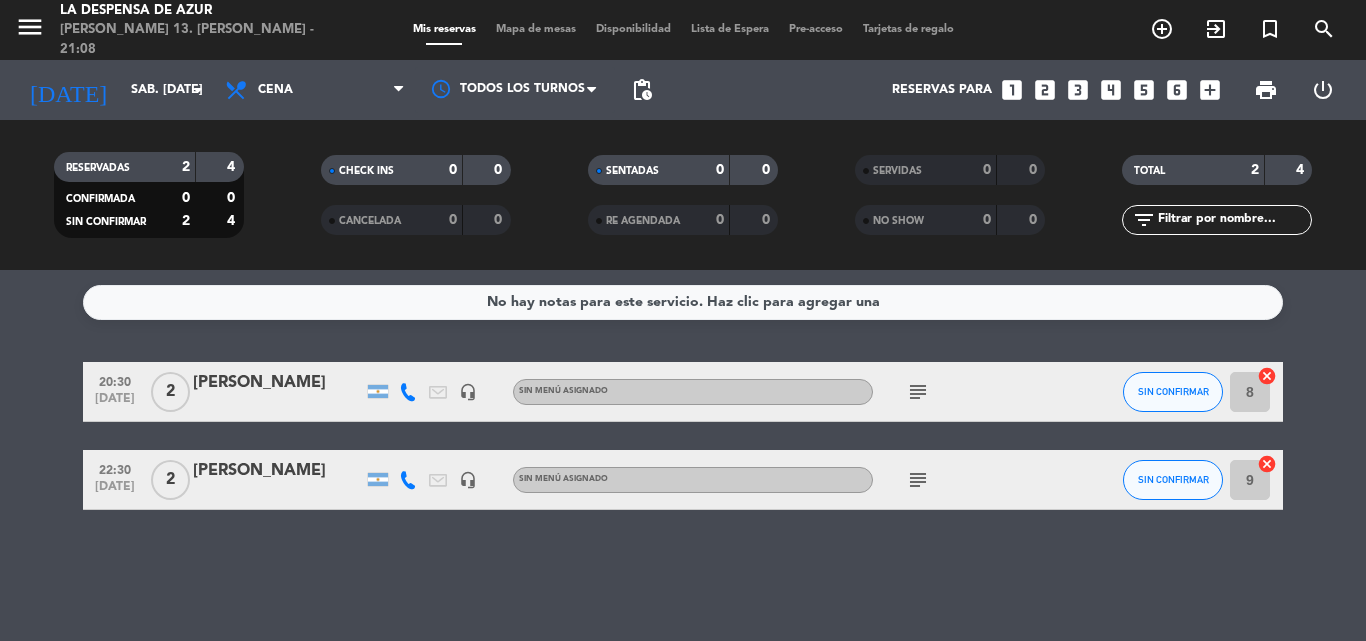 scroll, scrollTop: 0, scrollLeft: 0, axis: both 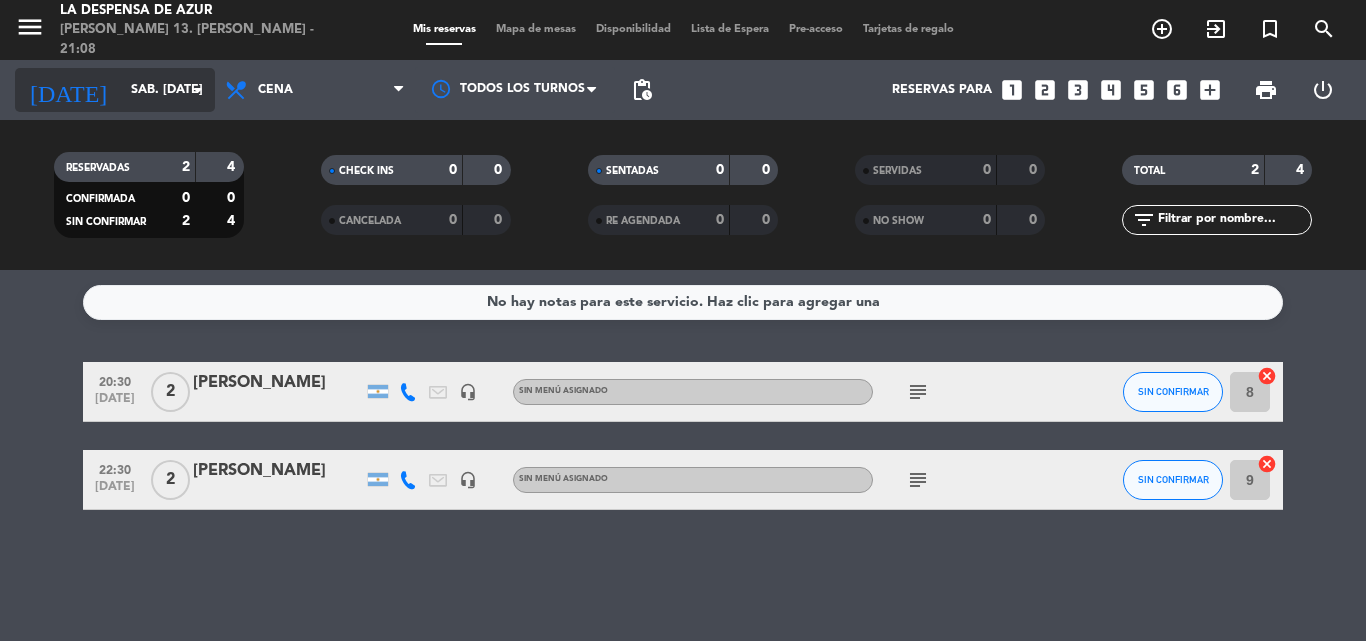 click on "sáb. [DATE]" 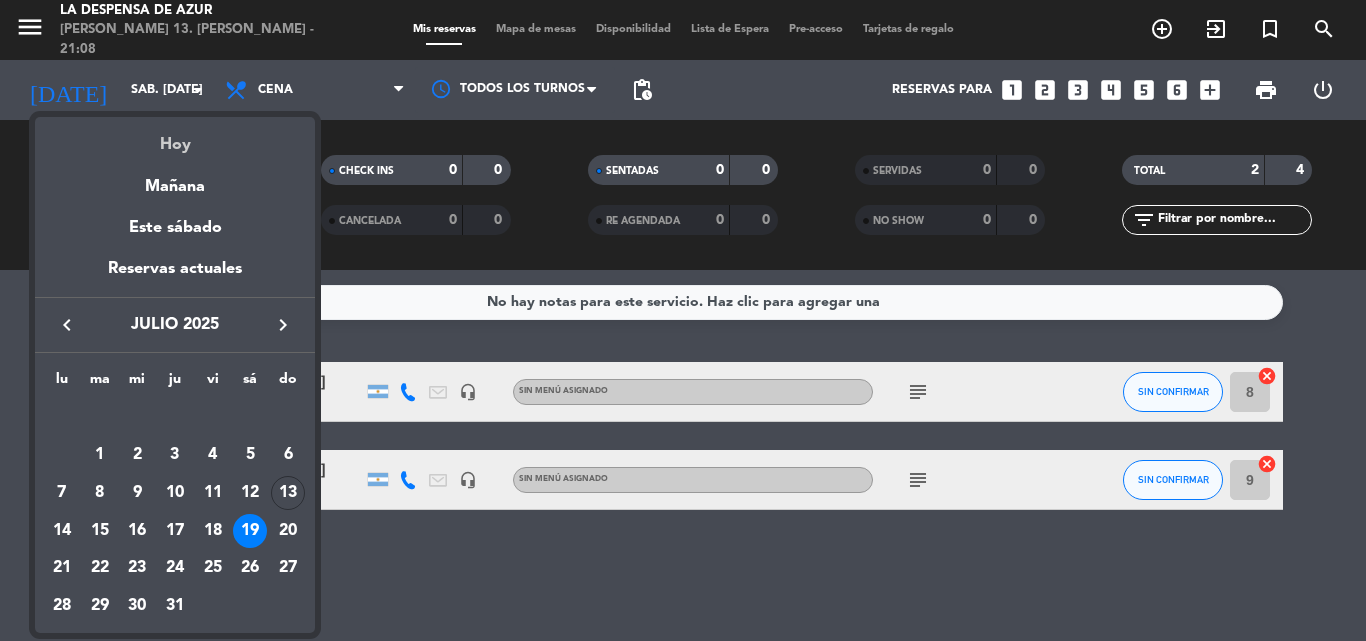 click on "Hoy" at bounding box center [175, 137] 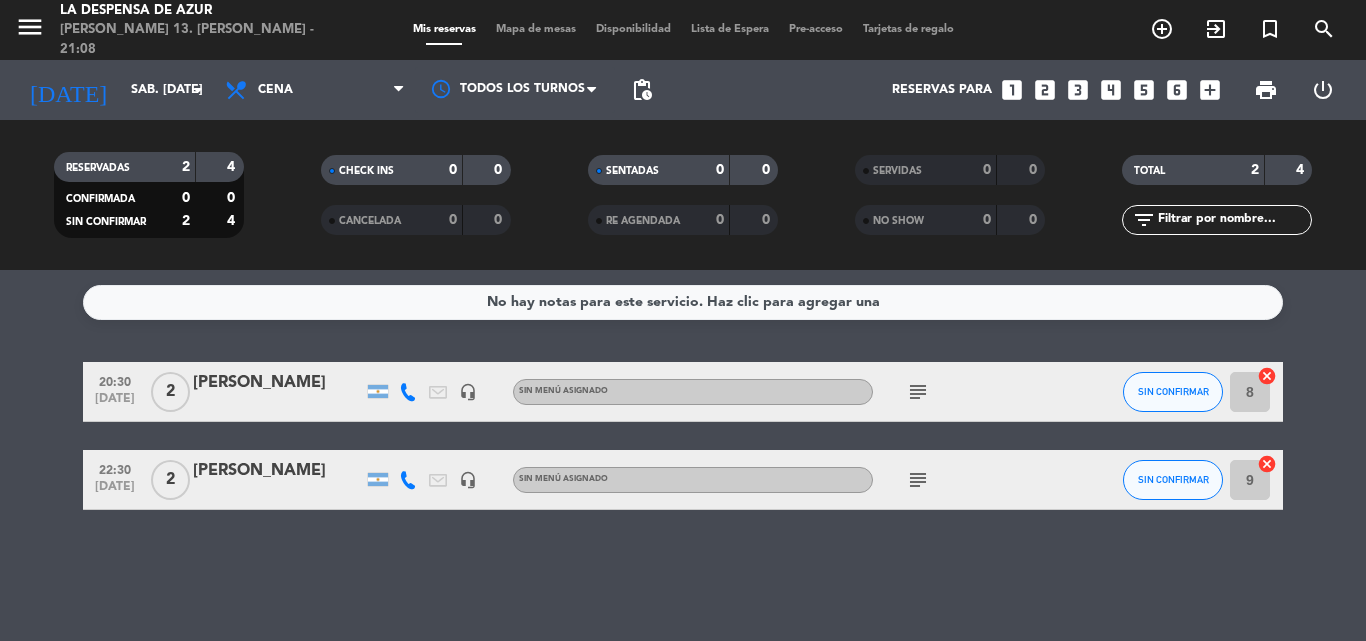 type on "dom. [DATE]" 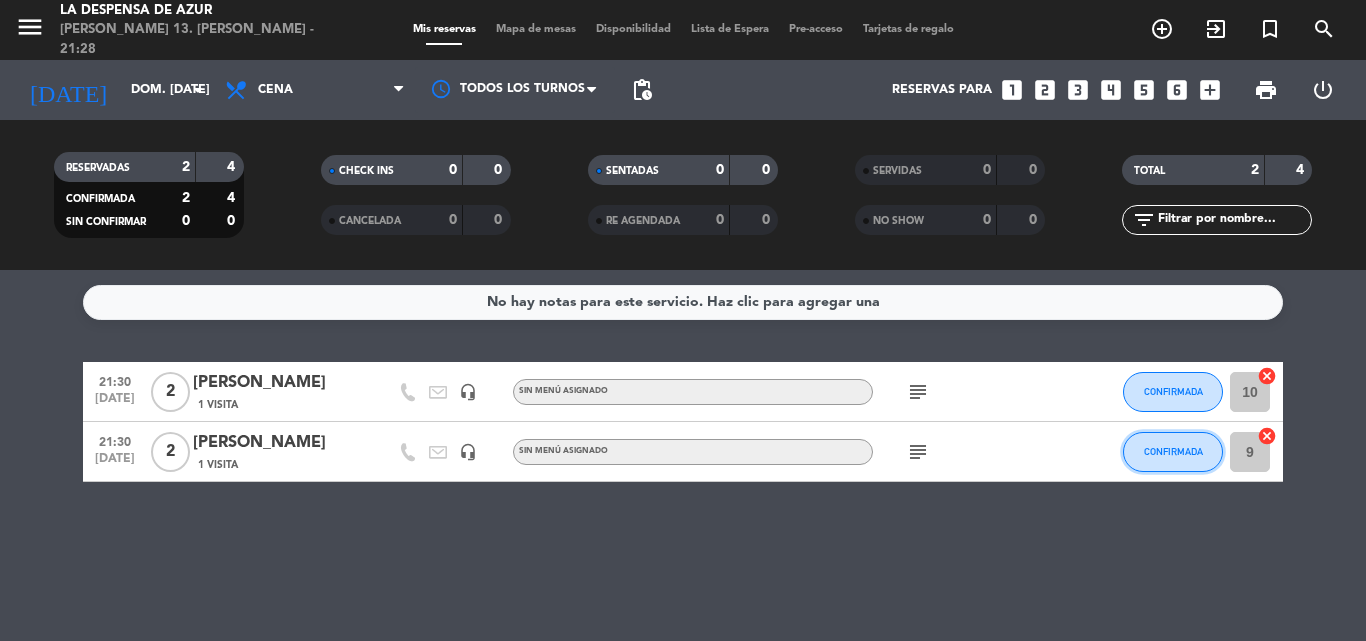 click on "CONFIRMADA" 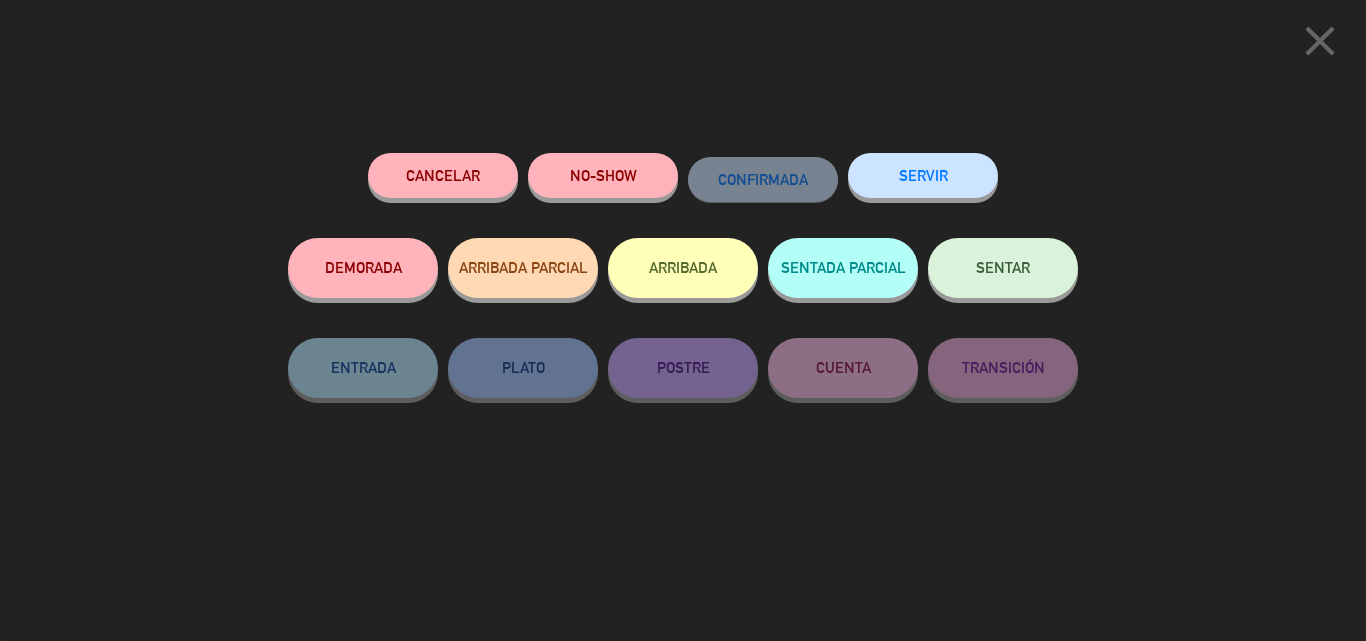 click on "SENTAR" 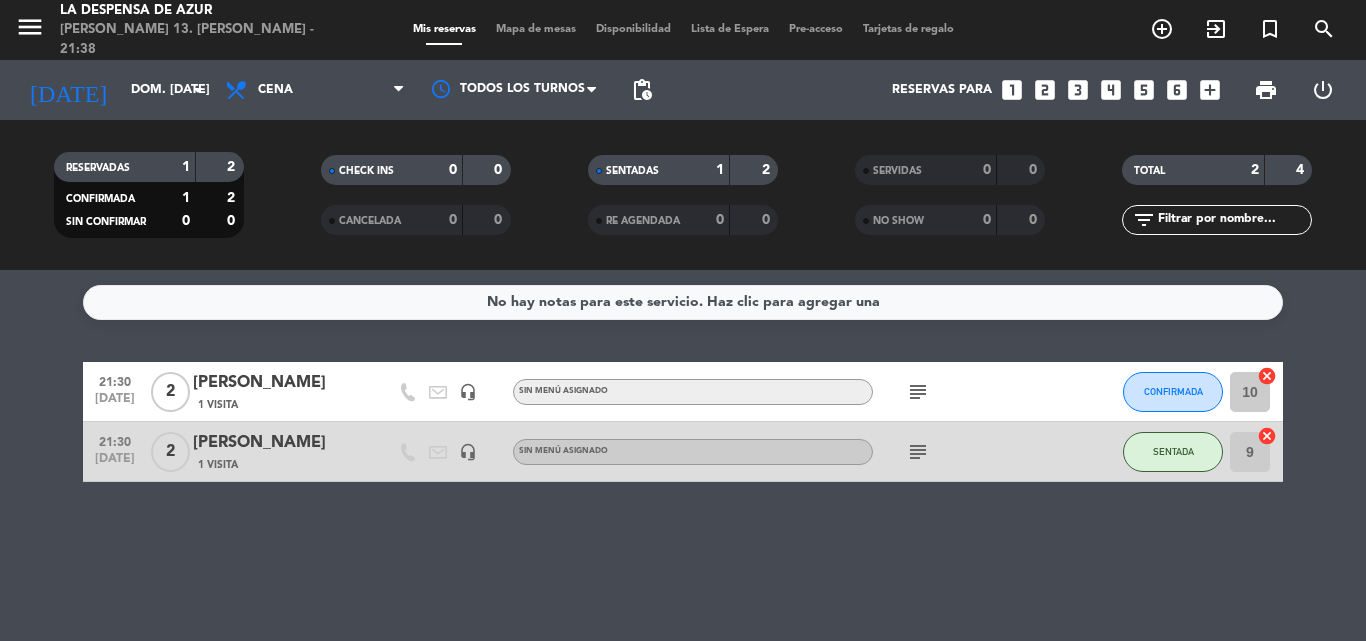 click on "looks_3" at bounding box center (1078, 90) 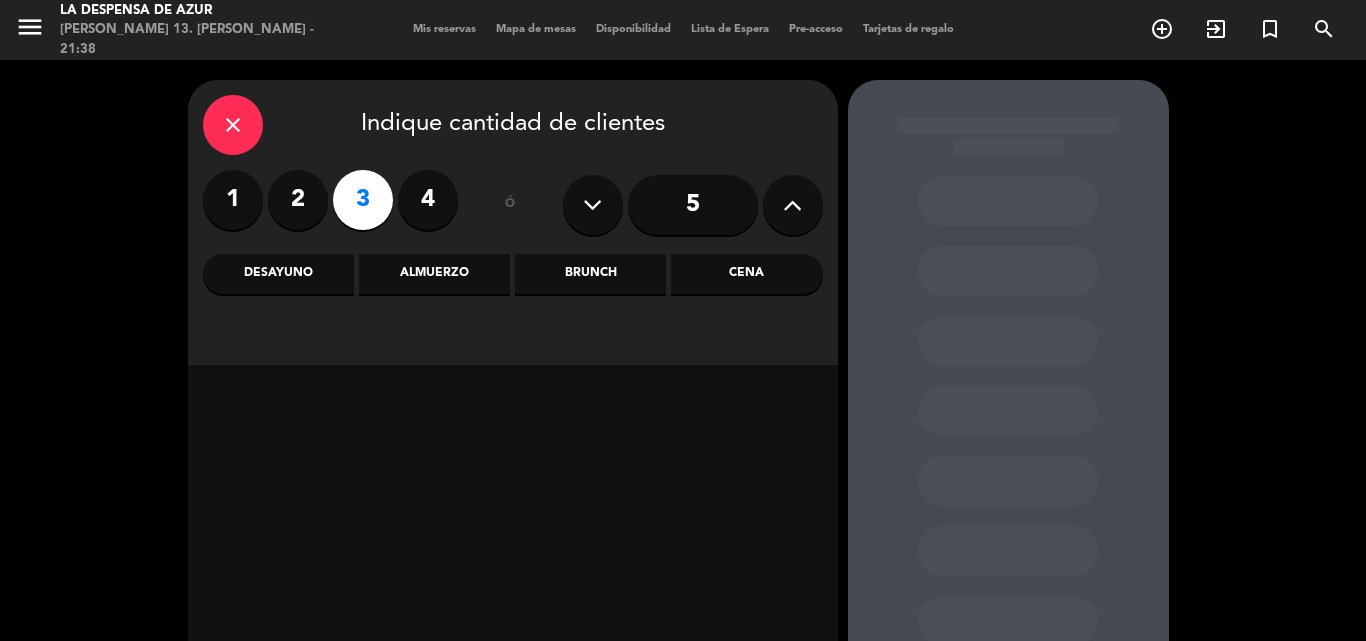 click on "close" at bounding box center (233, 125) 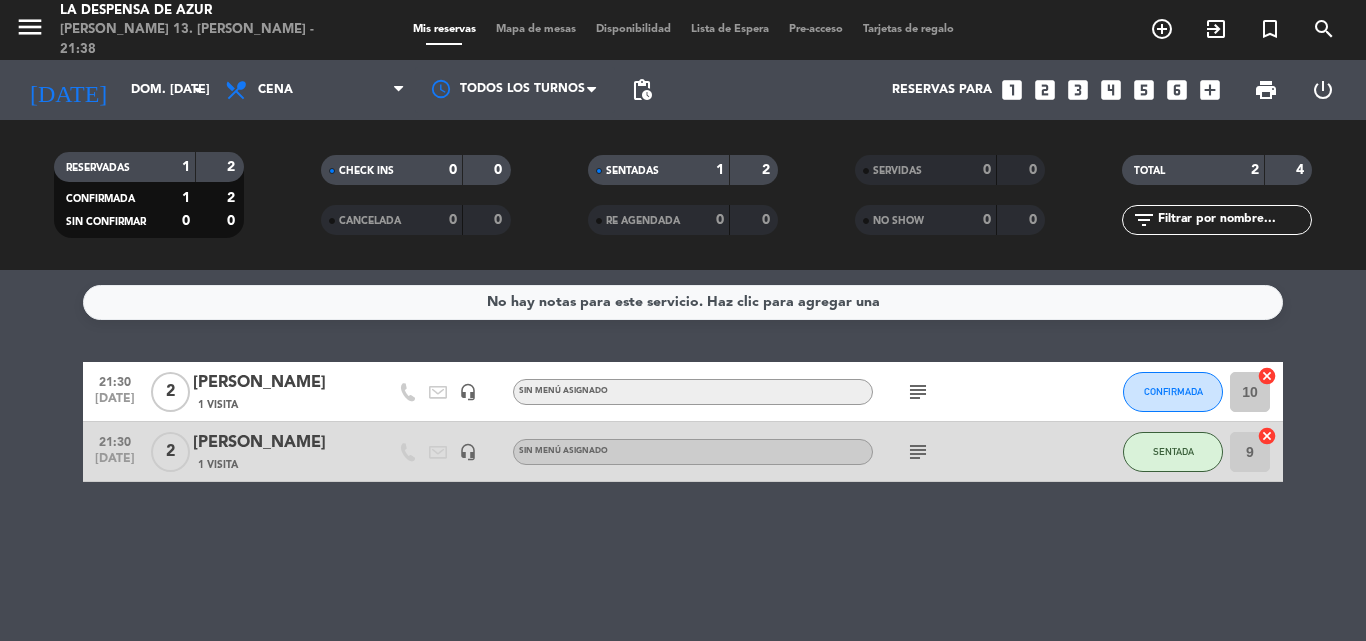 click on "Mapa de mesas" at bounding box center (536, 29) 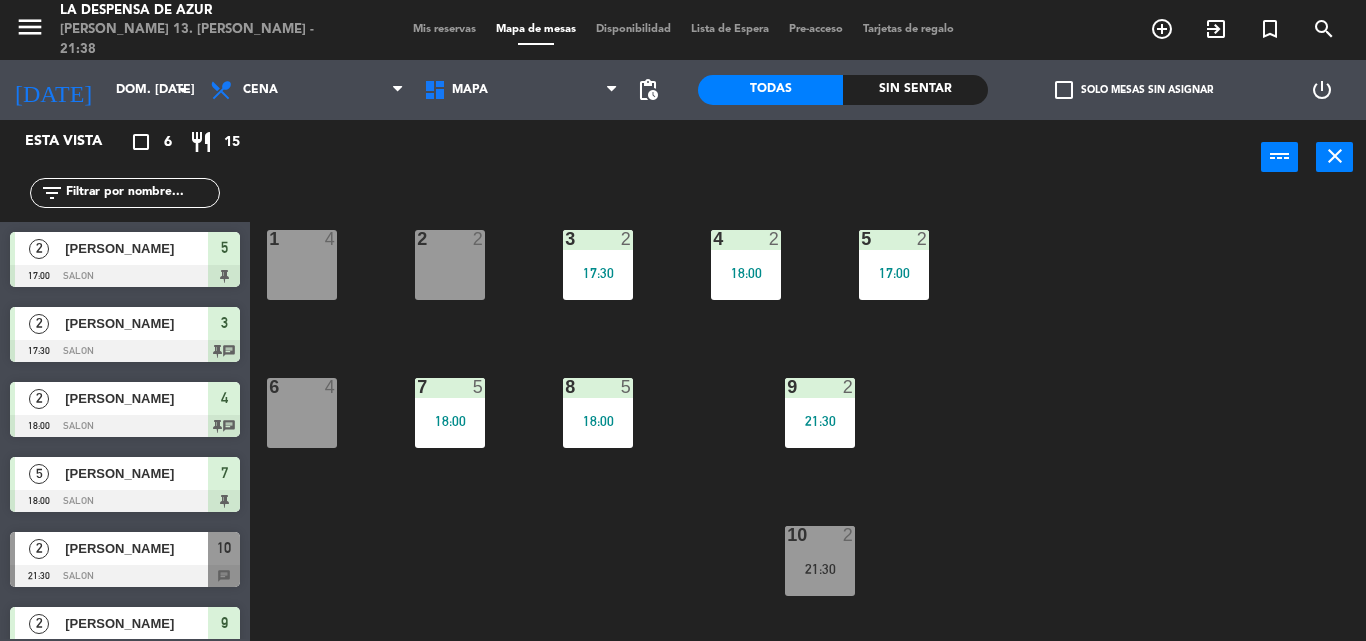click on "Mis reservas   Mapa de mesas   Disponibilidad   Lista de Espera   Pre-acceso   Tarjetas de regalo" at bounding box center [683, 30] 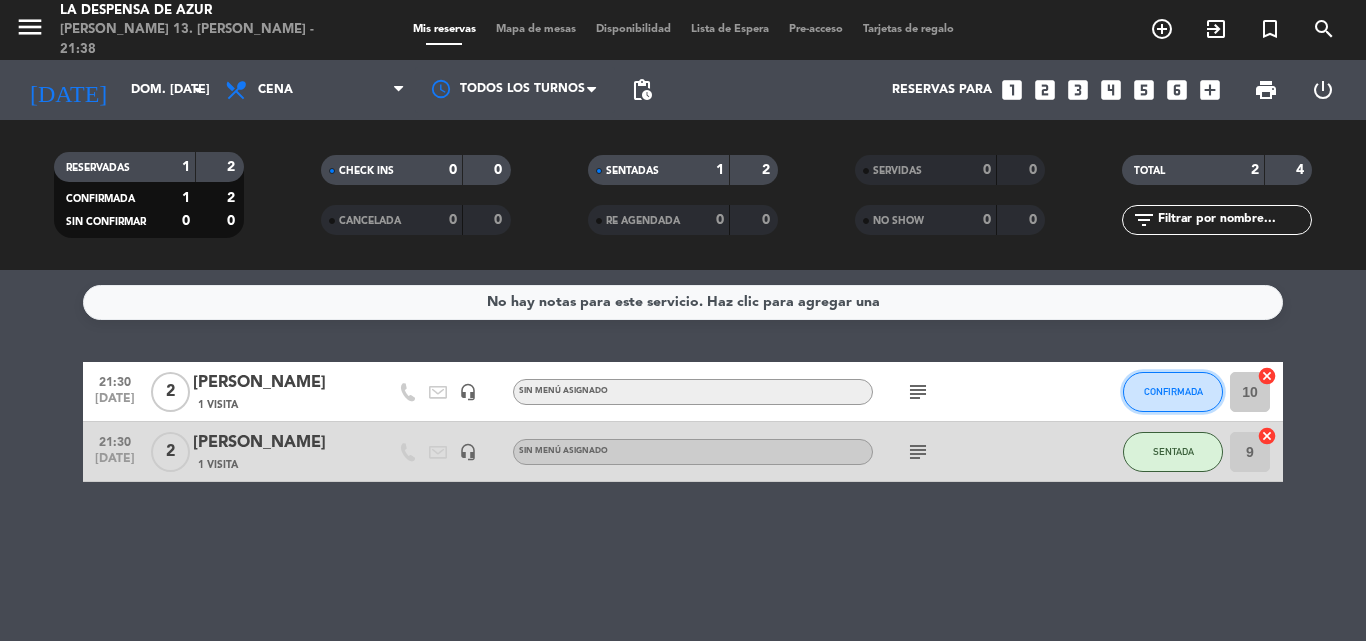 click on "CONFIRMADA" 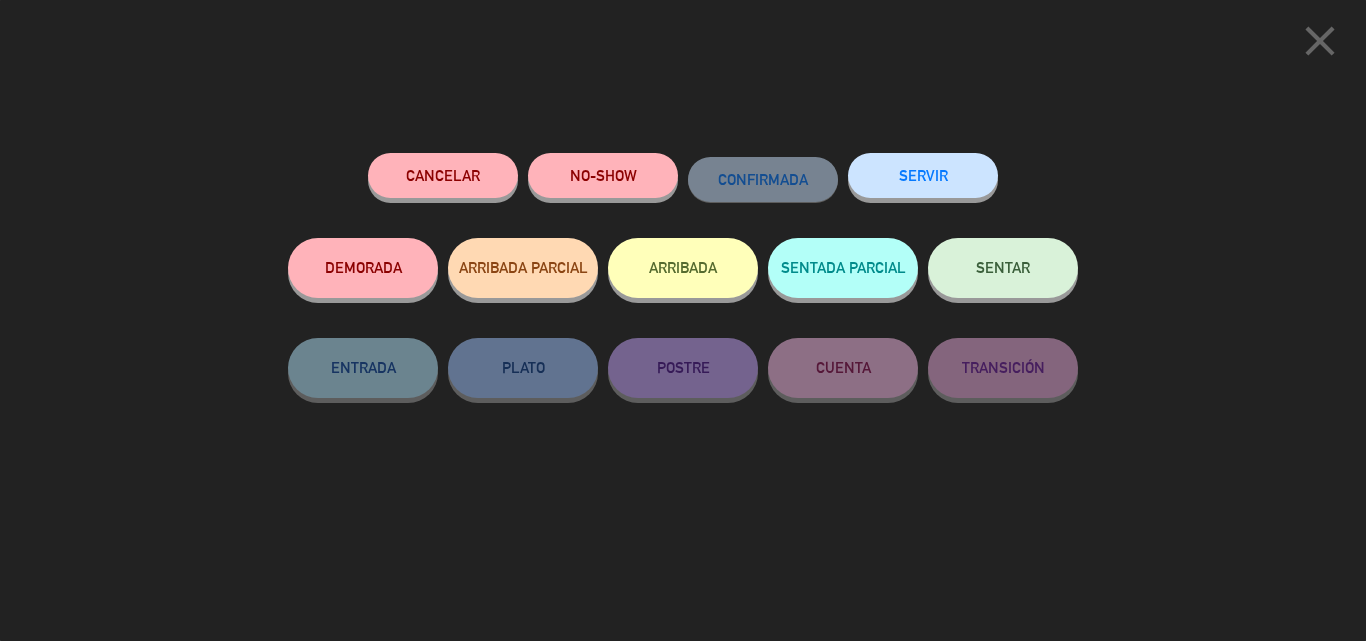 click on "SENTAR" 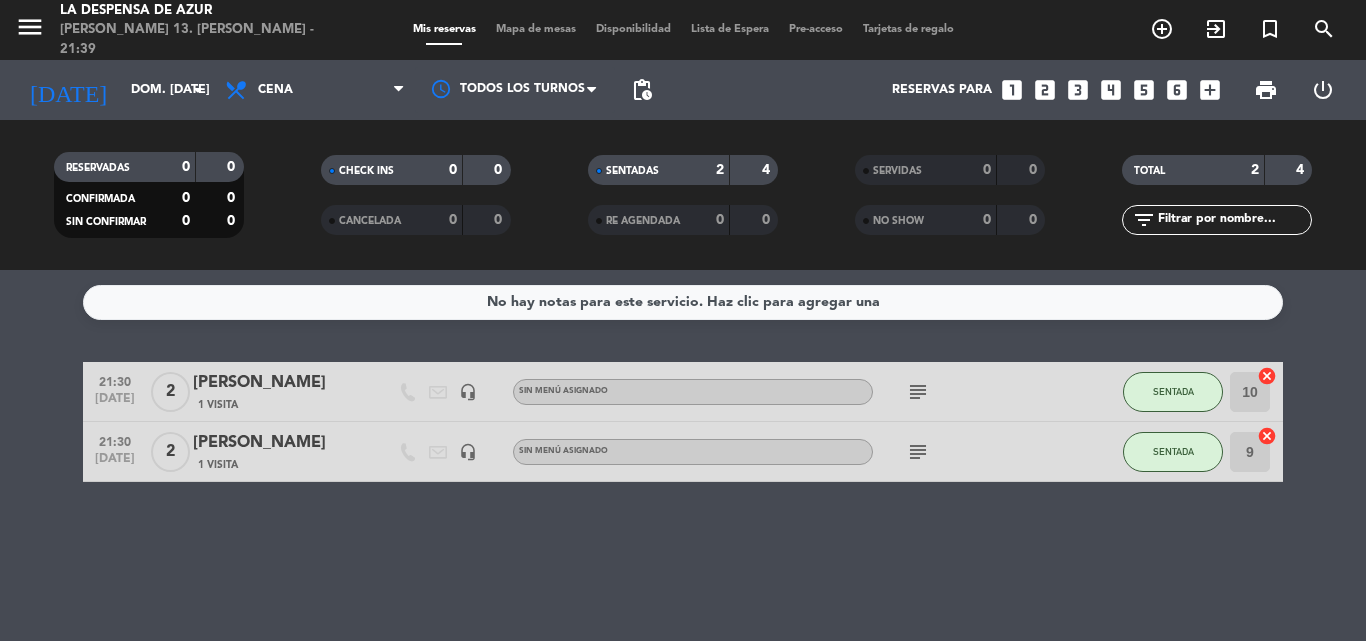 click on "Mapa de mesas" at bounding box center [536, 29] 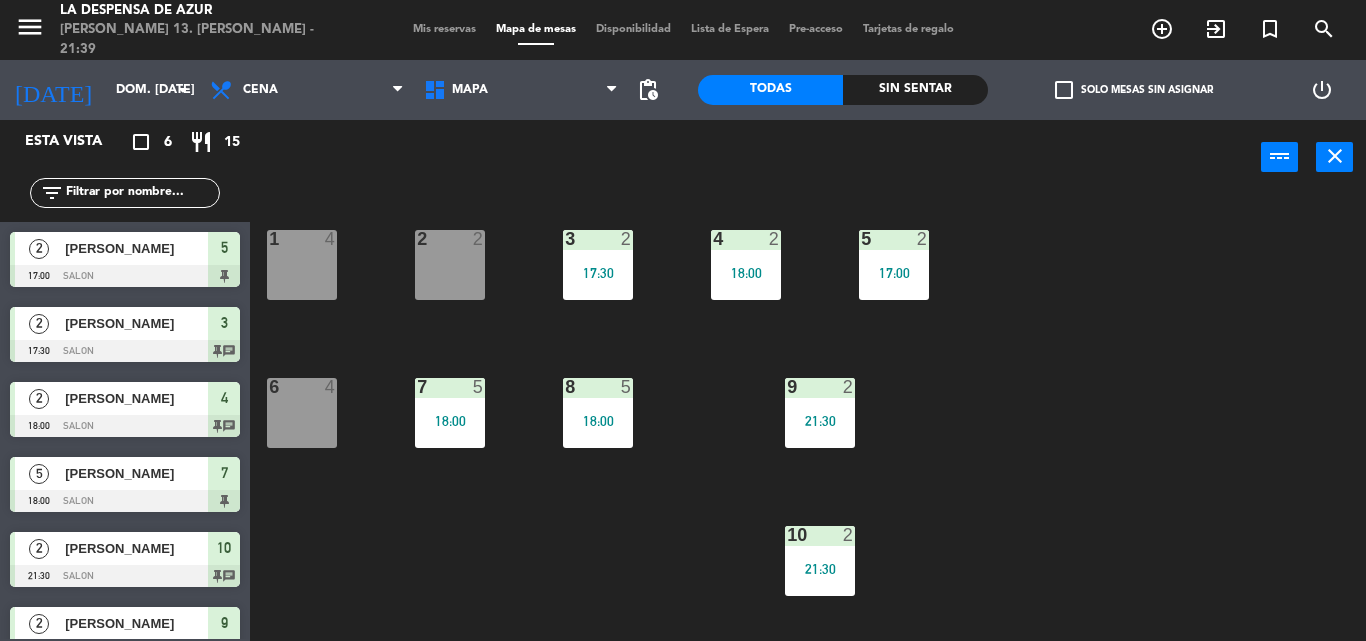 click on "Mis reservas   Mapa de mesas   Disponibilidad   Lista de Espera   Pre-acceso   Tarjetas de regalo" at bounding box center (683, 30) 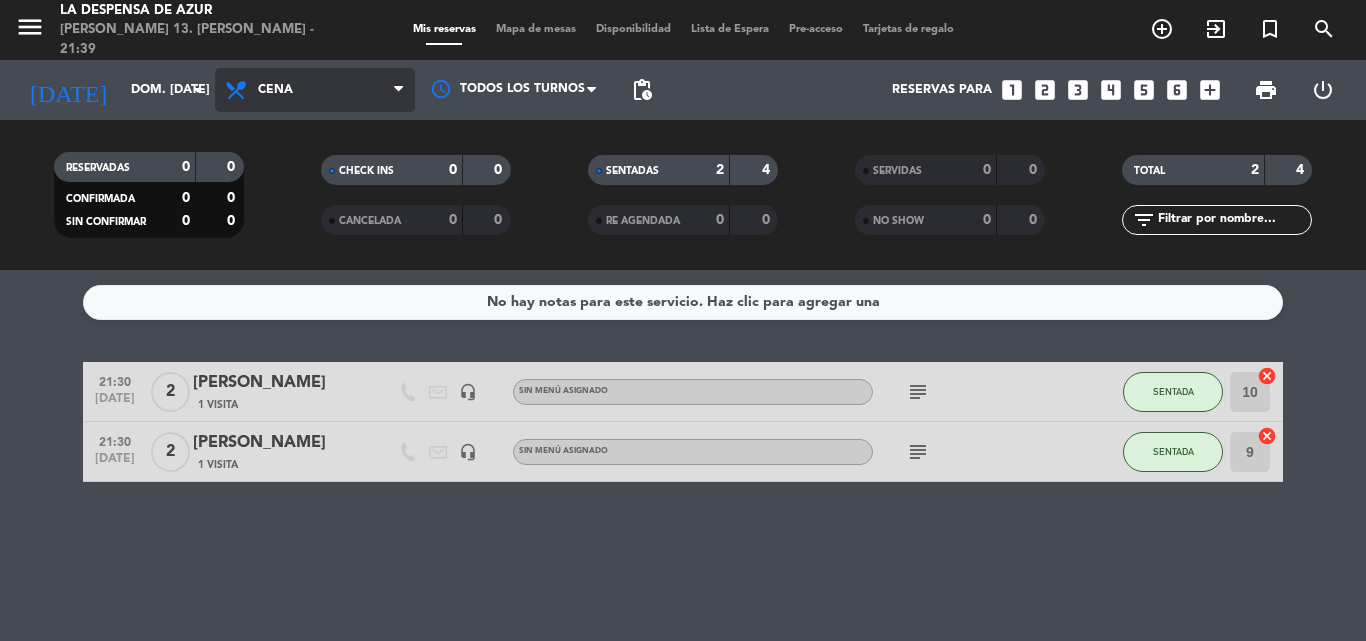 drag, startPoint x: 290, startPoint y: 90, endPoint x: 301, endPoint y: 101, distance: 15.556349 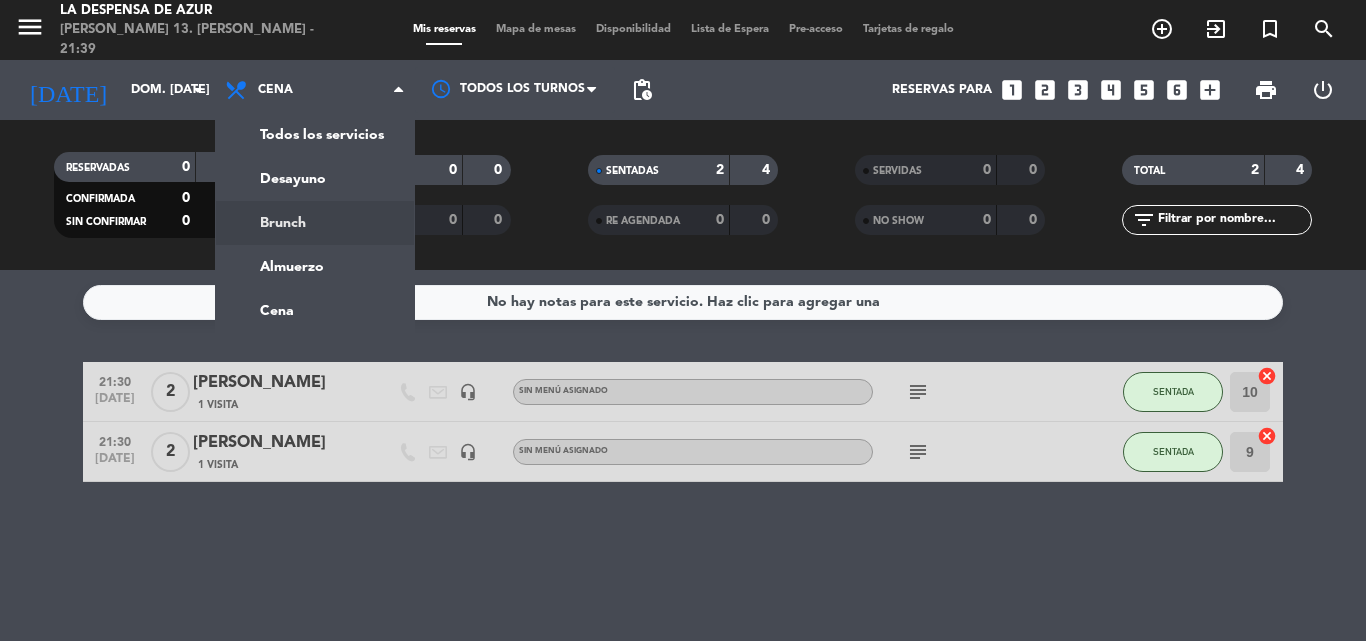 click on "menu  La Despensa de Azur   [PERSON_NAME] 13. [PERSON_NAME] - 21:39   Mis reservas   Mapa de mesas   Disponibilidad   Lista de Espera   Pre-acceso   Tarjetas de regalo  add_circle_outline exit_to_app turned_in_not search [DATE]    dom. [DATE] arrow_drop_down  Todos los servicios  Desayuno  Brunch  Almuerzo  Cena  Cena  Todos los servicios  Desayuno  Brunch  Almuerzo  Cena Todos los turnos pending_actions  Reservas para   looks_one   looks_two   looks_3   looks_4   looks_5   looks_6   add_box  print  power_settings_new   RESERVADAS   0   0   CONFIRMADA   0   0   SIN CONFIRMAR   0   0   CHECK INS   0   0   CANCELADA   0   0   SENTADAS   2   4   RE AGENDADA   0   0   SERVIDAS   0   0   NO SHOW   0   0   TOTAL   2   4  filter_list" 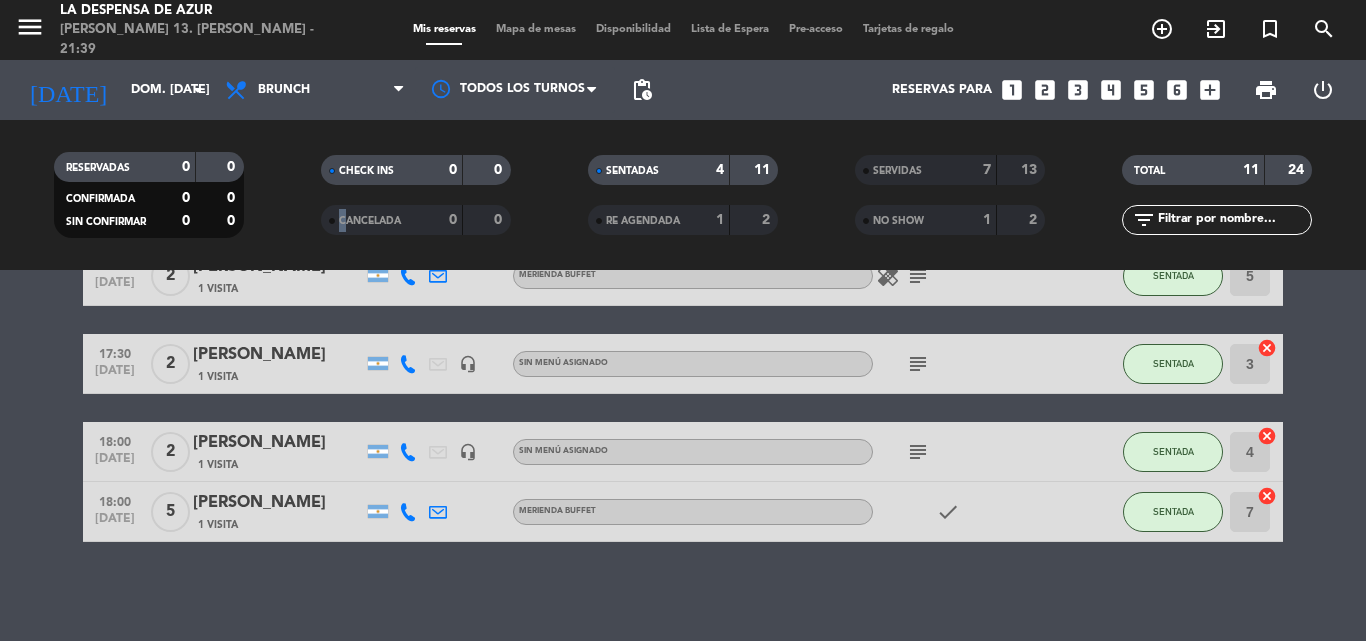 scroll, scrollTop: 117, scrollLeft: 0, axis: vertical 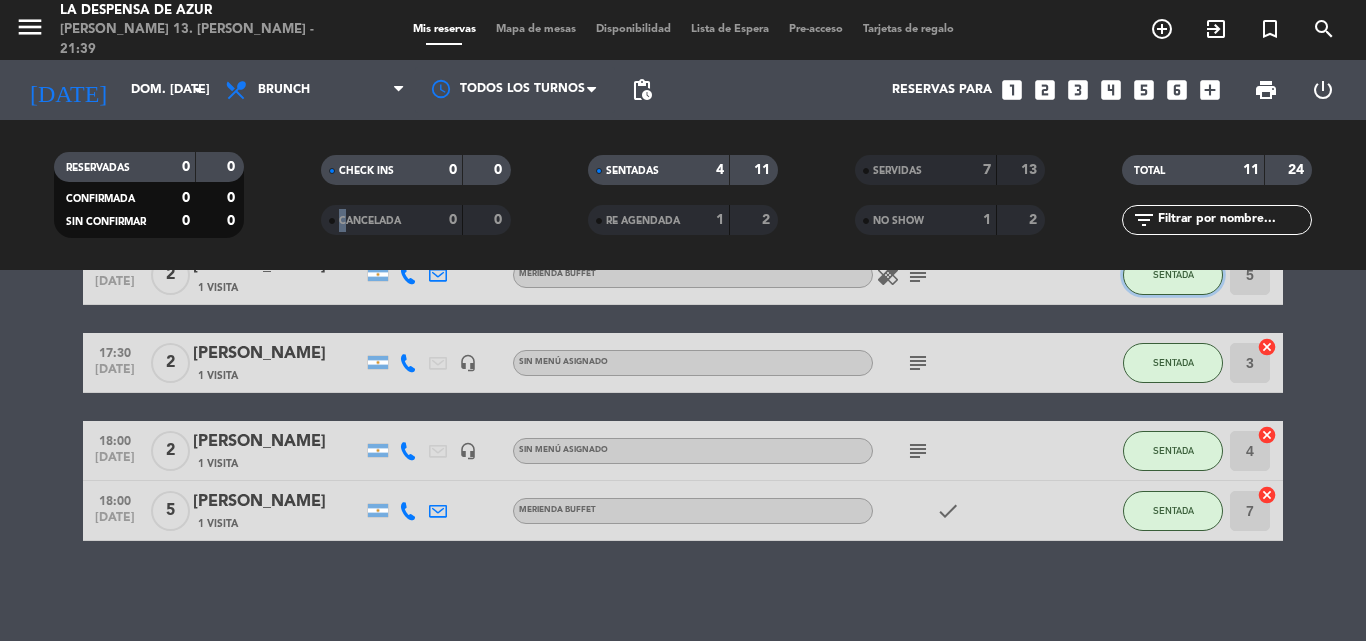 click on "SENTADA" 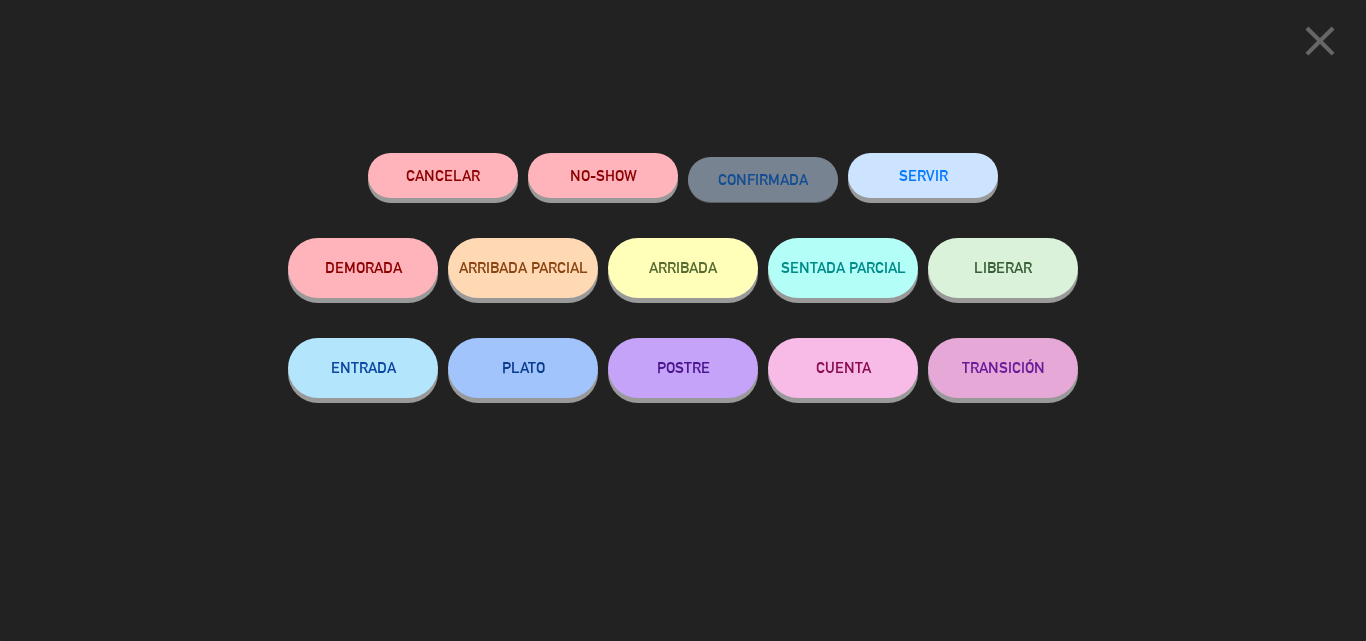 click on "SERVIR" 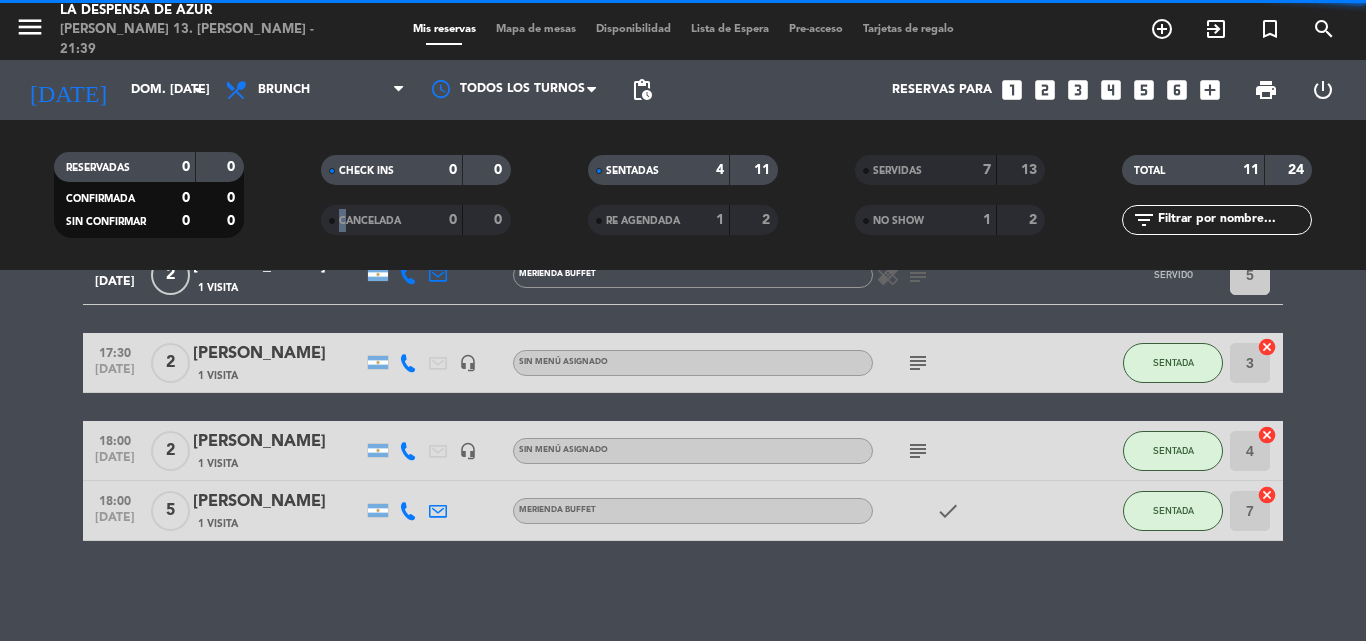 scroll, scrollTop: 29, scrollLeft: 0, axis: vertical 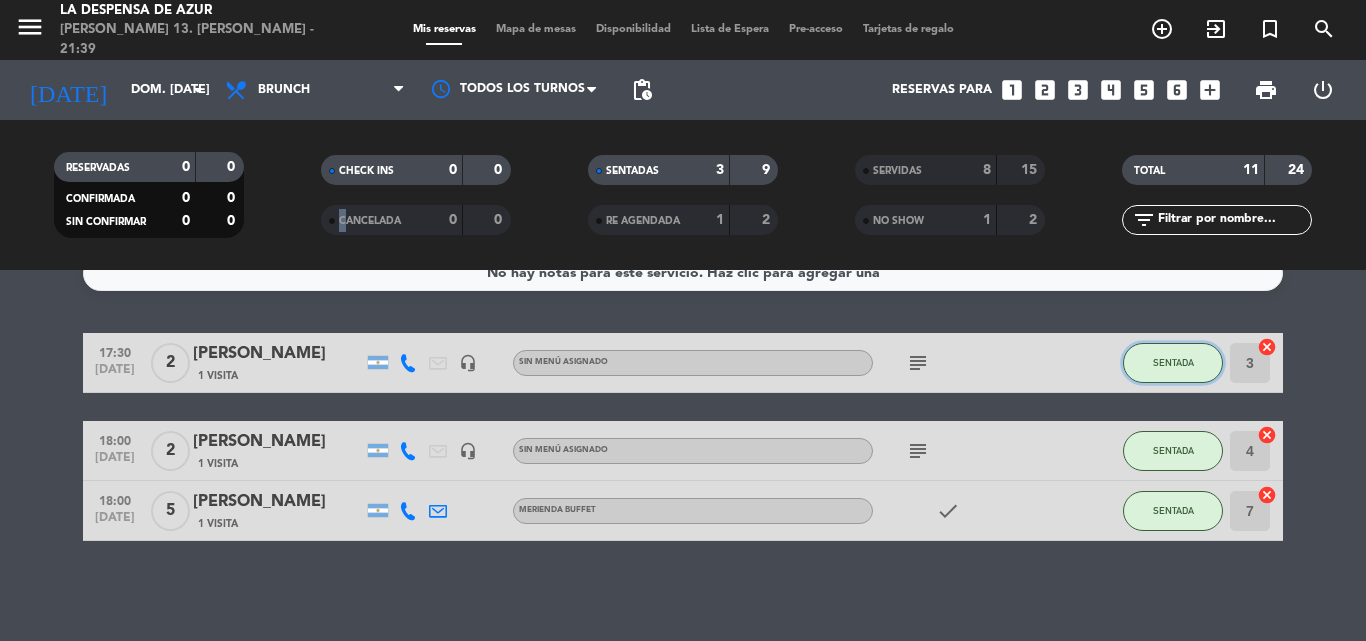 click on "SENTADA" 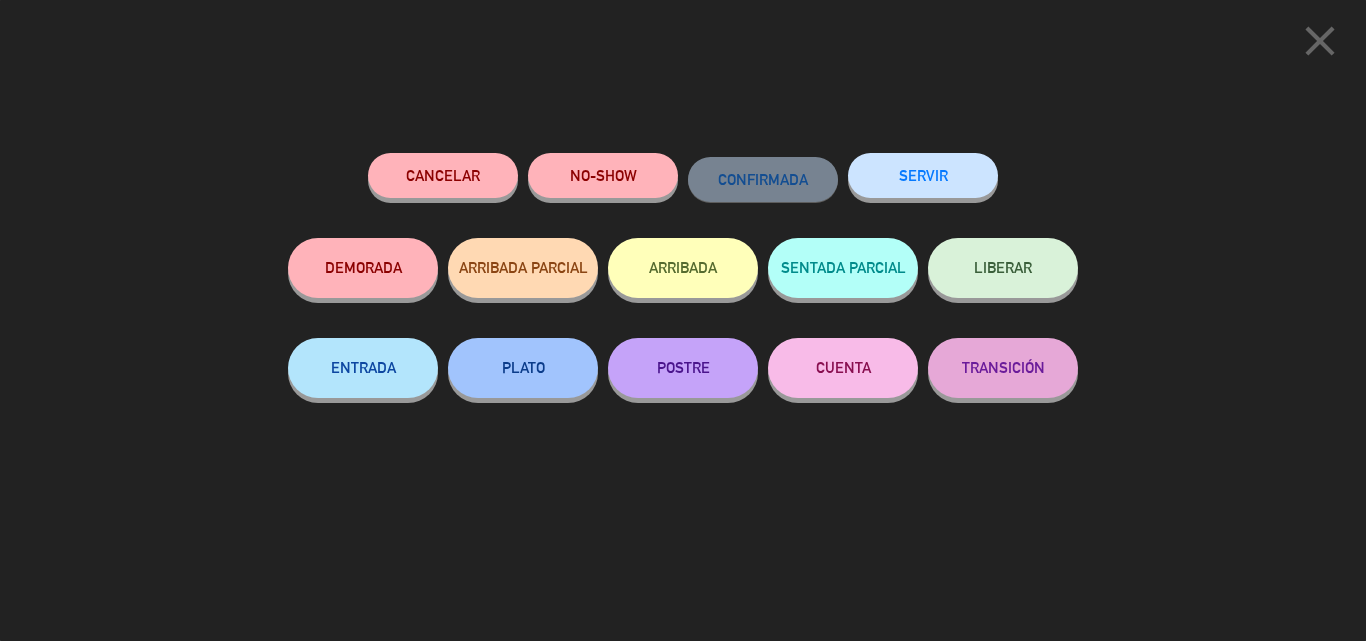 click on "SERVIR" 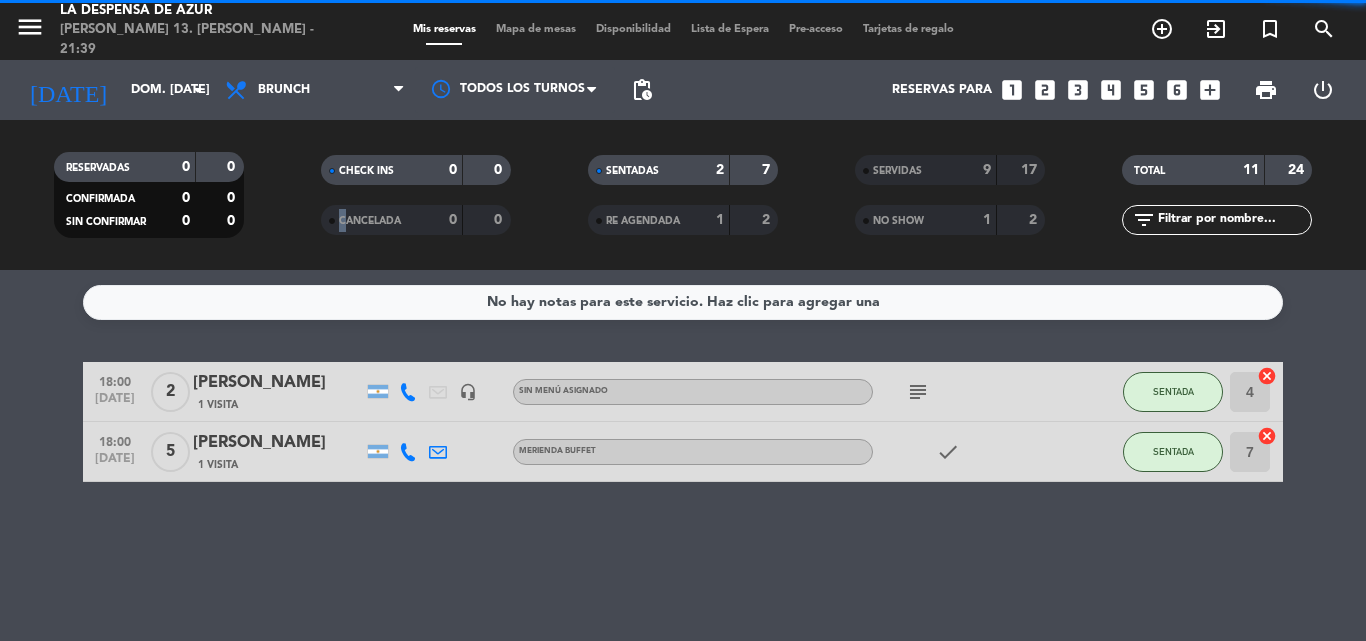 scroll, scrollTop: 0, scrollLeft: 0, axis: both 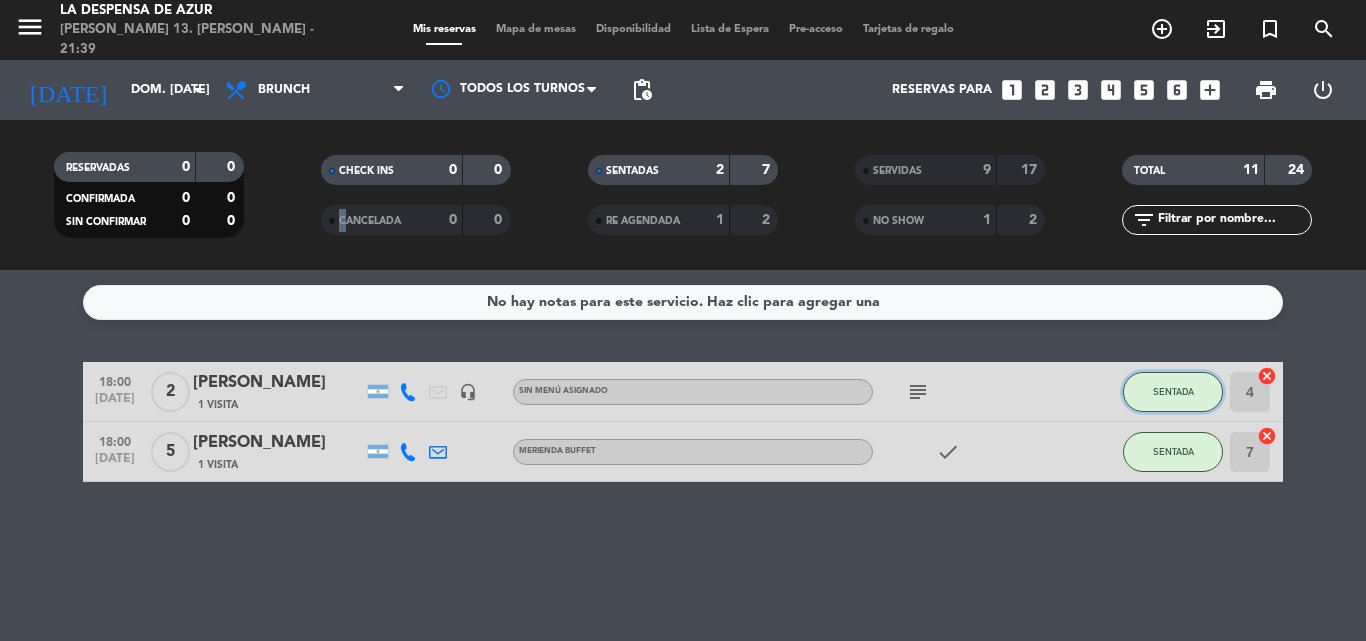 click on "SENTADA" 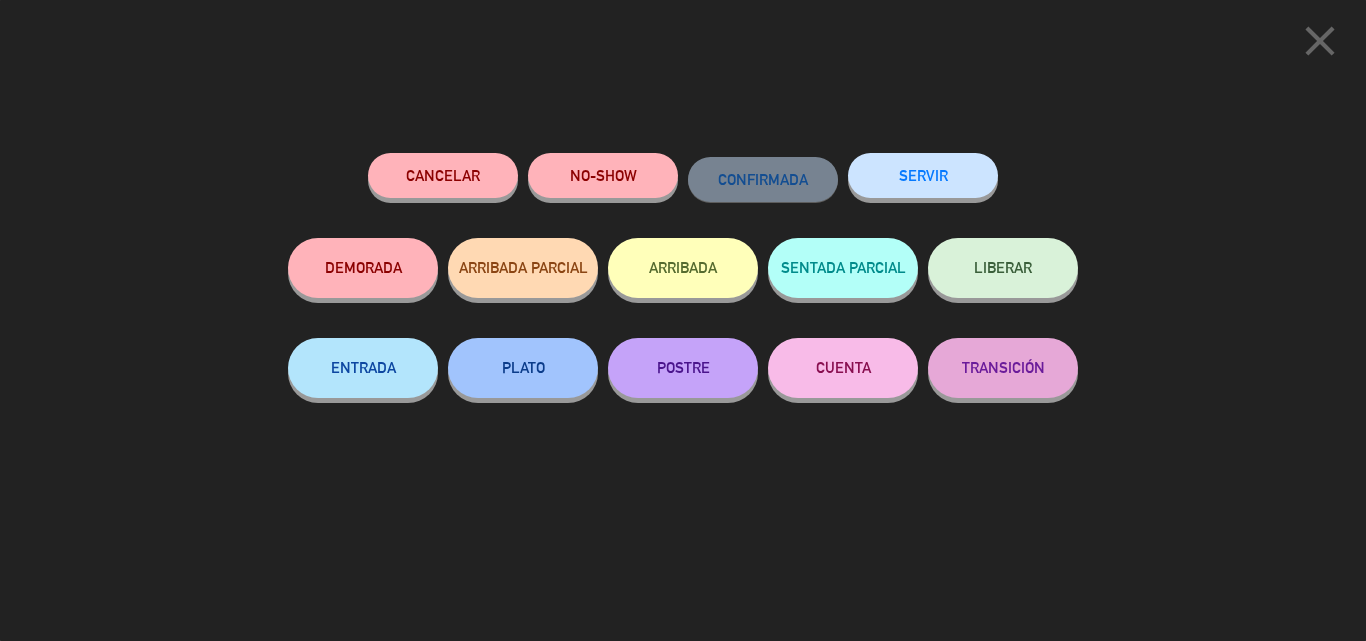 click on "SERVIR" 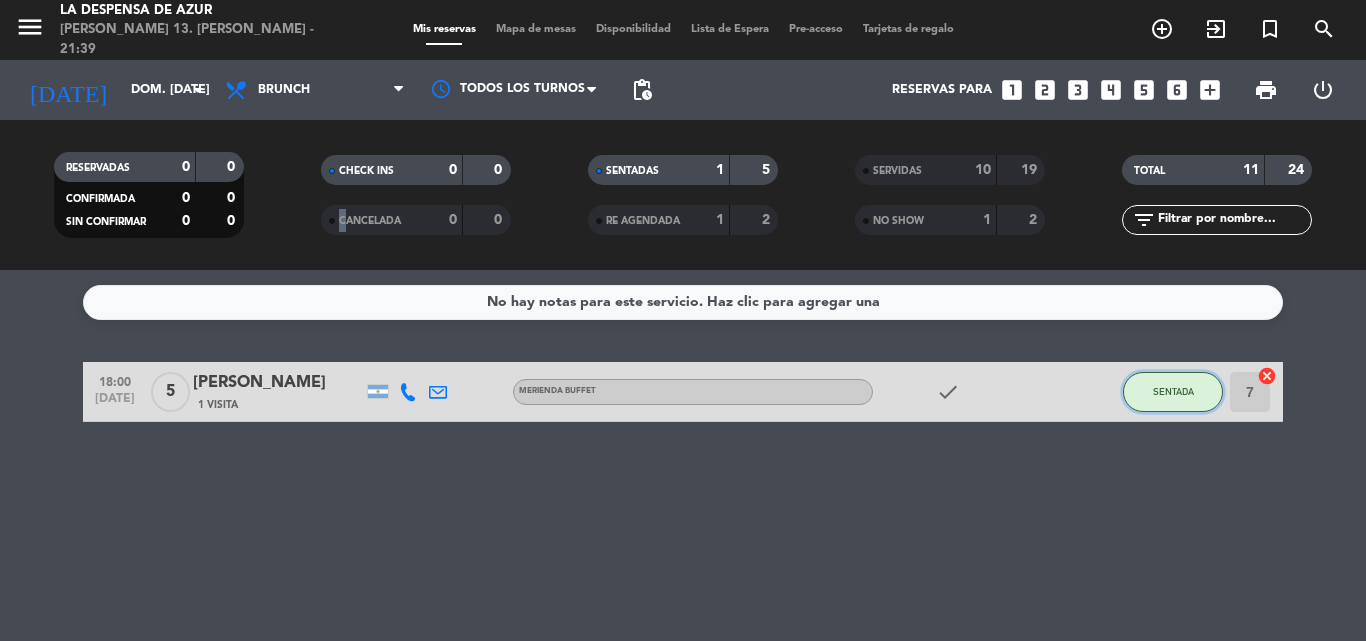 click on "SENTADA" 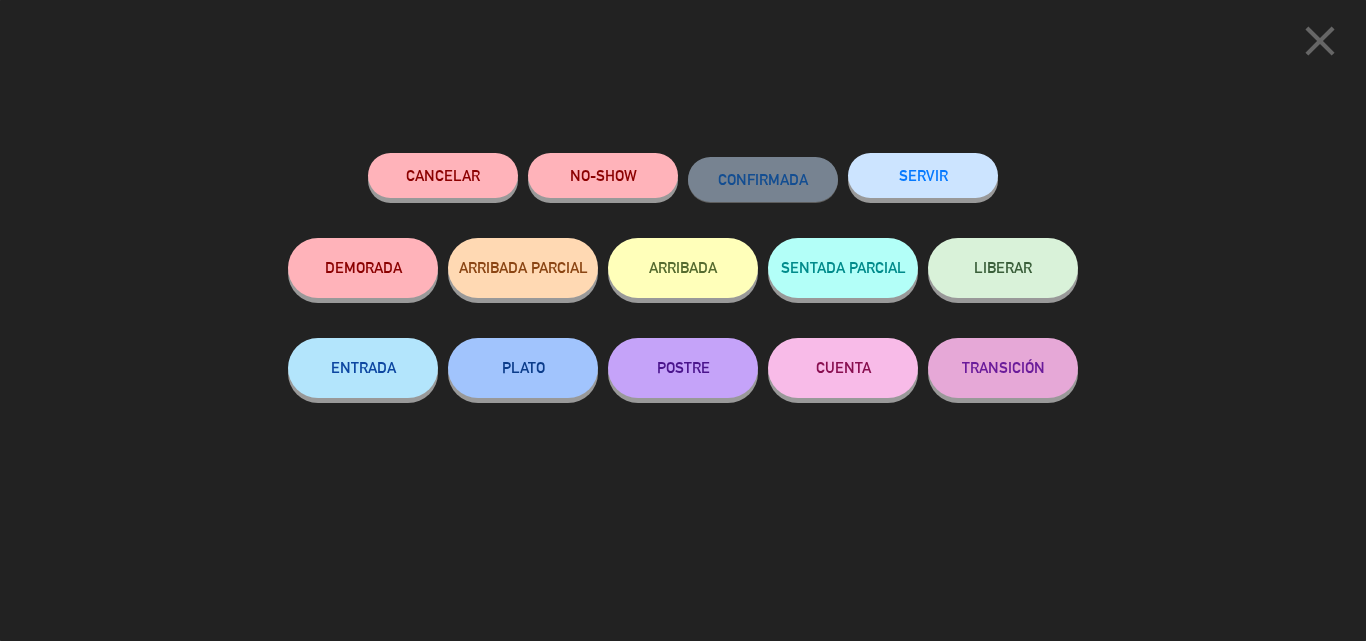 click on "SERVIR" 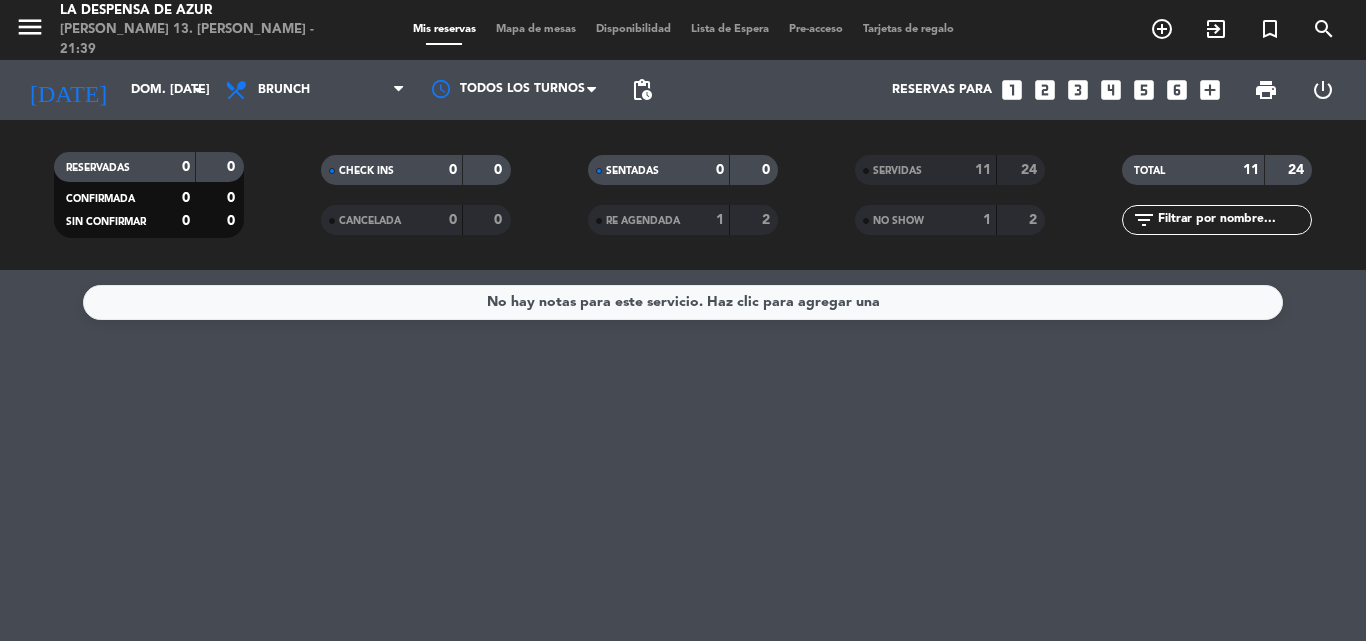 click on "Mapa de mesas" at bounding box center (536, 29) 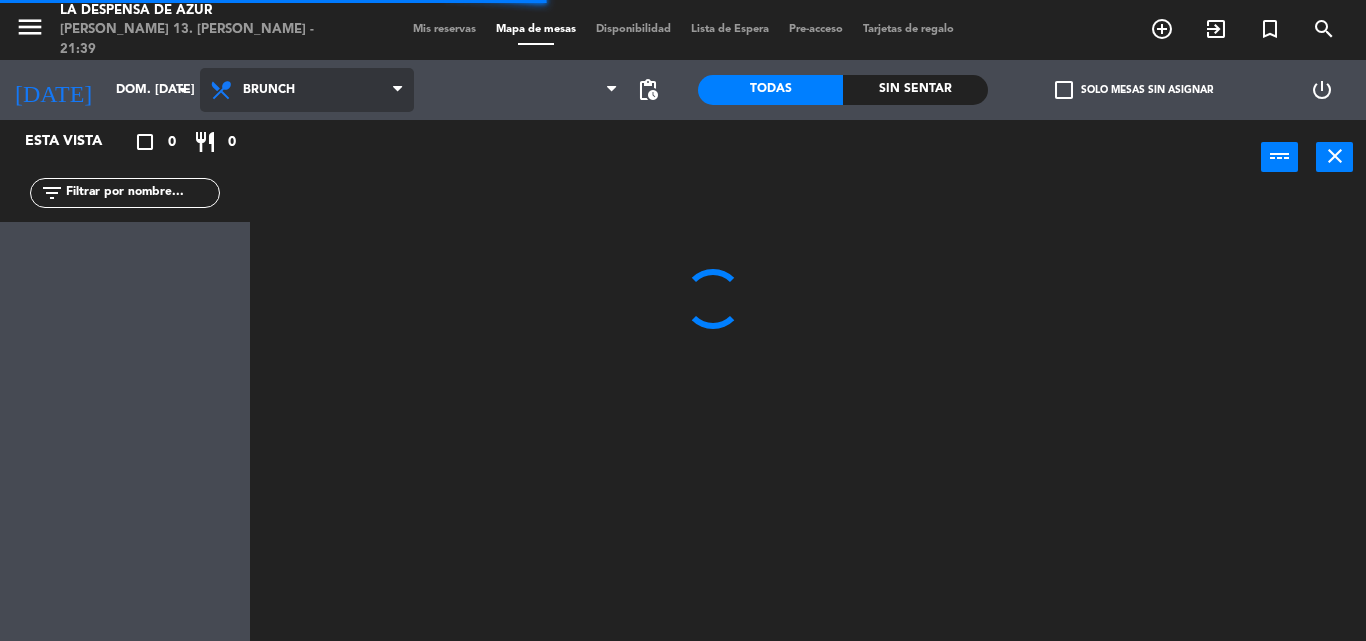 click on "Brunch" at bounding box center (269, 90) 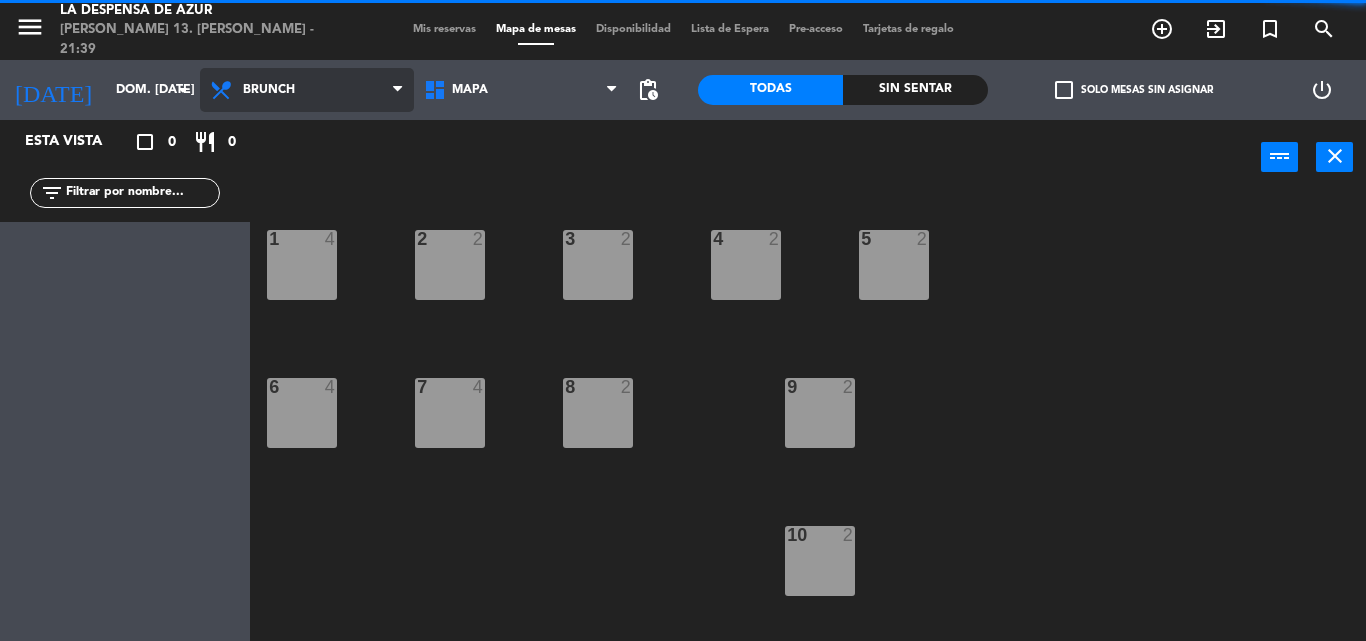 click on "Brunch" at bounding box center (307, 90) 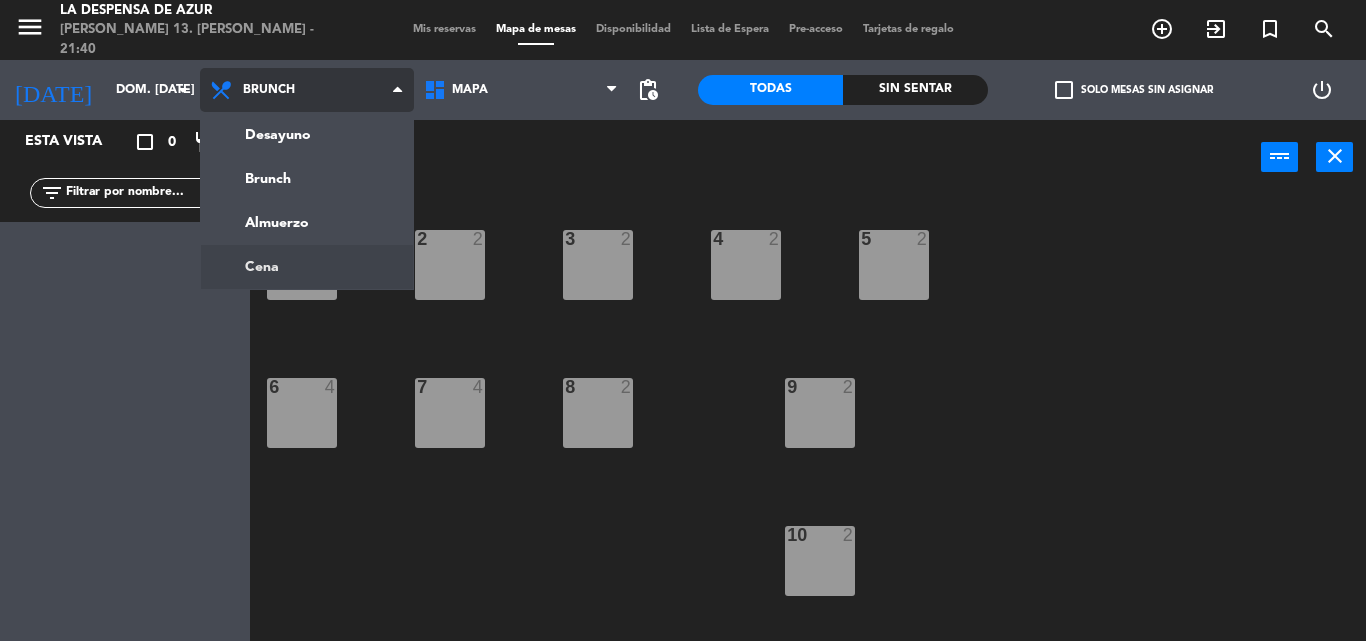 click on "menu  La Despensa de Azur   [PERSON_NAME] 13. [PERSON_NAME] - 21:40   Mis reservas   Mapa de mesas   Disponibilidad   Lista de Espera   Pre-acceso   Tarjetas de regalo  add_circle_outline exit_to_app turned_in_not search [DATE]    dom. [DATE] arrow_drop_down  Desayuno  Brunch  Almuerzo  Cena  Brunch  Desayuno  Brunch  Almuerzo  Cena  MAPA   MAPA   MAPA  pending_actions  Todas  Sin sentar  check_box_outline_blank   Solo mesas sin asignar   power_settings_new   Esta vista   crop_square  0  restaurant  0 filter_list power_input close 1  4  2  2  3  2  4  2  5  2  6  4  7  4  8  2  9  2  10  2  [MEDICAL_DATA] lock  2  T4 lock  4  T5 lock  4  T7 lock  4  T1 lock  4  T2 lock  2  D1 lock  4  D2 lock  4  D3 lock  4  D4 lock  4  D5 lock  2  D6 lock  2  D7 lock  4  D8 lock  4" 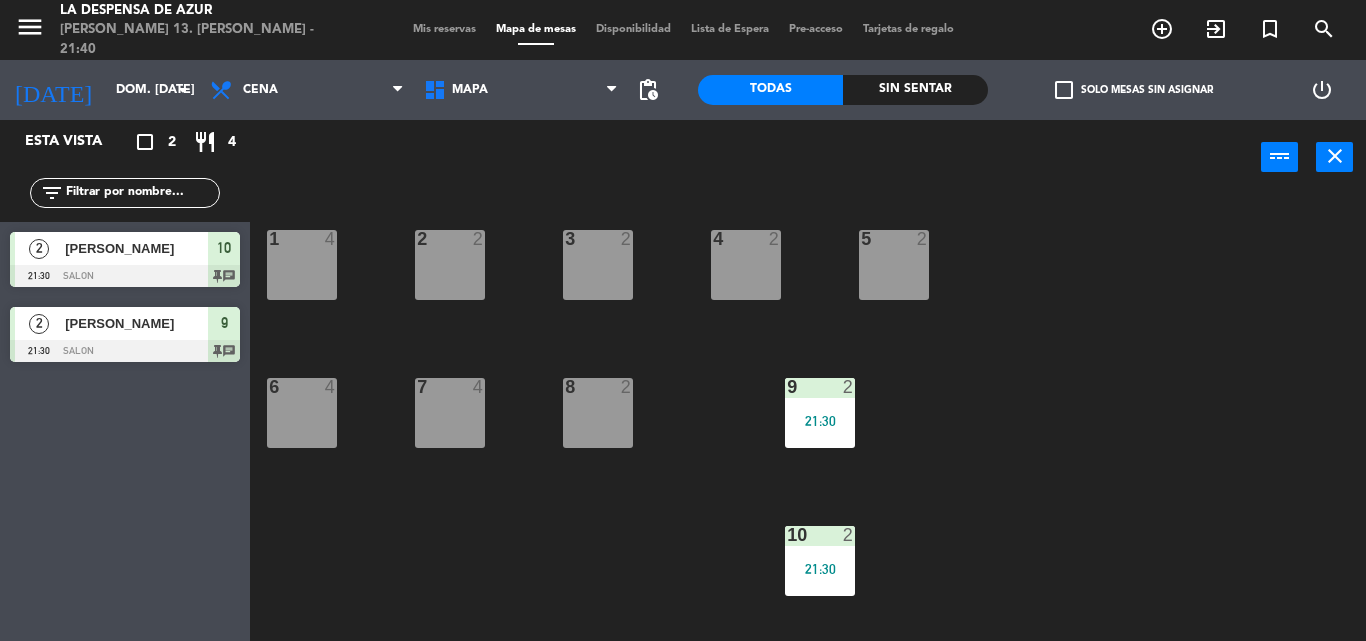 click on "1  4" at bounding box center (302, 265) 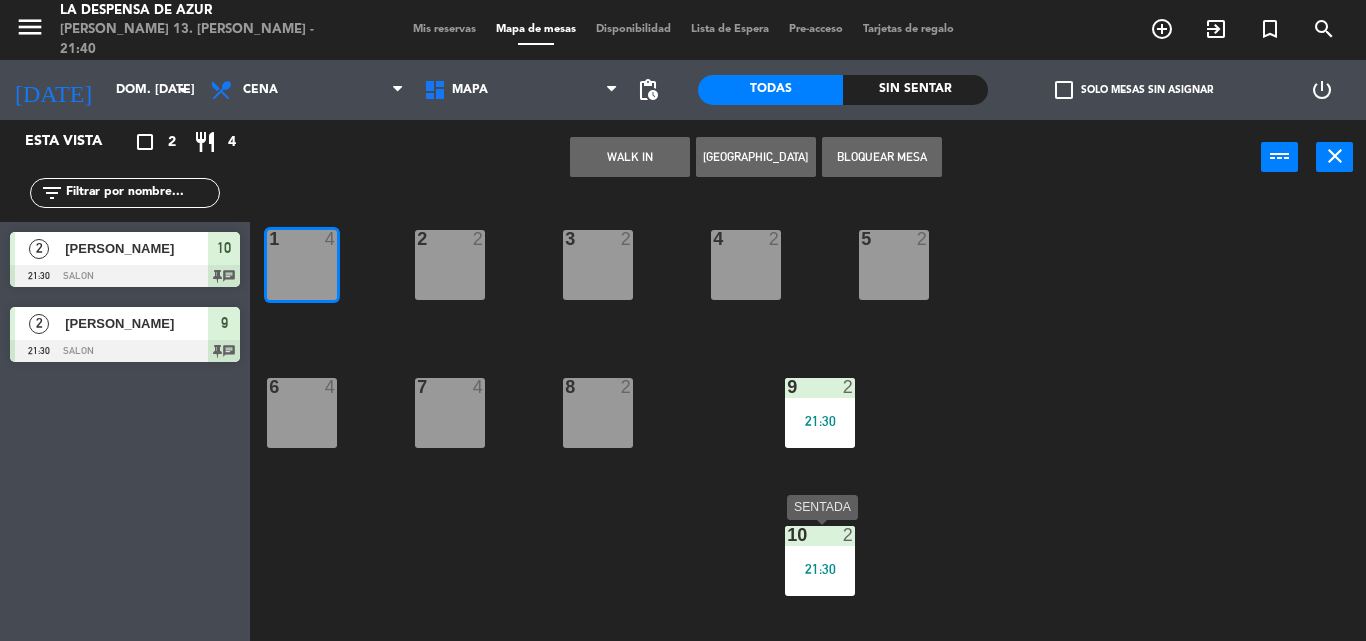 click on "10  2   21:30" at bounding box center (820, 561) 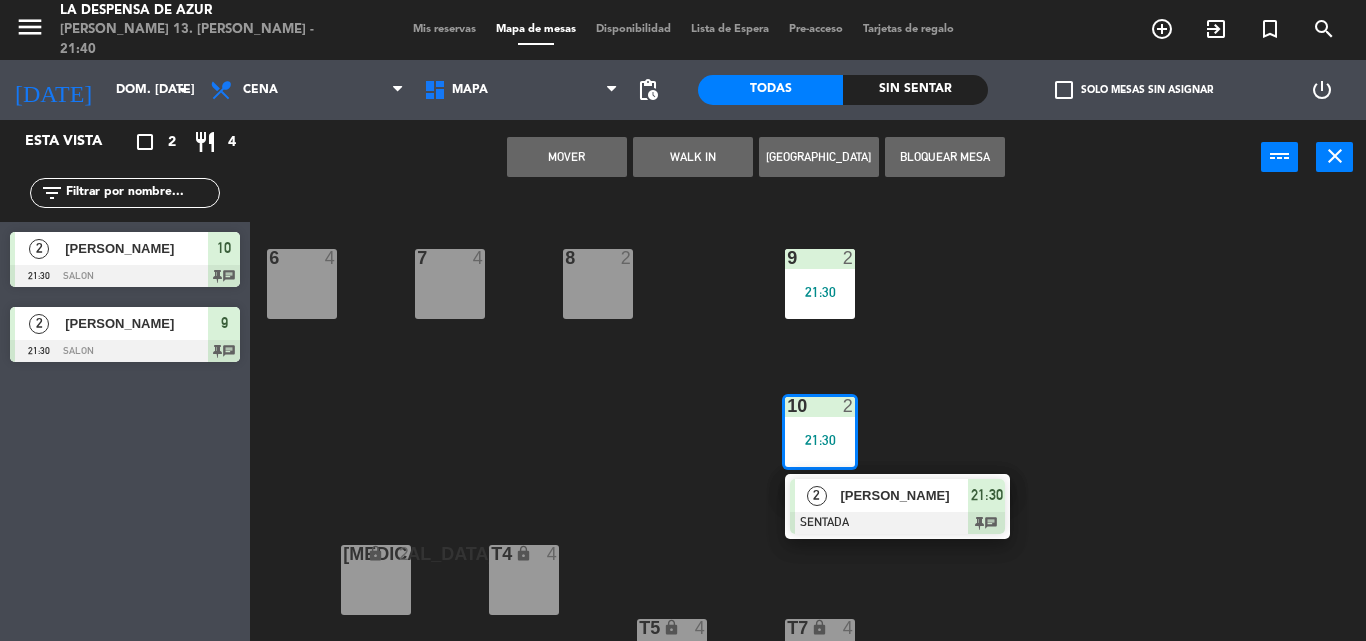 scroll, scrollTop: 100, scrollLeft: 0, axis: vertical 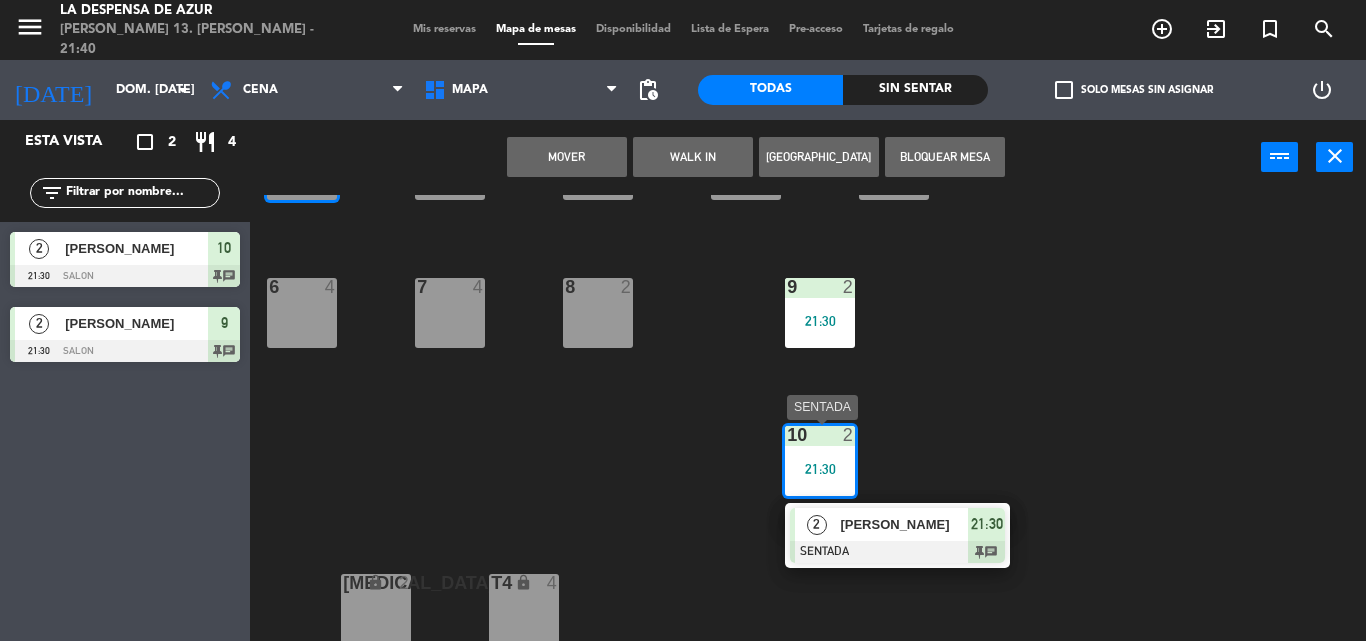 click at bounding box center [897, 552] 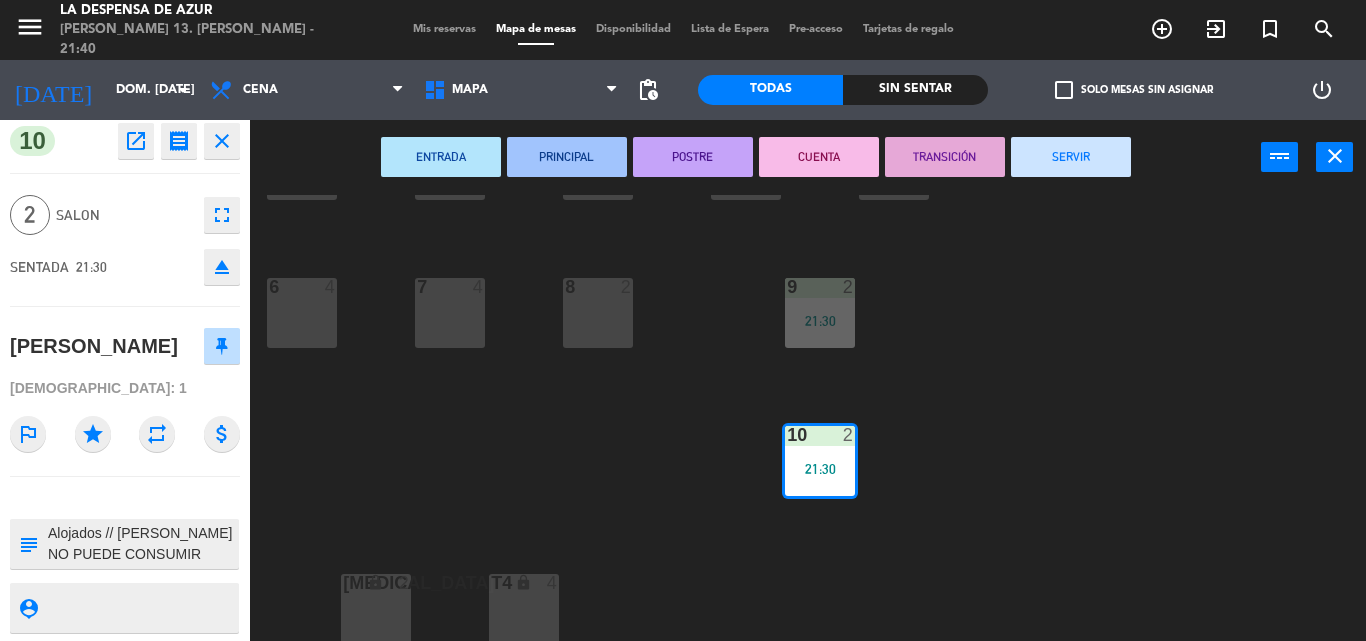scroll, scrollTop: 9, scrollLeft: 0, axis: vertical 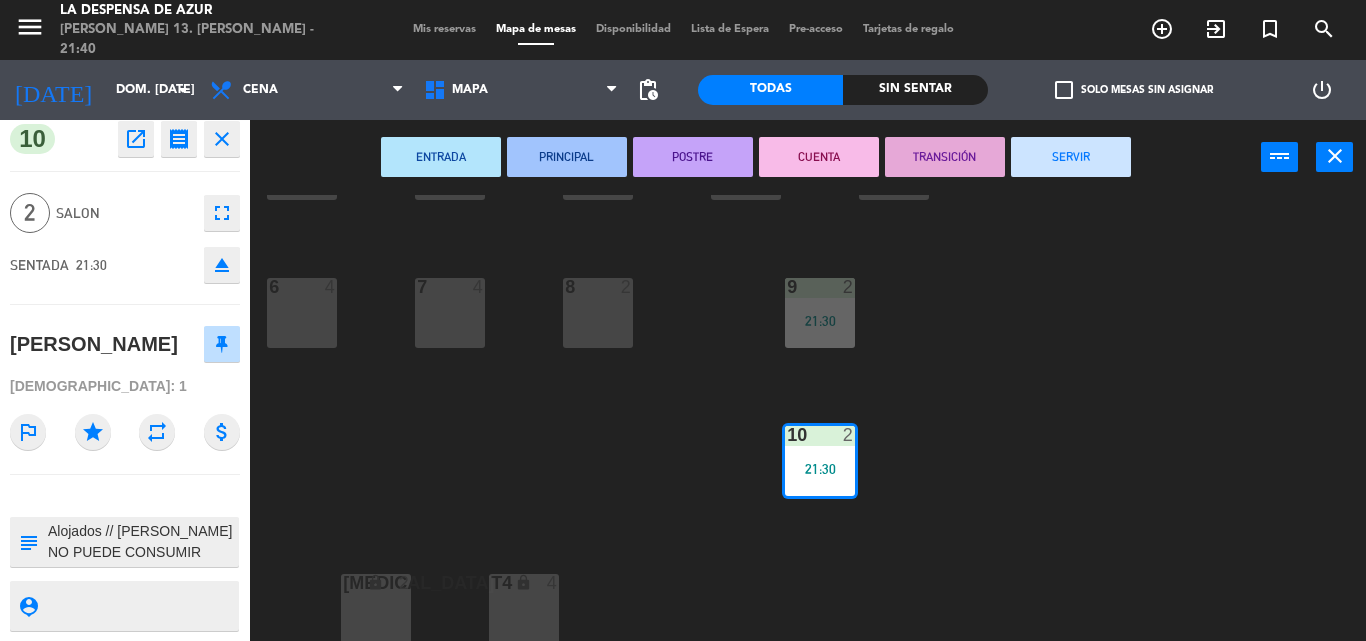 click on "10  2   21:30" at bounding box center [820, 461] 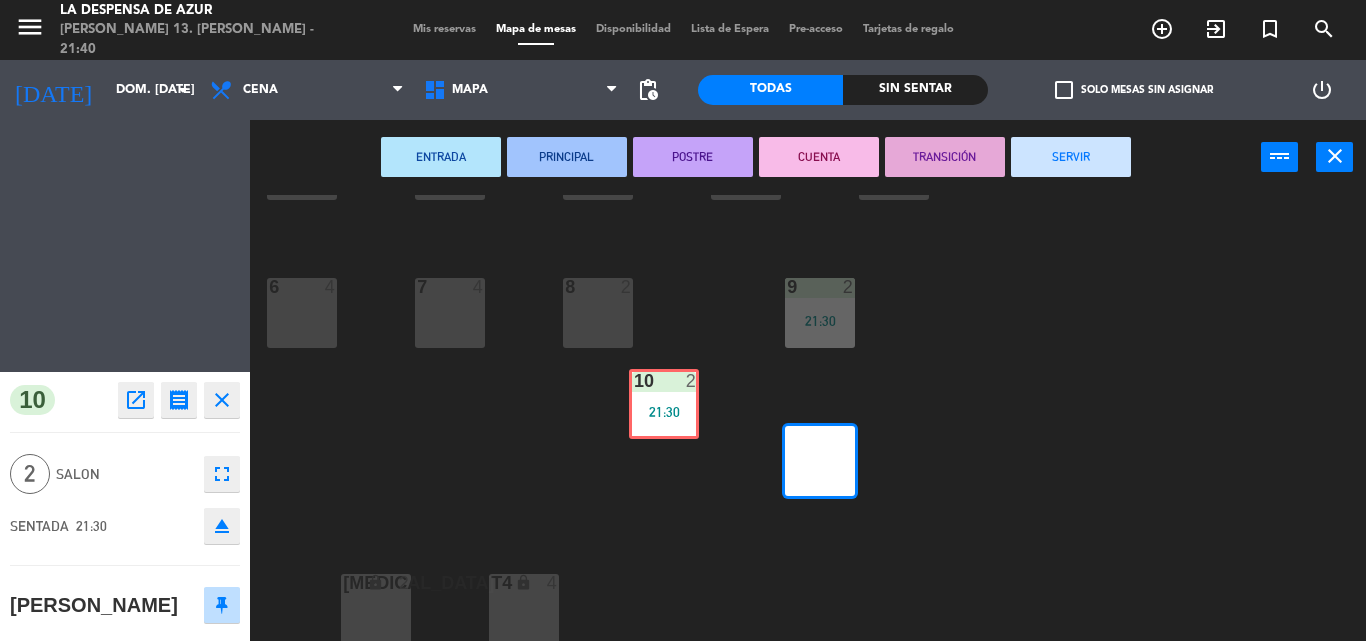 drag, startPoint x: 820, startPoint y: 481, endPoint x: 310, endPoint y: 335, distance: 530.4866 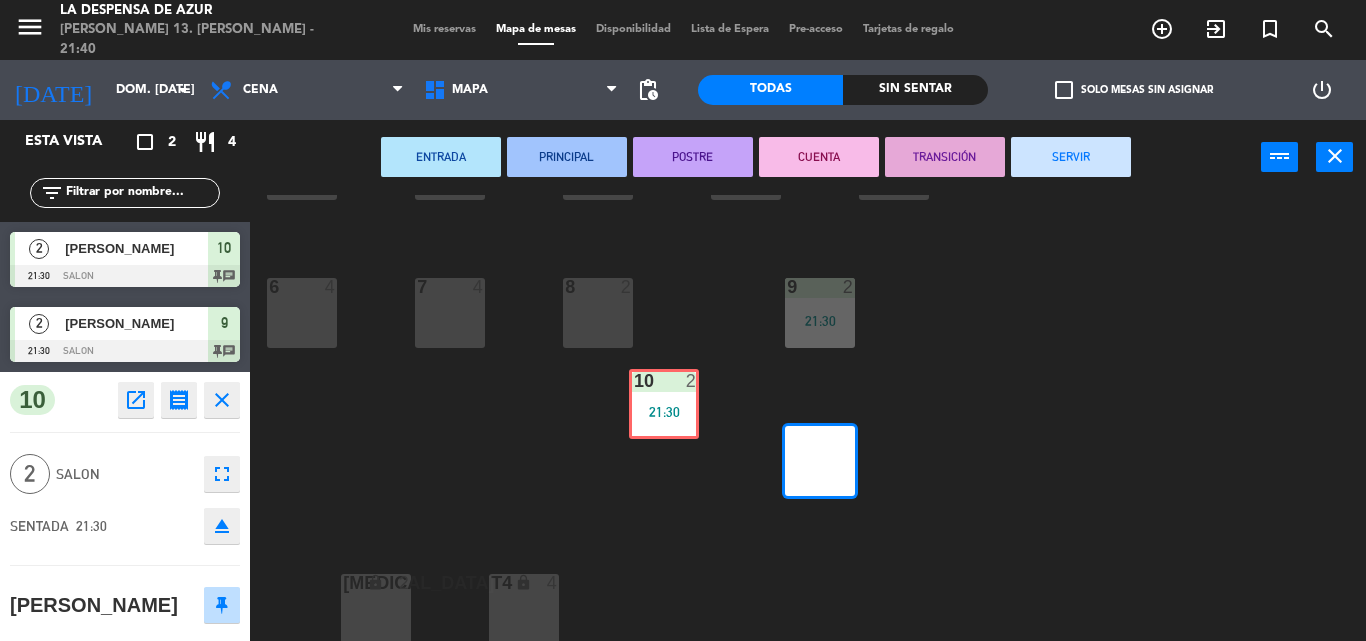 click on "1  4  2  2  3  2  4  2  5  2  6  4  7  4  8  2  9  2   21:30  10  2   21:30  10  2   21:30  [MEDICAL_DATA] lock  2  T4 lock  4  T5 lock  4  T7 lock  4  T1 lock  4  T2 lock  2  D1 lock  4  D2 lock  4  D3 lock  4  D4 lock  4  D5 lock  2  D6 lock  2  D7 lock  4  D8 lock  4" 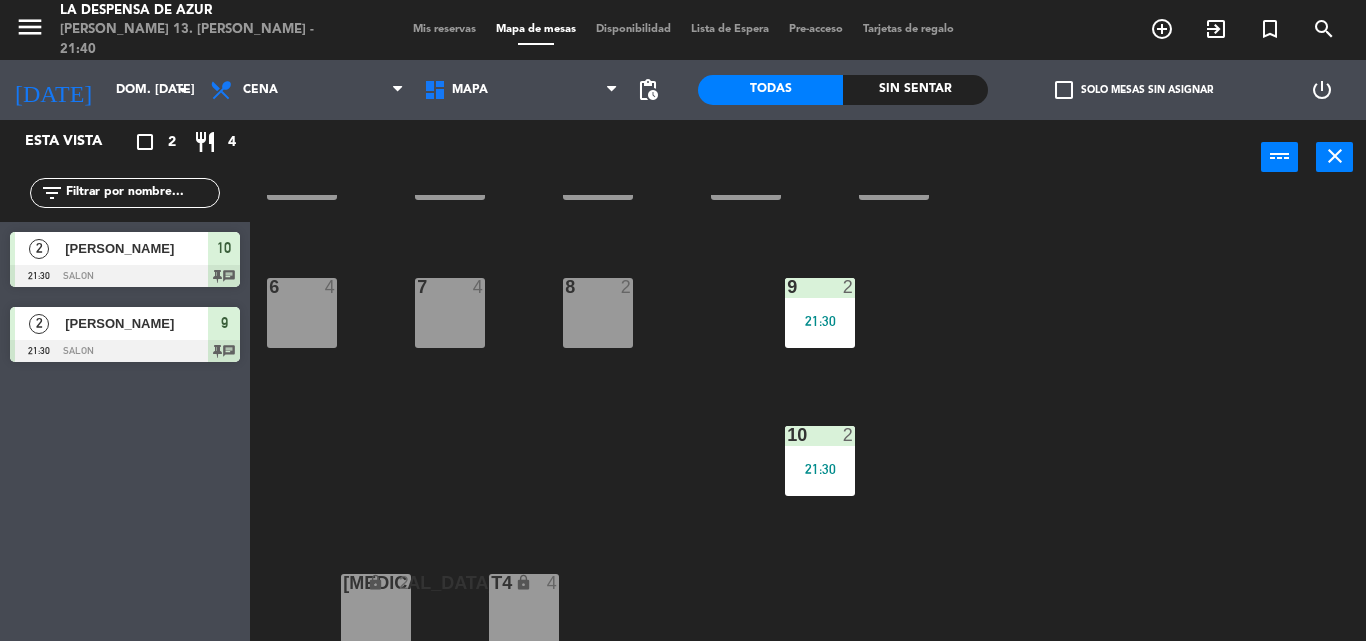 click on "6  4" at bounding box center (302, 313) 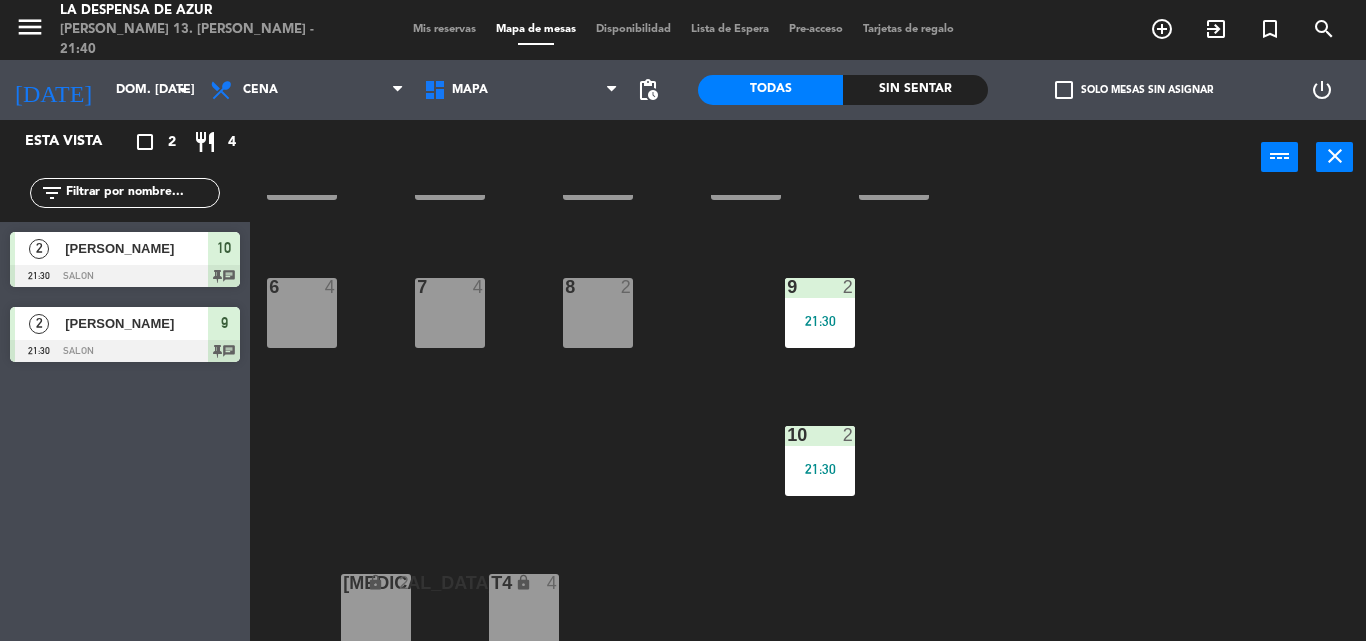 click on "6  4" at bounding box center [302, 313] 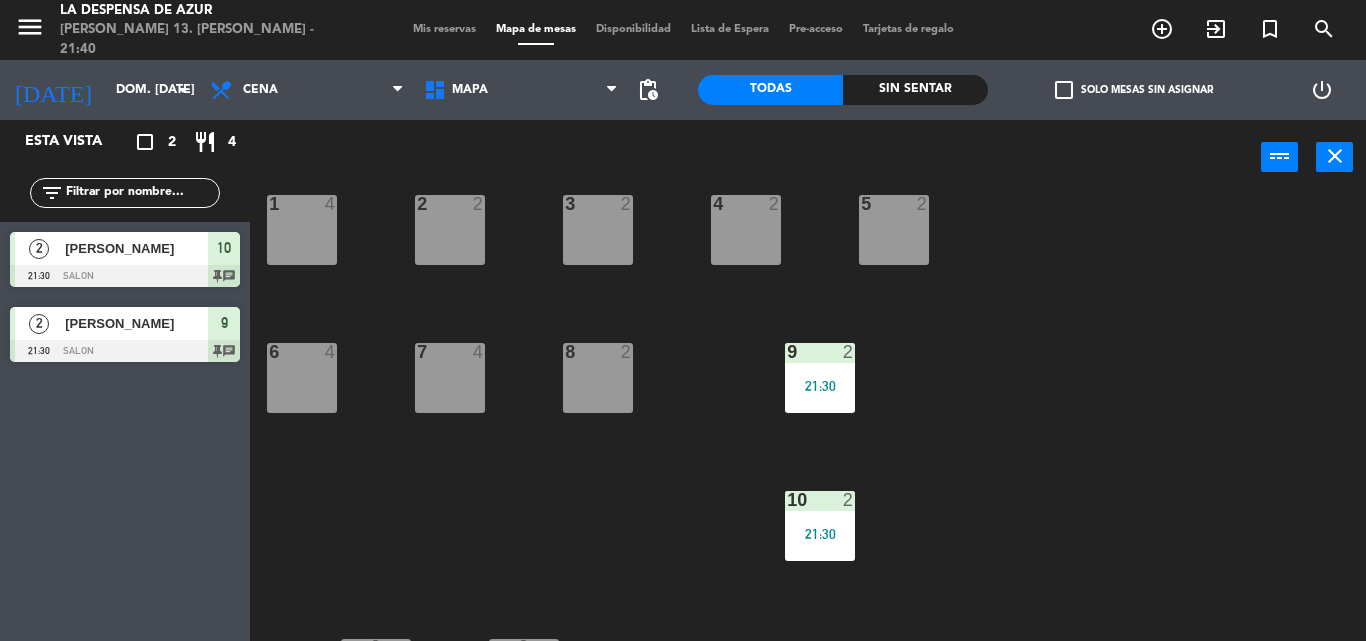 scroll, scrollTop: 0, scrollLeft: 0, axis: both 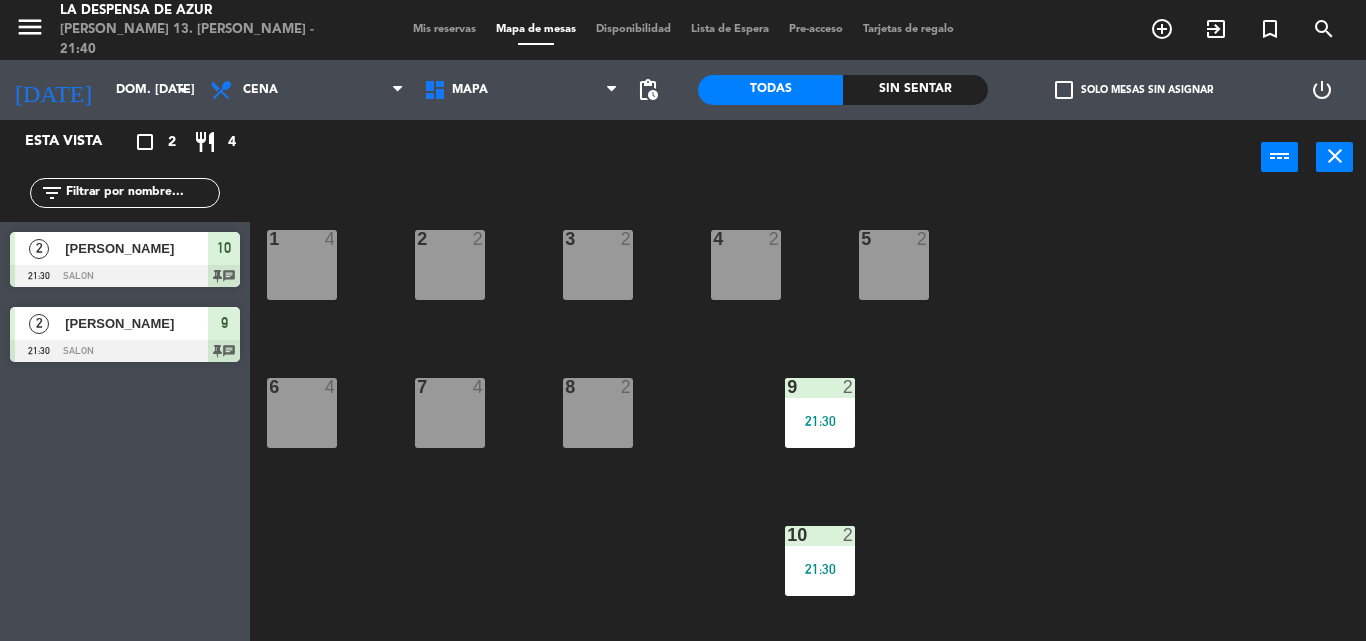 click on "21:30" at bounding box center (820, 569) 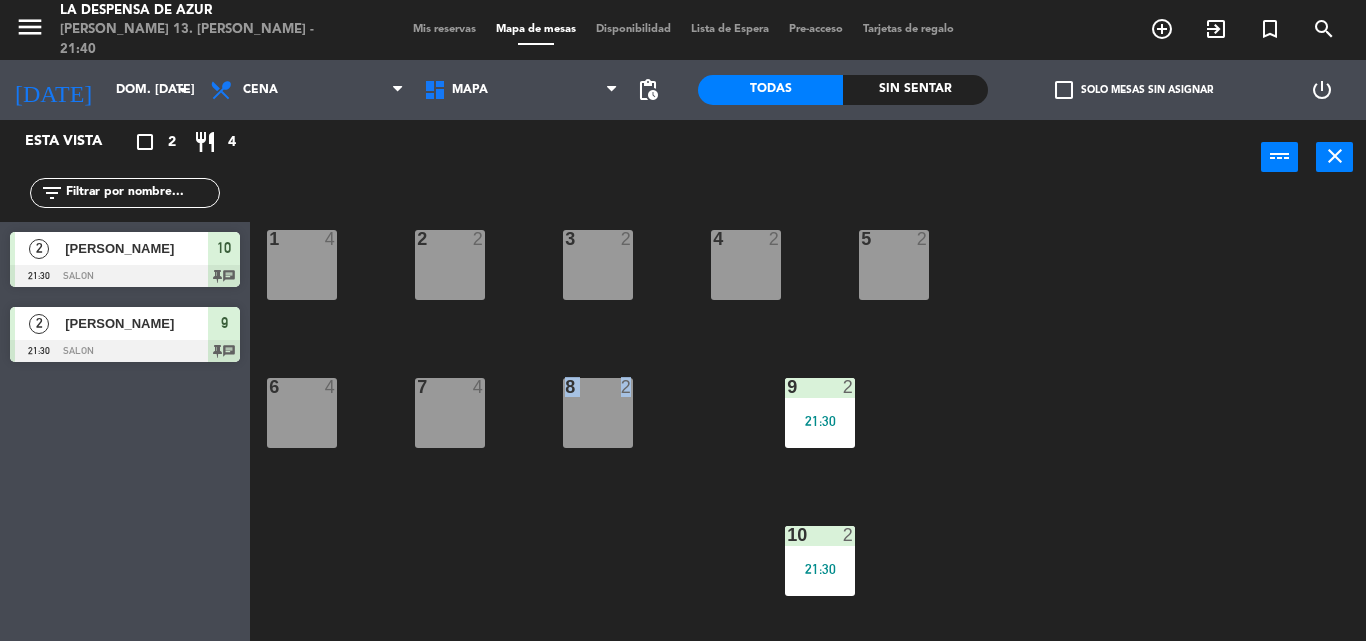 drag, startPoint x: 590, startPoint y: 495, endPoint x: 469, endPoint y: 454, distance: 127.75758 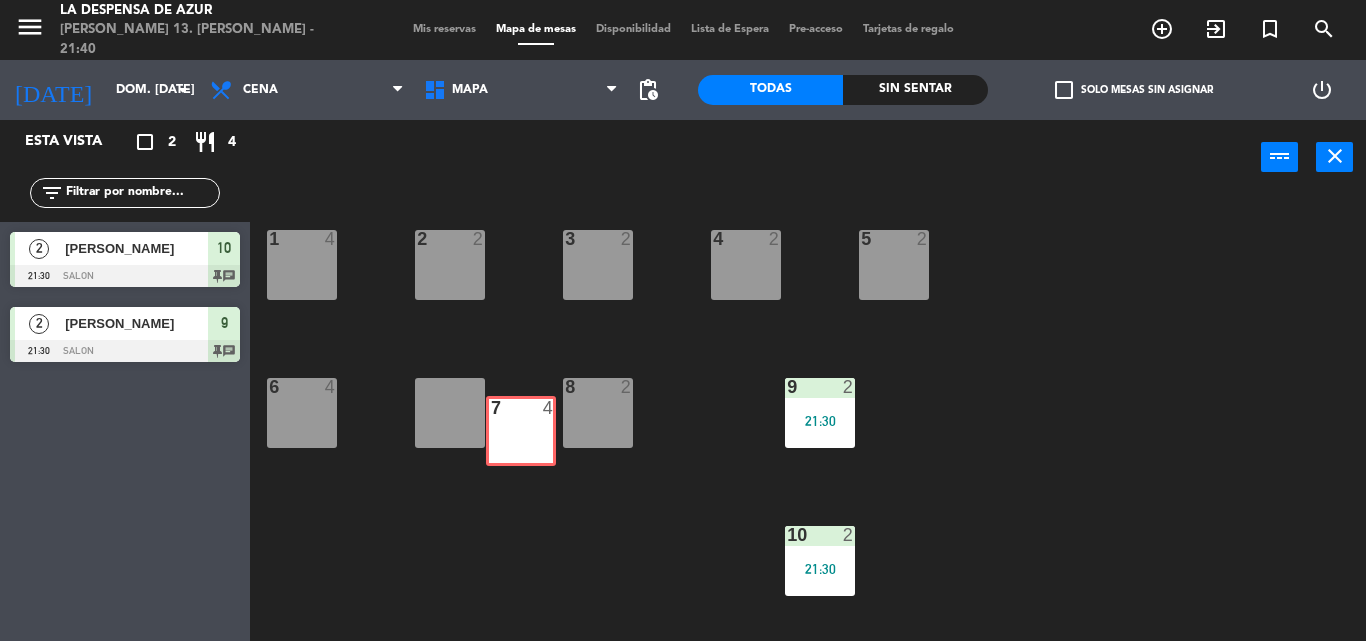 drag, startPoint x: 469, startPoint y: 454, endPoint x: 608, endPoint y: 486, distance: 142.6359 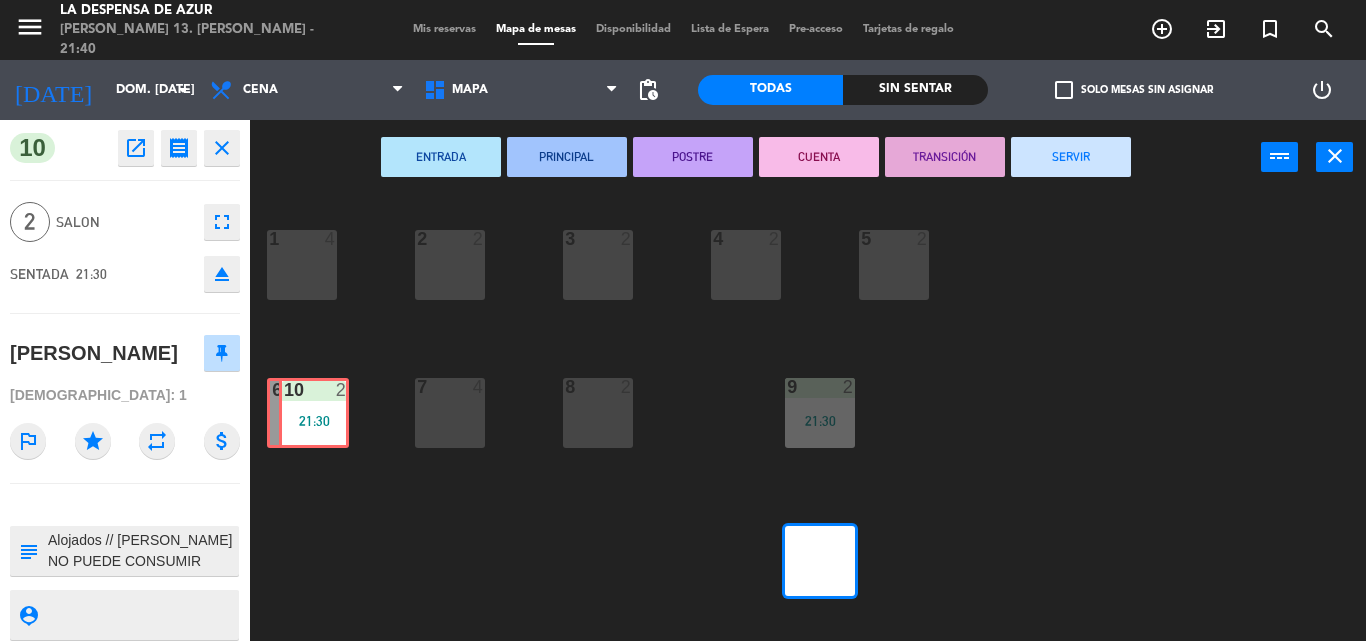 drag, startPoint x: 821, startPoint y: 557, endPoint x: 315, endPoint y: 409, distance: 527.20013 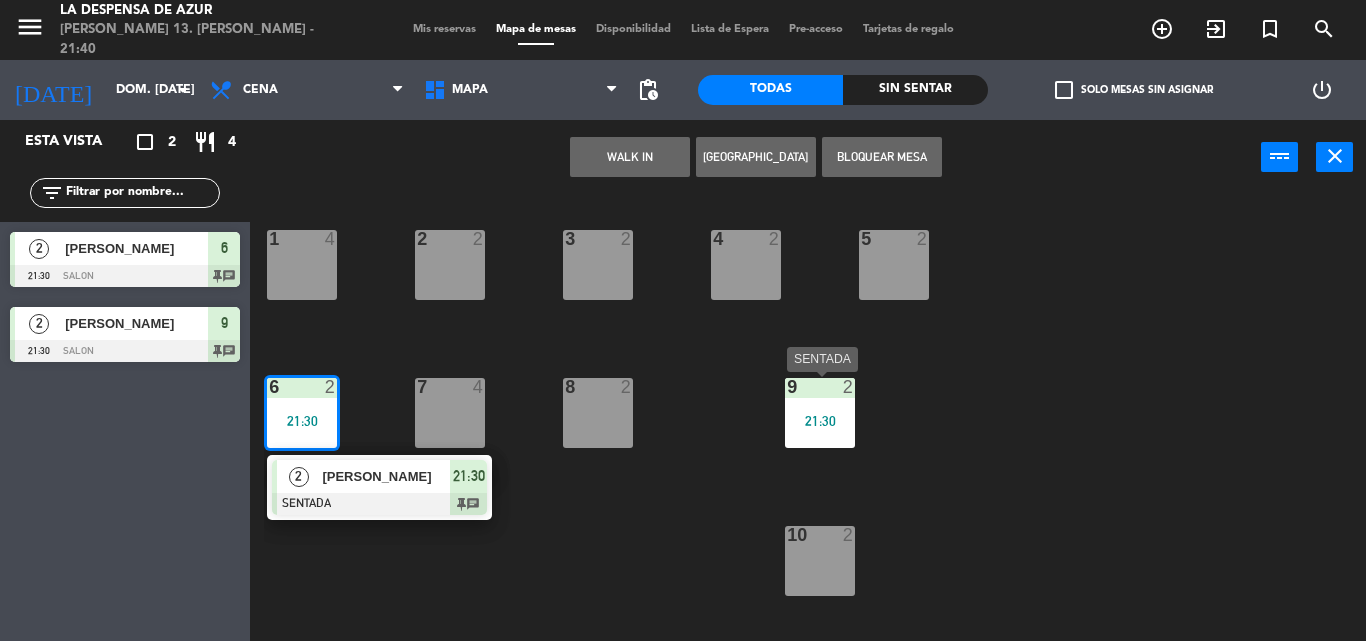 click on "21:30" at bounding box center [820, 421] 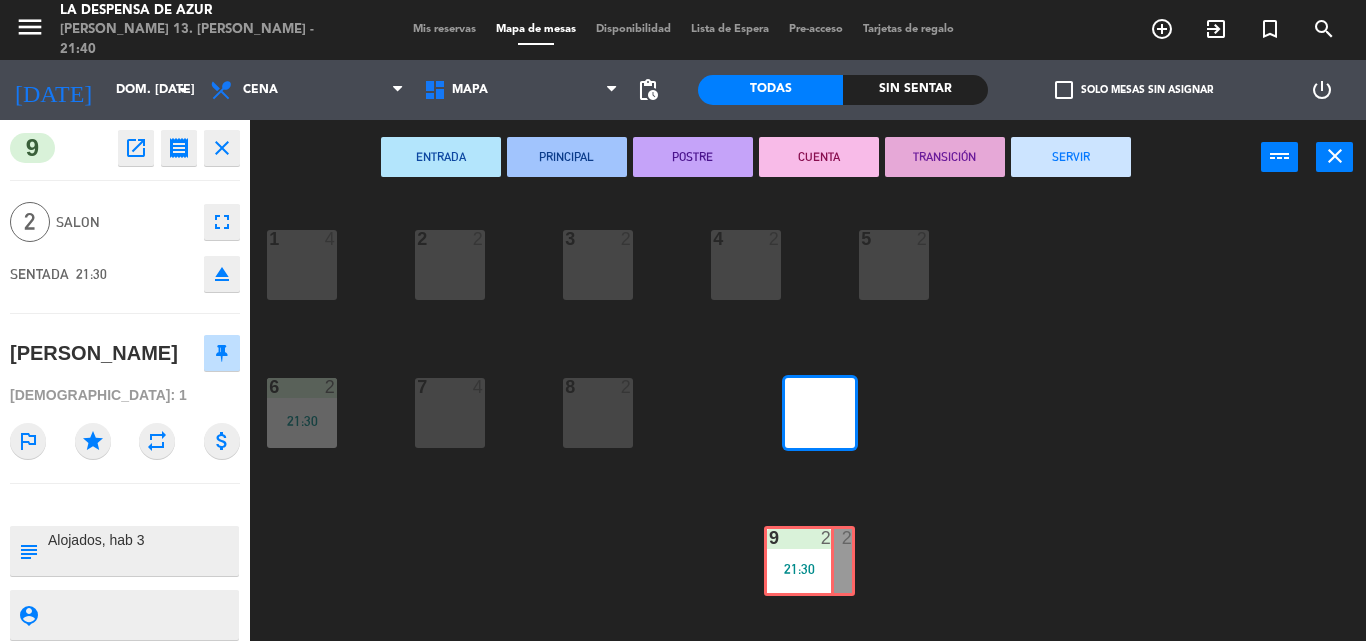 drag, startPoint x: 823, startPoint y: 414, endPoint x: 802, endPoint y: 562, distance: 149.48244 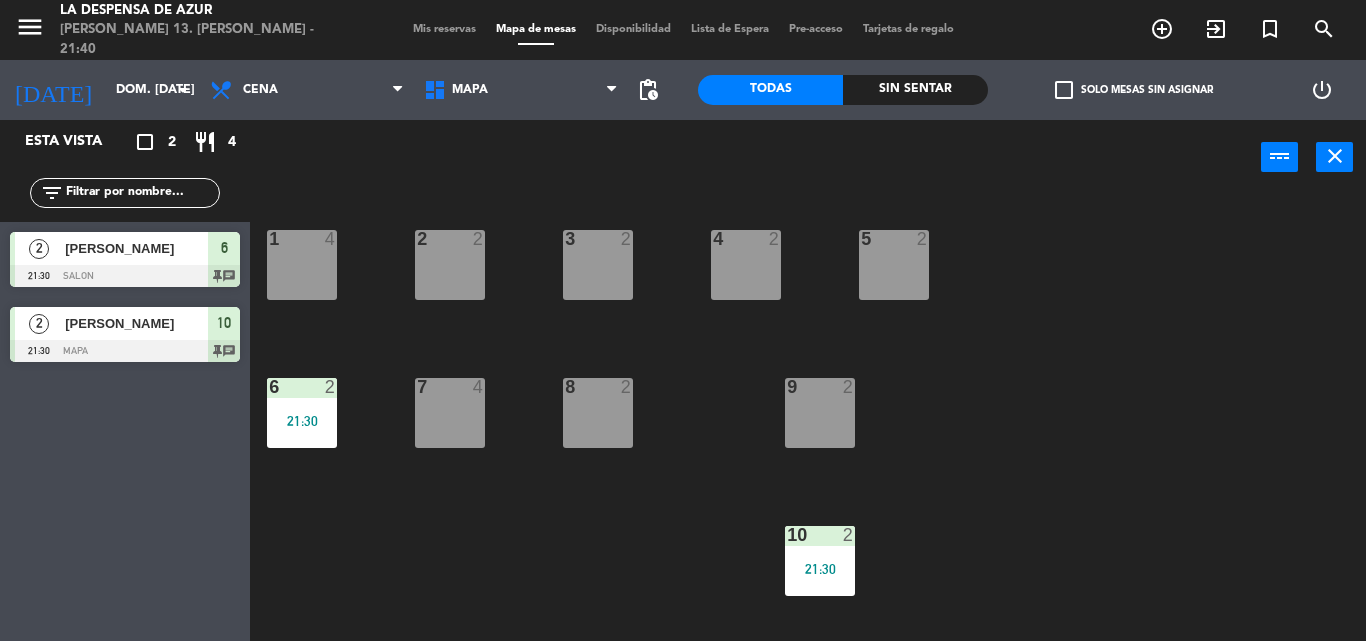 click on "5  2" at bounding box center (894, 265) 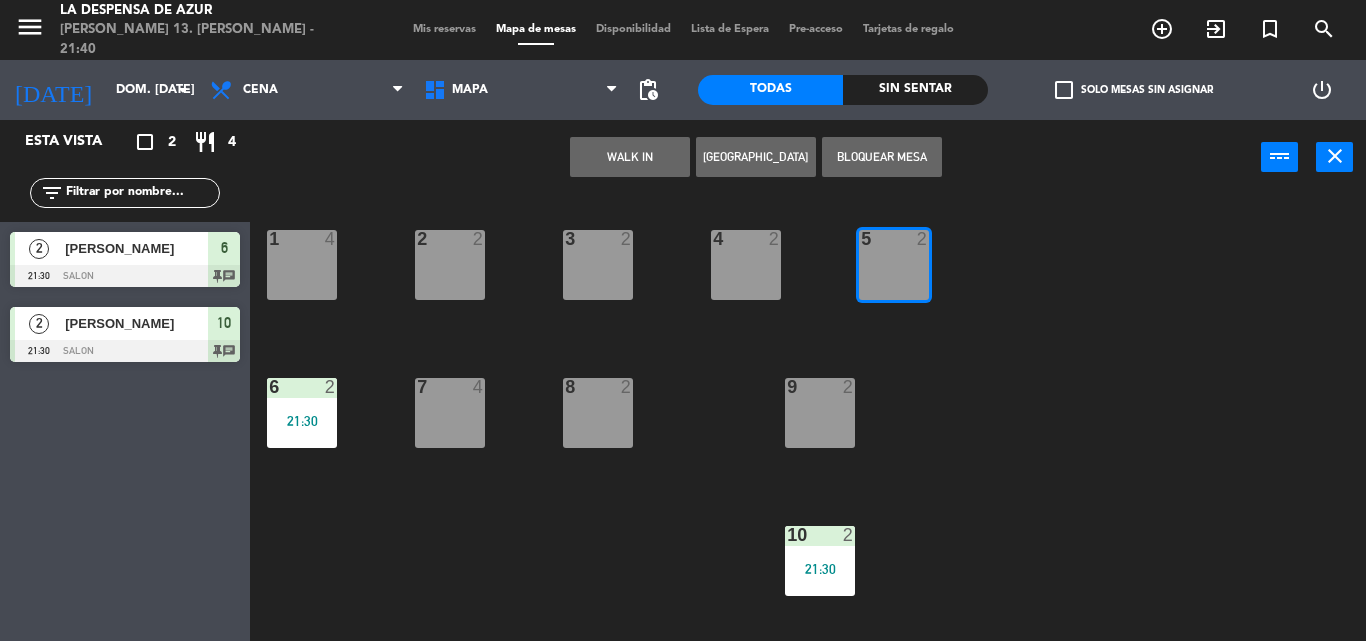 click on "WALK IN" at bounding box center [630, 157] 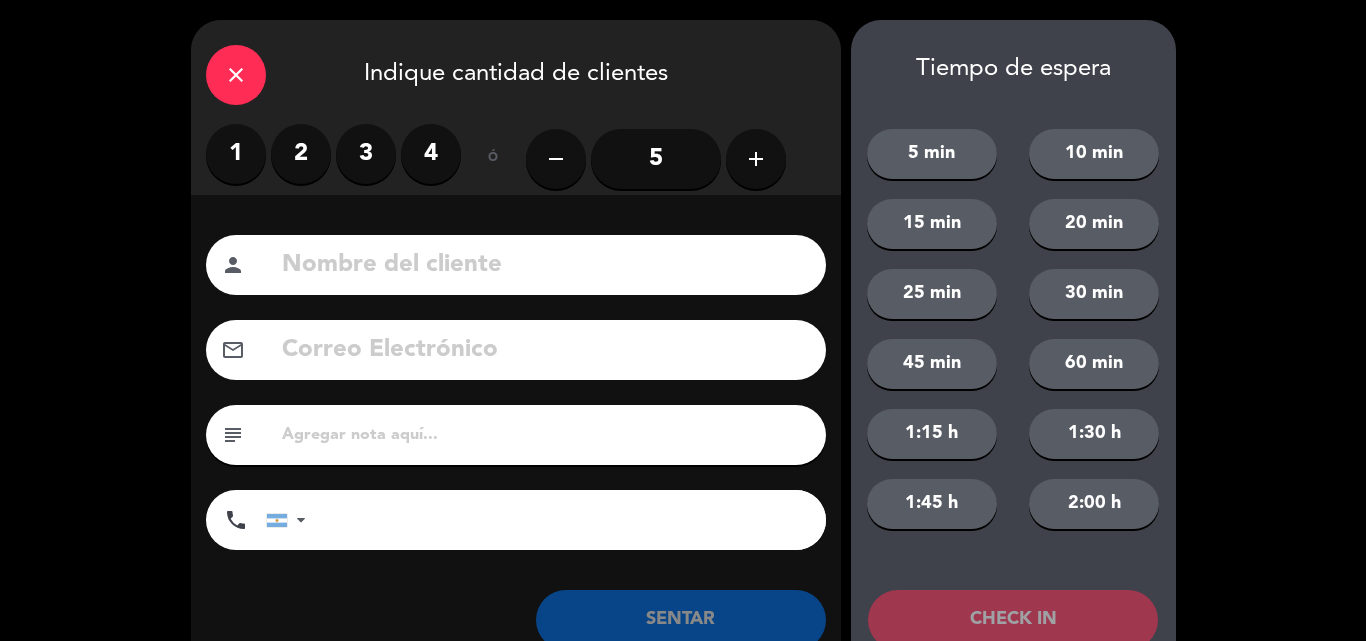 click 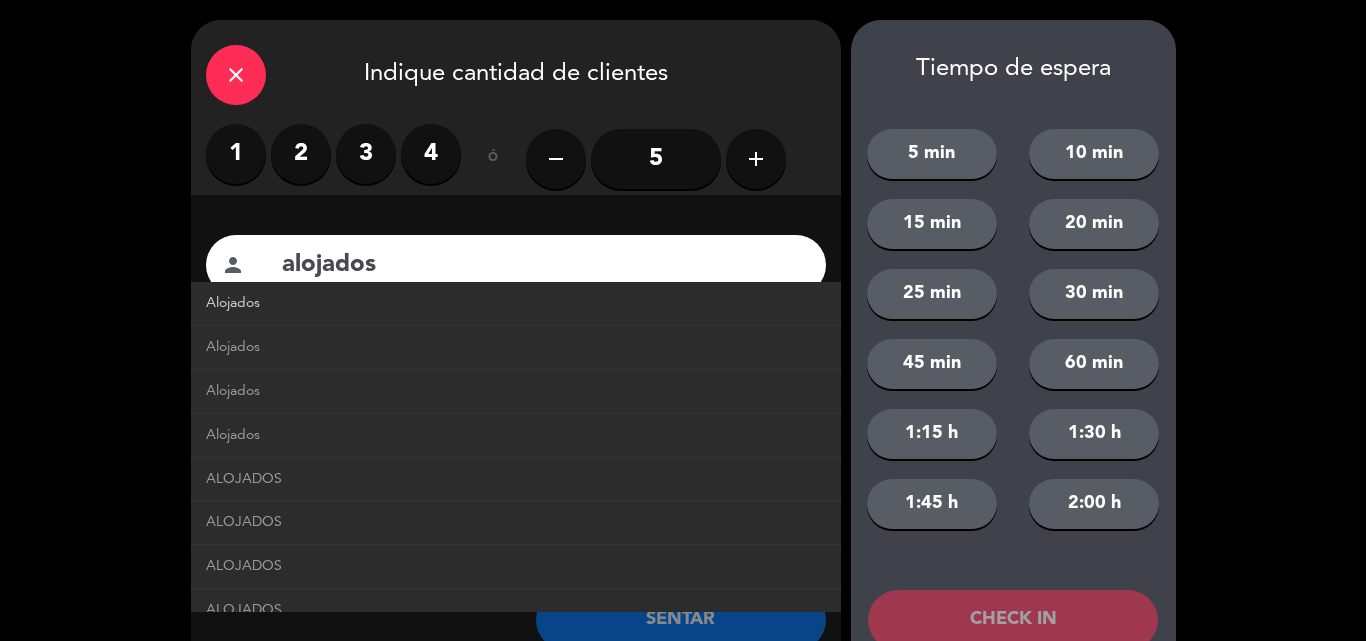 click on "Alojados" 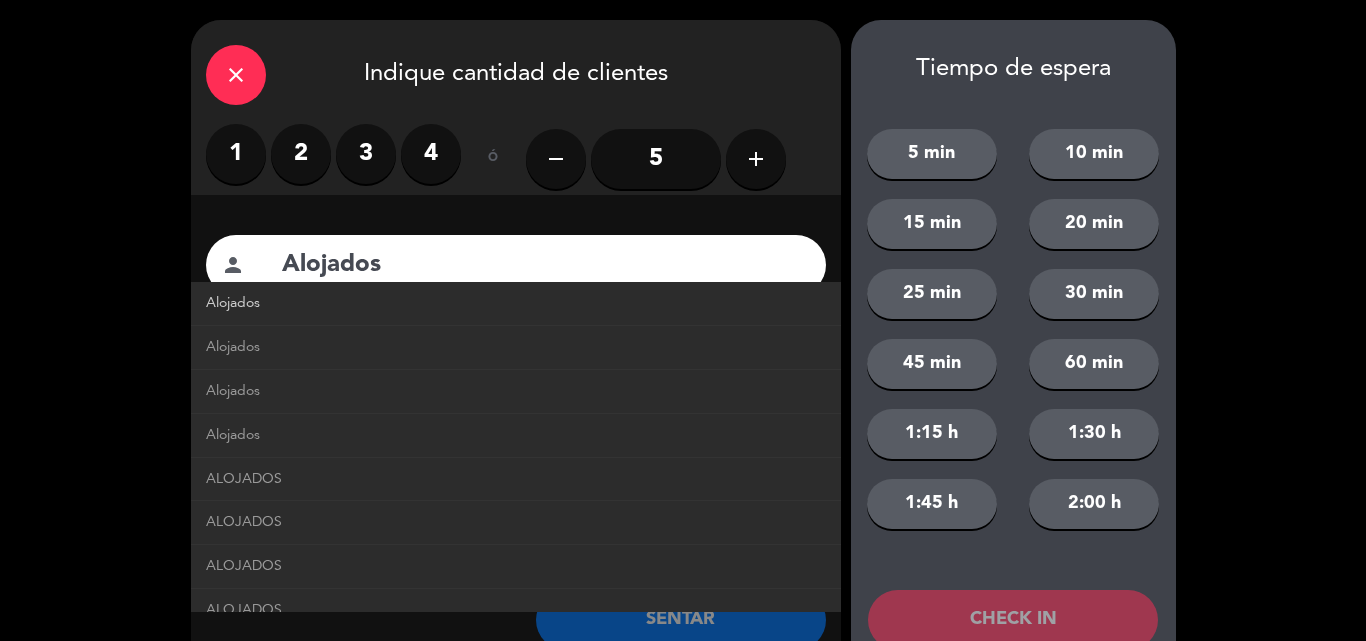 click on "Nombre del cliente person Alojados Alojados    Alojados    Alojados   Alojados    ALOJADOS    ALOJADOS    ALOJADOS    ALOJADOS    ALOJADOS    ALOJADOS    ALOJADOS    ALOJADOS    ALOJADOS    Externos Alojados    Alojados hab 18   ALOJADOS    ALOJADOS    ALOJADOS    ALOJADOS    ALOJADOS    ALOJADOS    ALOJADOS    ALOJADOS    ALOJADOS    ALOJADOS    ALOJADOS    ALOJADOS    ALOJADOS    ALOJADOS    ALOJADOS    ALOJADOS    ALOJADOS    ALOJADOS    ALOJADOS    ALOJADOS    Alojados    Alojados    ALOJADOS   ALOJADOS    ALOJADOS    ALOJADOS    ALOJADOS    ALOJADOS    ALOJADOS    Alojados    ALOJADOS    Alojados    Alojados    Alojados    ALOJADOS    ALOJADOS    Correo Electrónico email subject phone [GEOGRAPHIC_DATA] +1 [GEOGRAPHIC_DATA] +44 [GEOGRAPHIC_DATA] ([GEOGRAPHIC_DATA]) +51 [GEOGRAPHIC_DATA] +54 [GEOGRAPHIC_DATA] ([GEOGRAPHIC_DATA]) +55 [GEOGRAPHIC_DATA] (‫[GEOGRAPHIC_DATA]‬‎) +93 [GEOGRAPHIC_DATA] ([GEOGRAPHIC_DATA]) +355 [GEOGRAPHIC_DATA] (‫[GEOGRAPHIC_DATA]‬‎) +213 [US_STATE] +1684 [GEOGRAPHIC_DATA] +376 [GEOGRAPHIC_DATA] +244 [GEOGRAPHIC_DATA] +1264 [GEOGRAPHIC_DATA] +1268 [GEOGRAPHIC_DATA] +54 [GEOGRAPHIC_DATA] ([GEOGRAPHIC_DATA])" 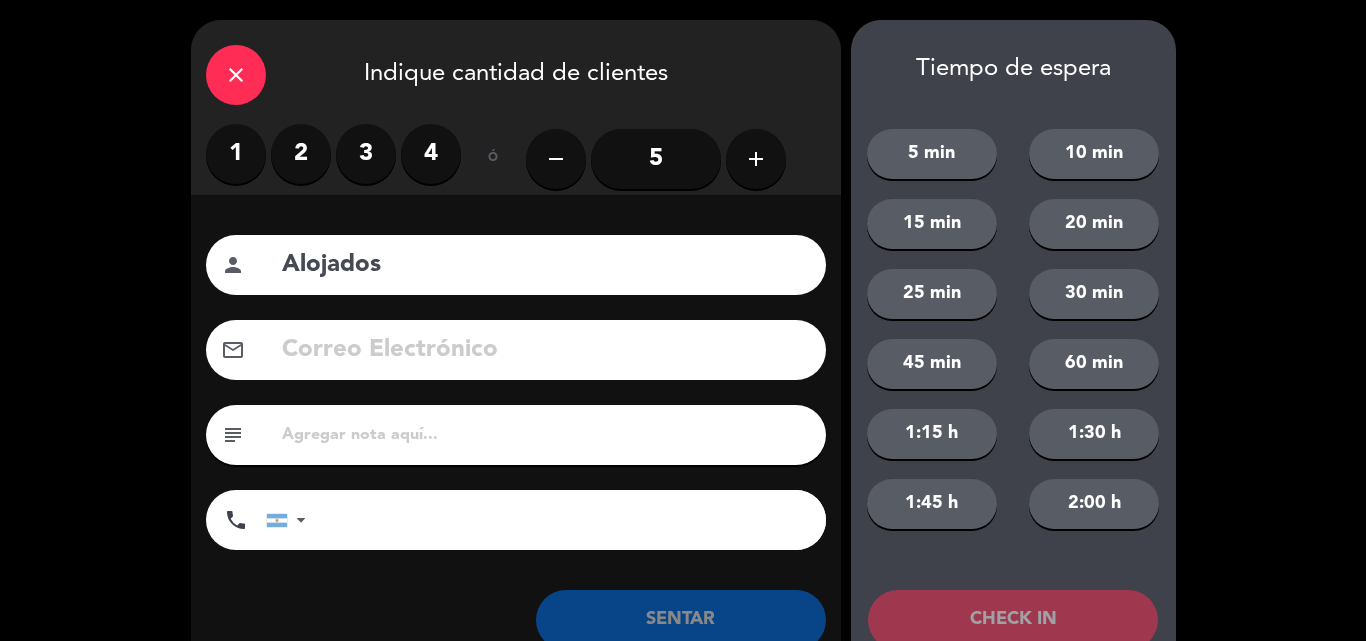 click on "2" at bounding box center (301, 154) 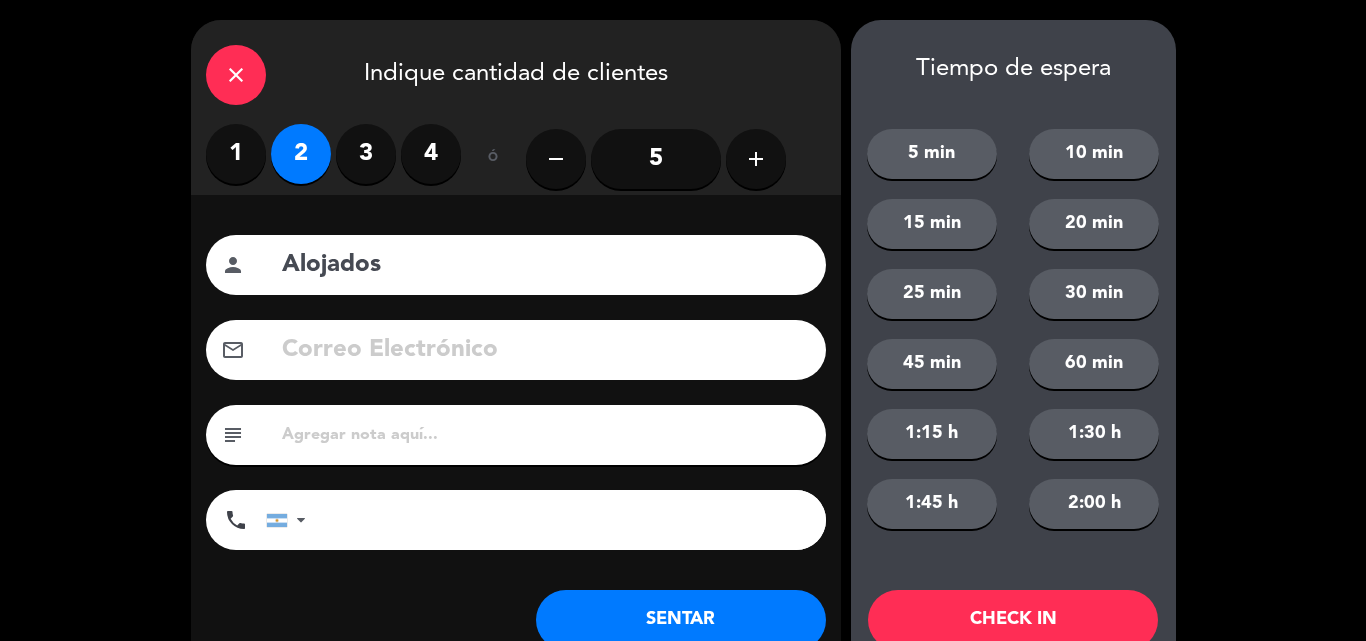 click on "SENTAR" 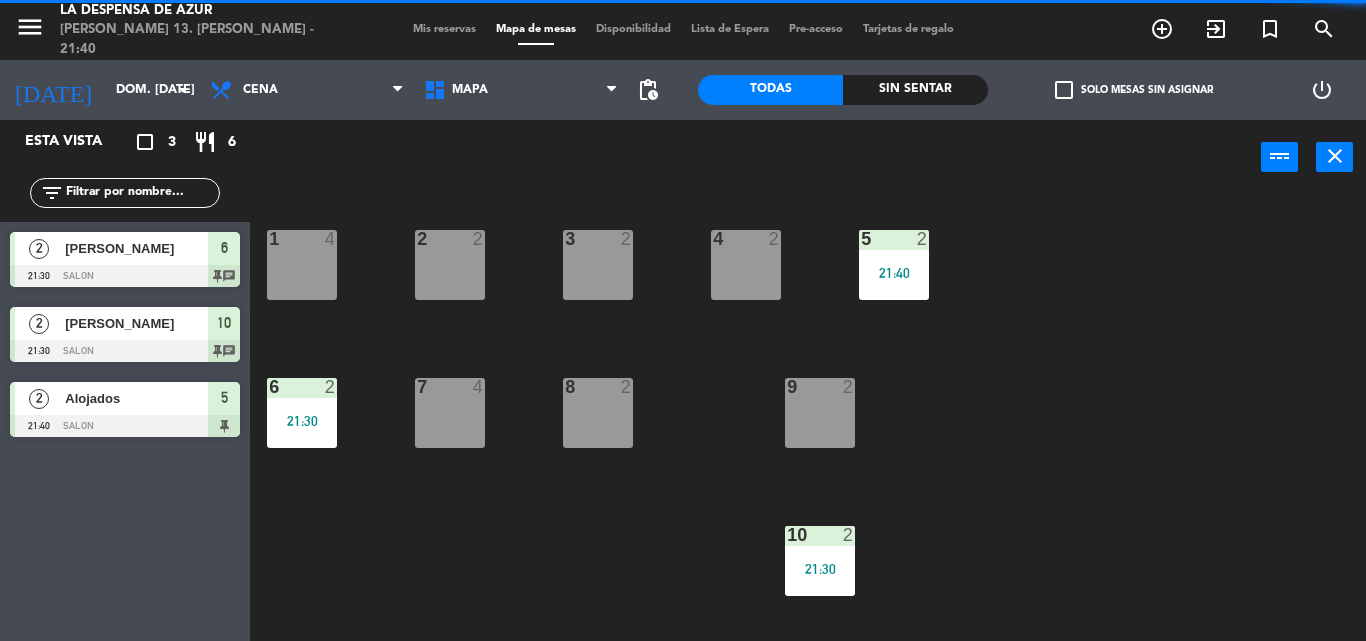 click on "1  4" at bounding box center (302, 265) 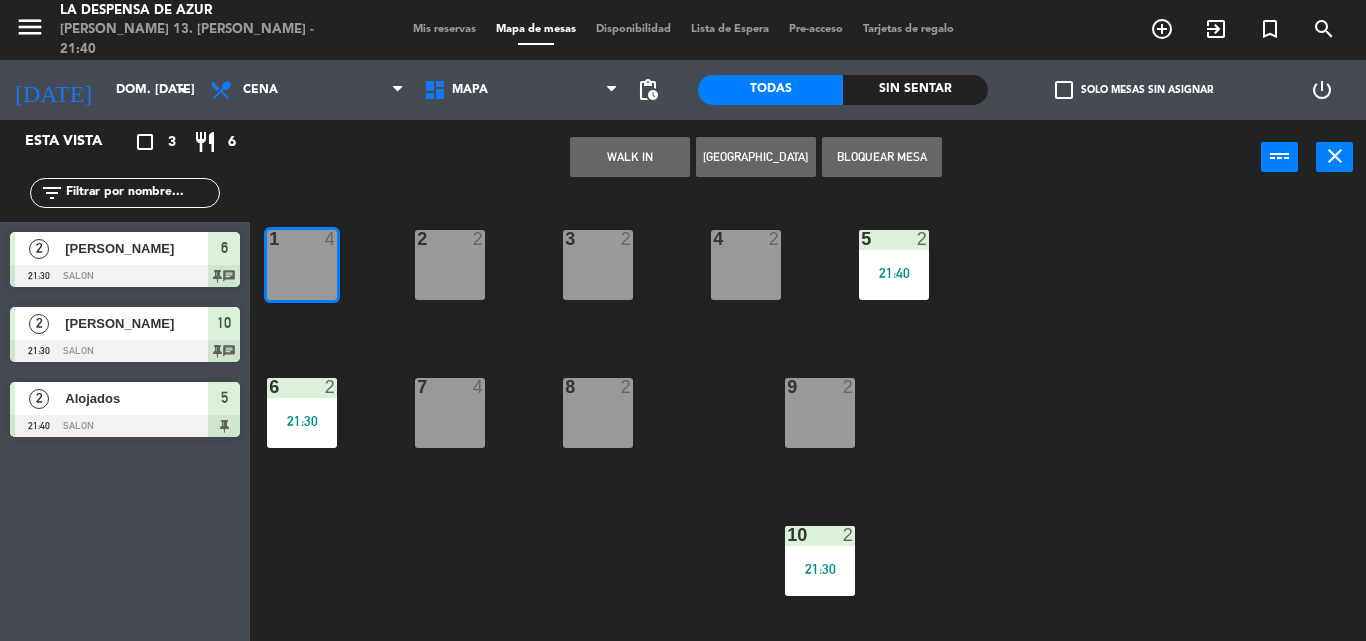 click on "WALK IN" at bounding box center (630, 157) 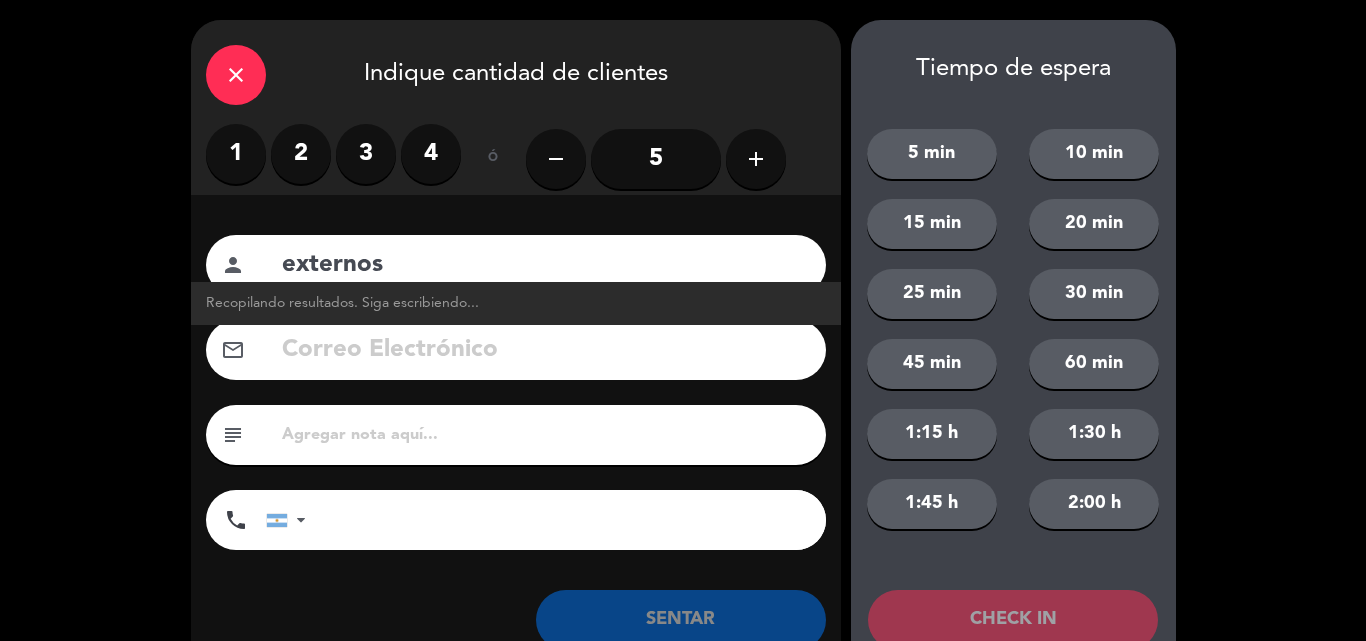 type on "externos" 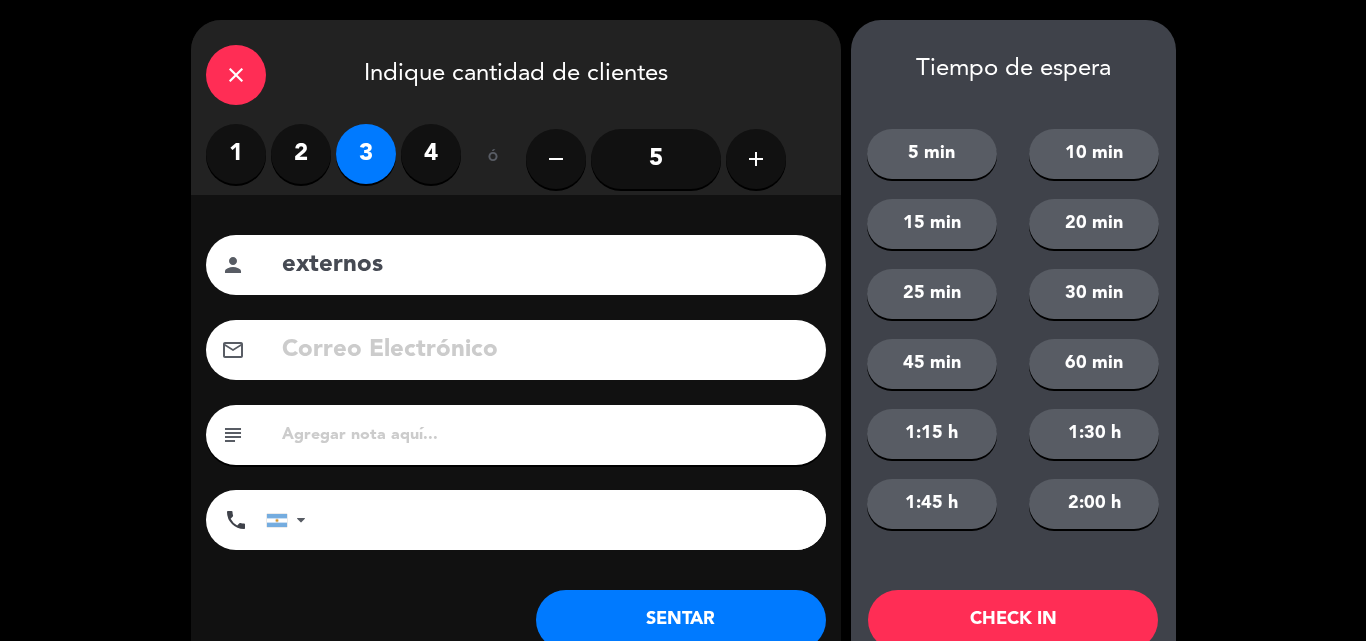 click on "SENTAR" 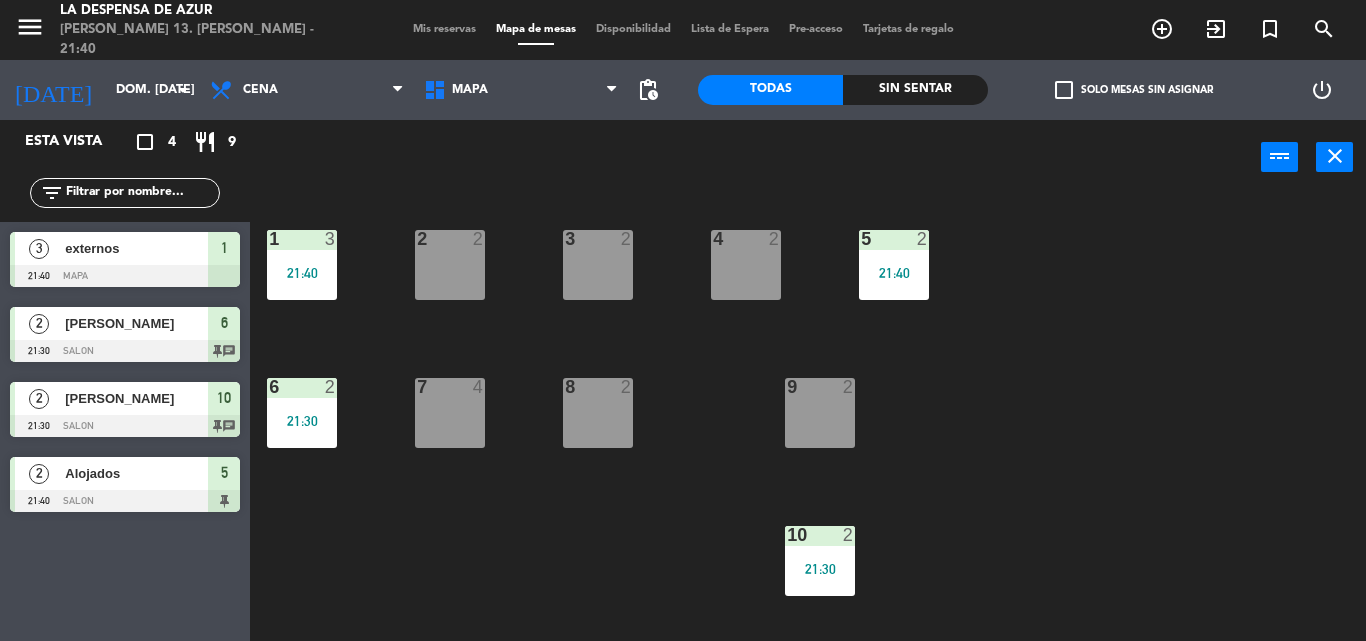 click on "3  2" at bounding box center [598, 265] 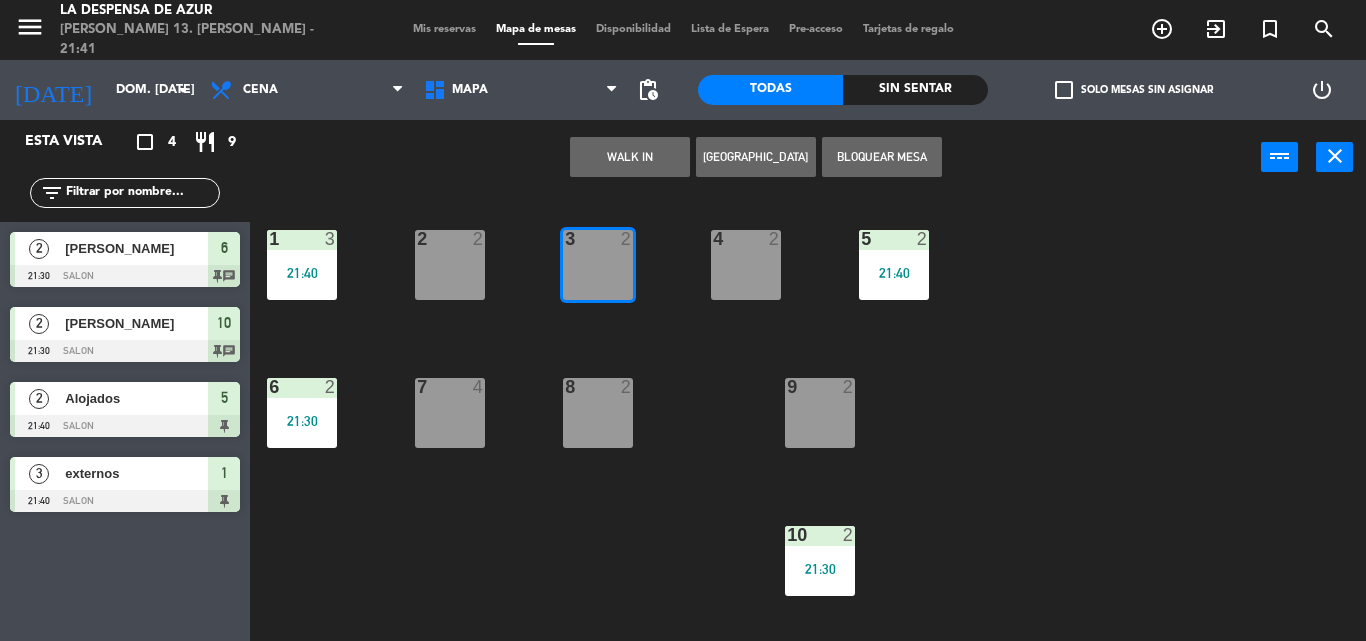 click on "WALK IN" at bounding box center (630, 157) 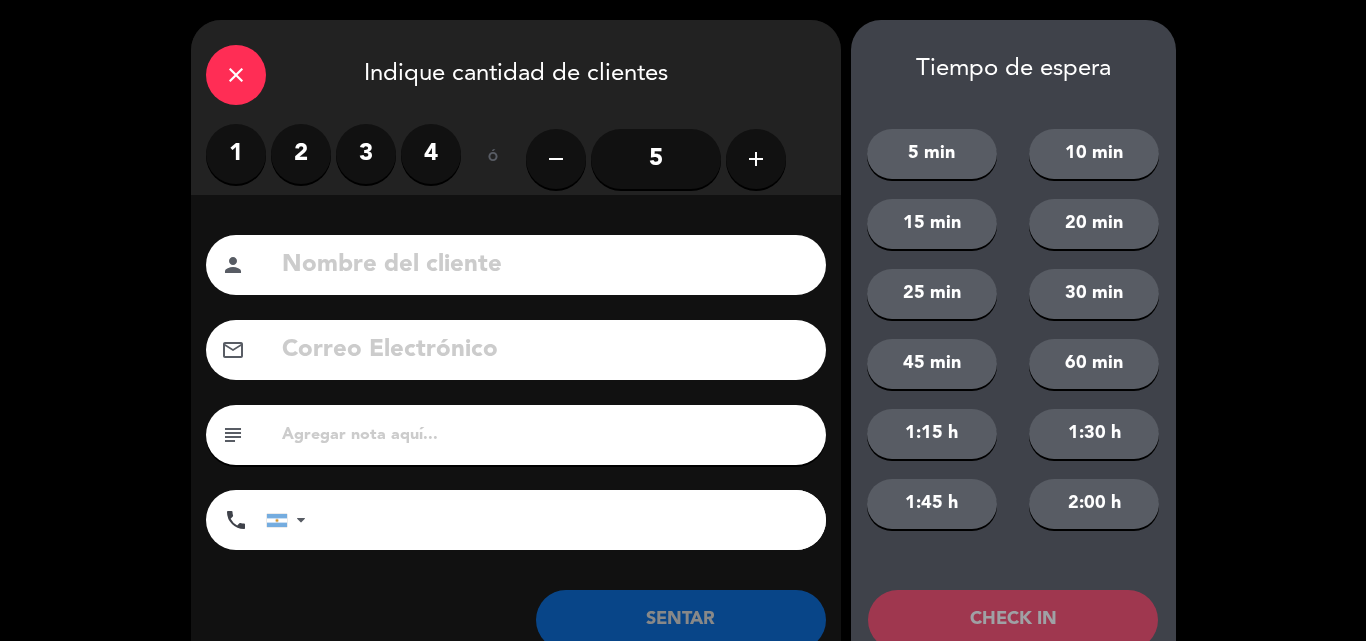 click on "1" at bounding box center [236, 154] 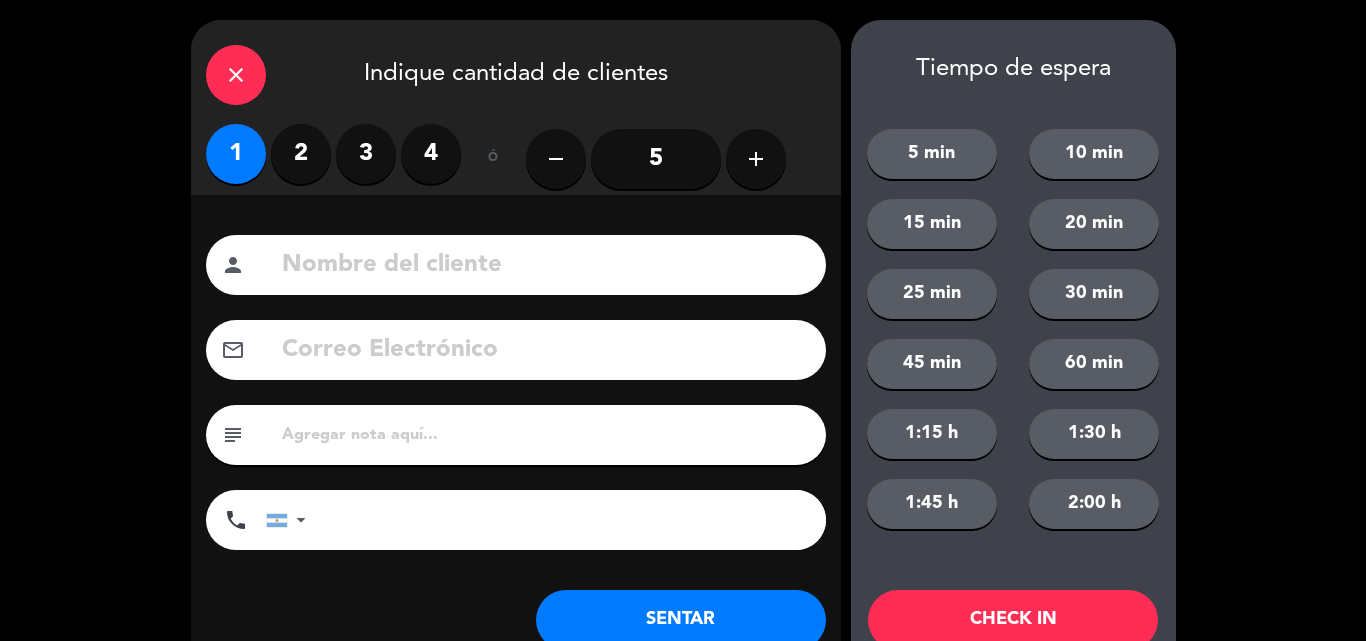 click 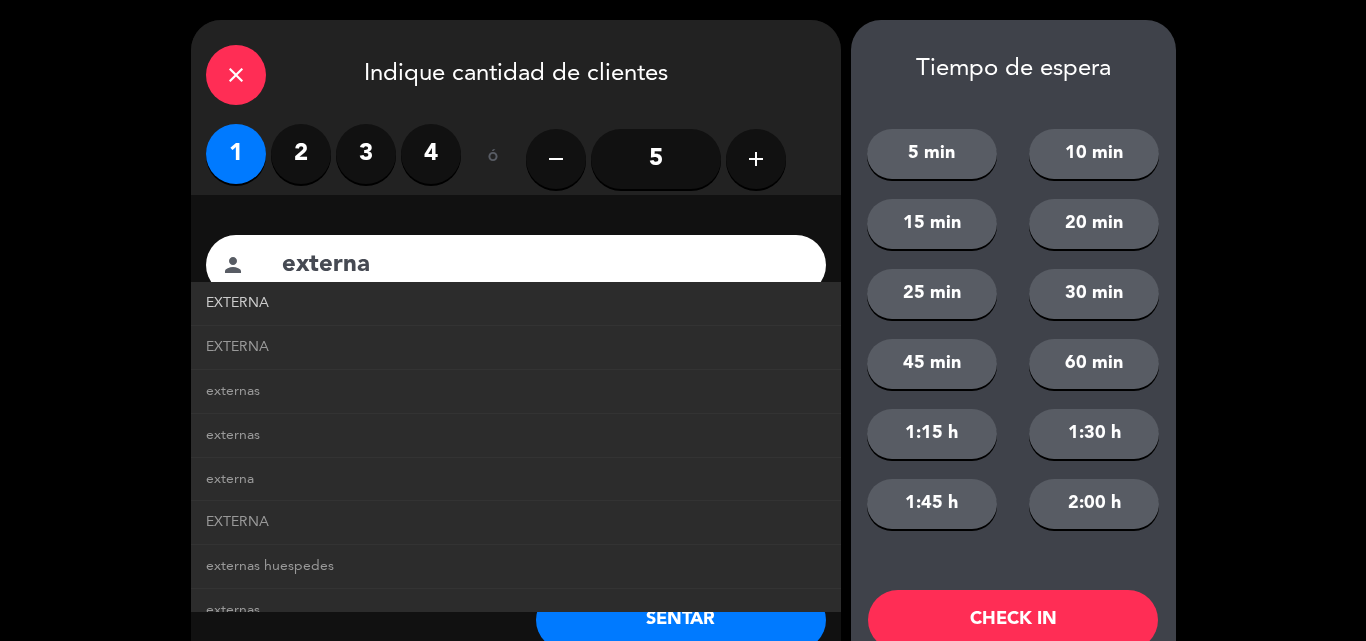 click on "EXTERNA" 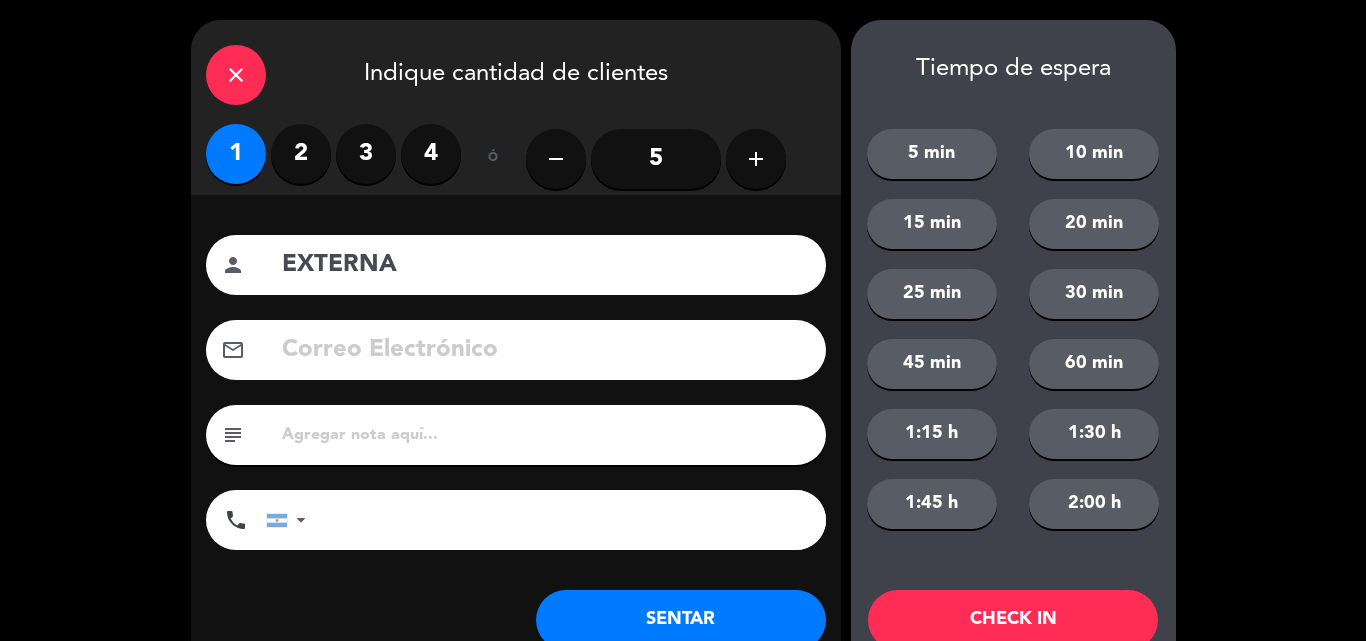 click on "SENTAR" 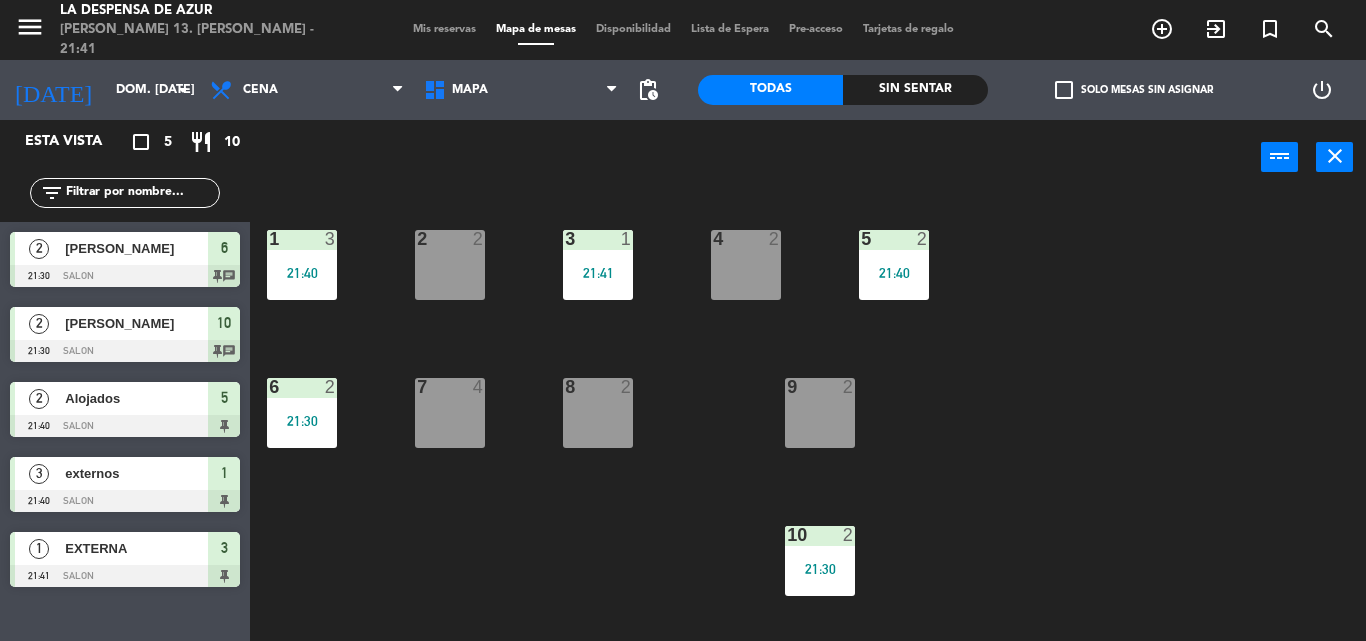 click on "8  2" at bounding box center (598, 413) 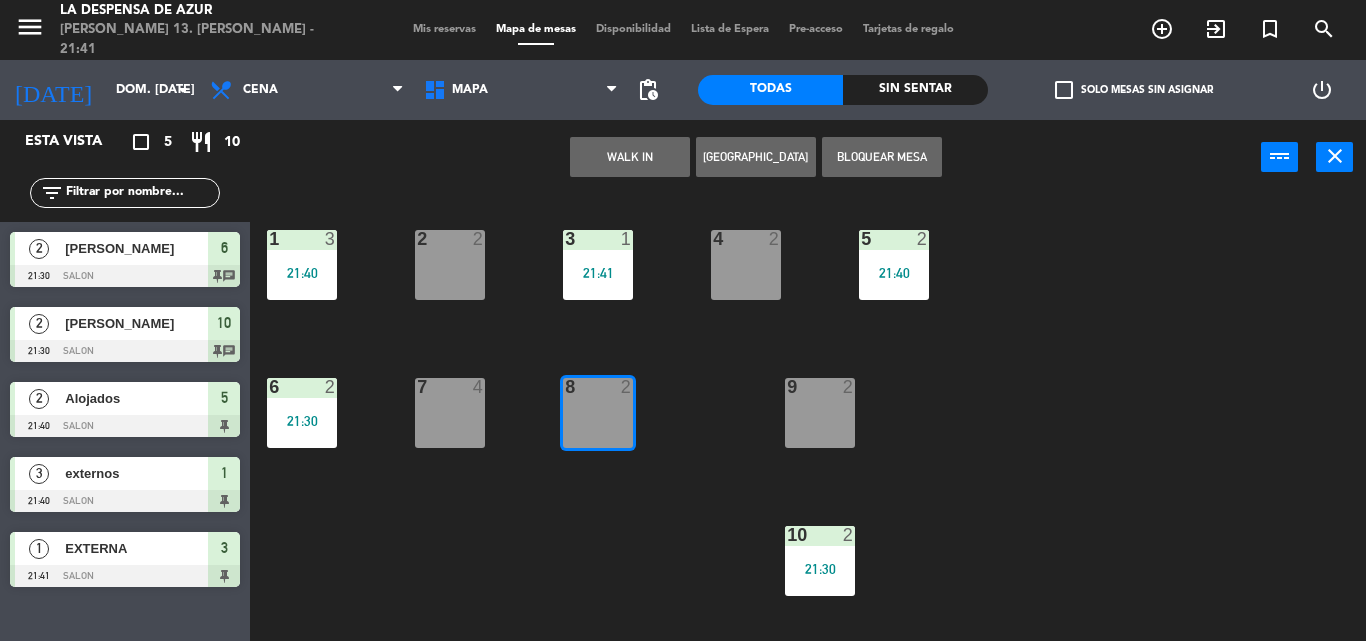 click on "8  2" at bounding box center [598, 413] 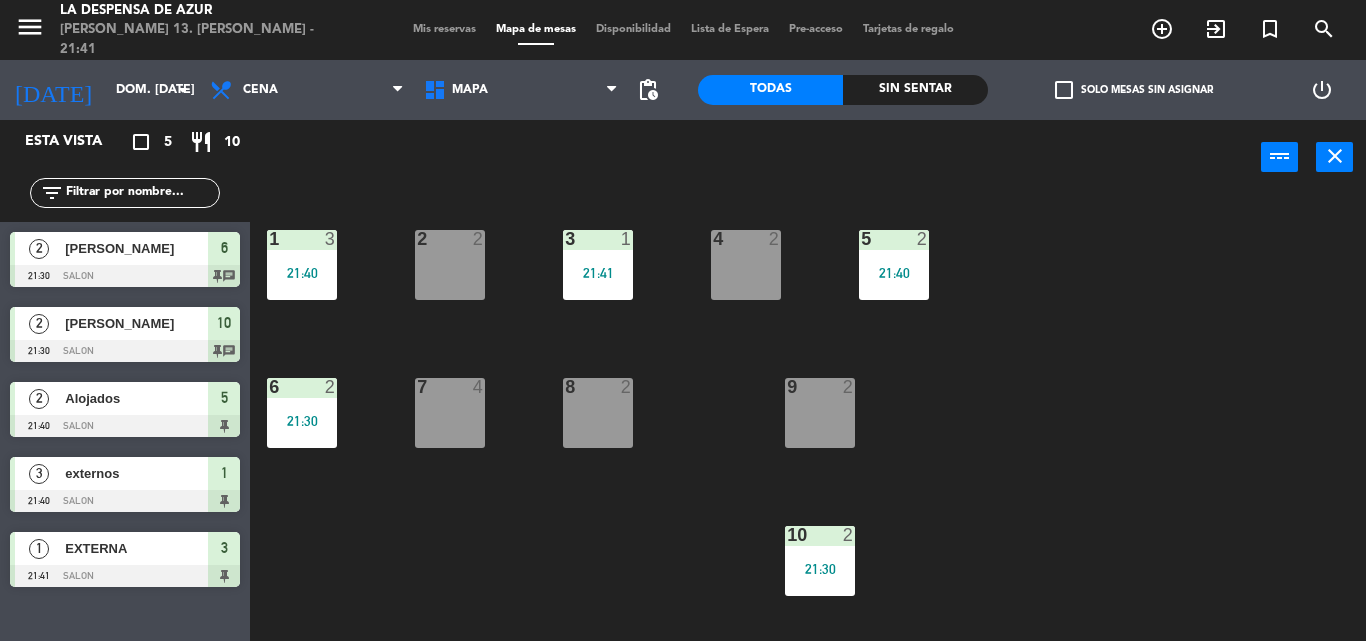 click on "8  2" at bounding box center (598, 413) 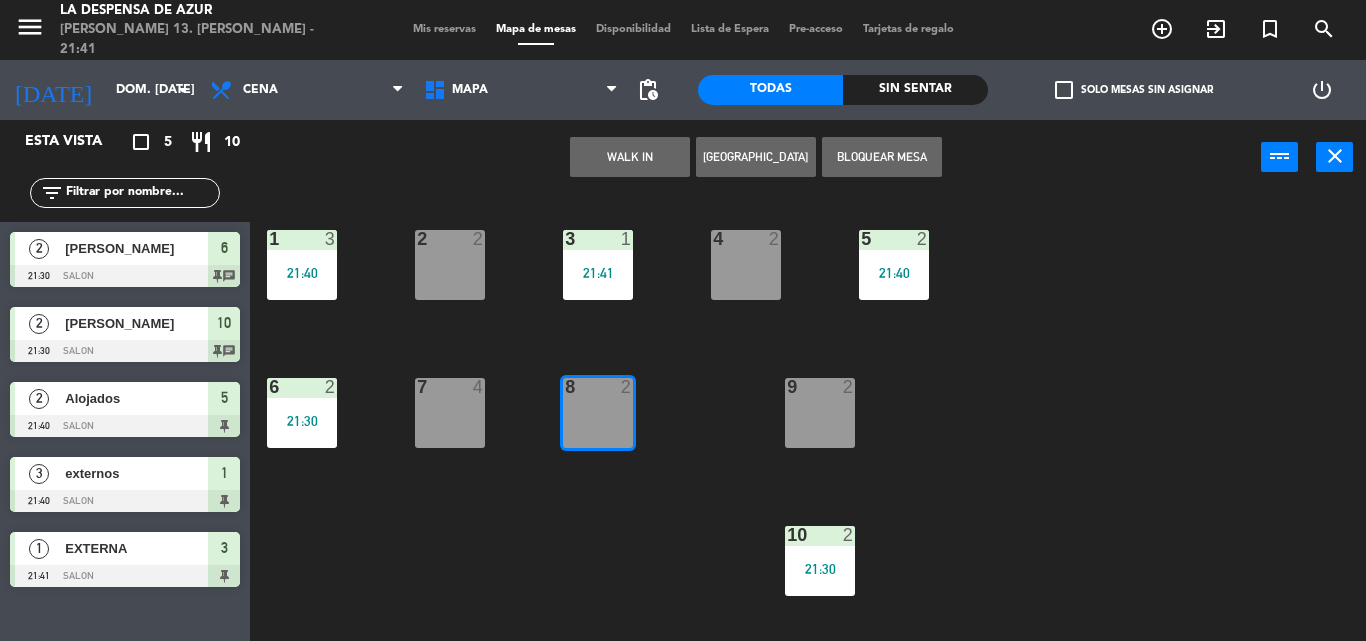 click on "WALK IN" at bounding box center (630, 157) 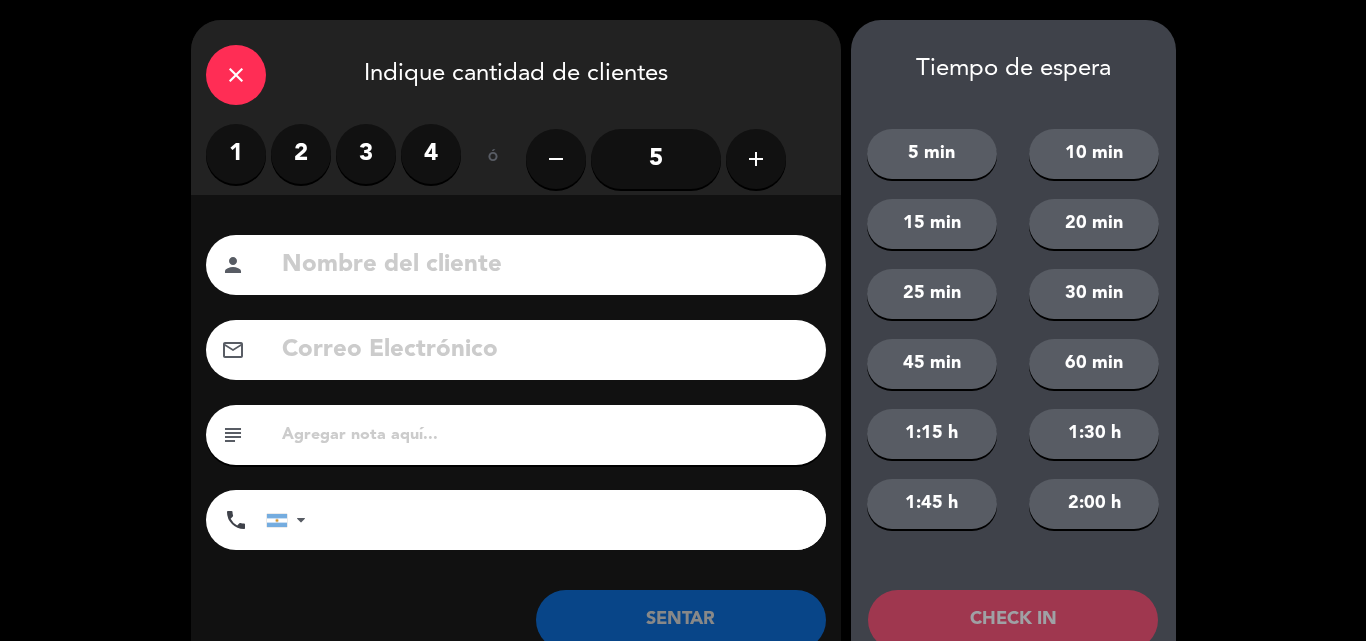 click on "2" at bounding box center [301, 154] 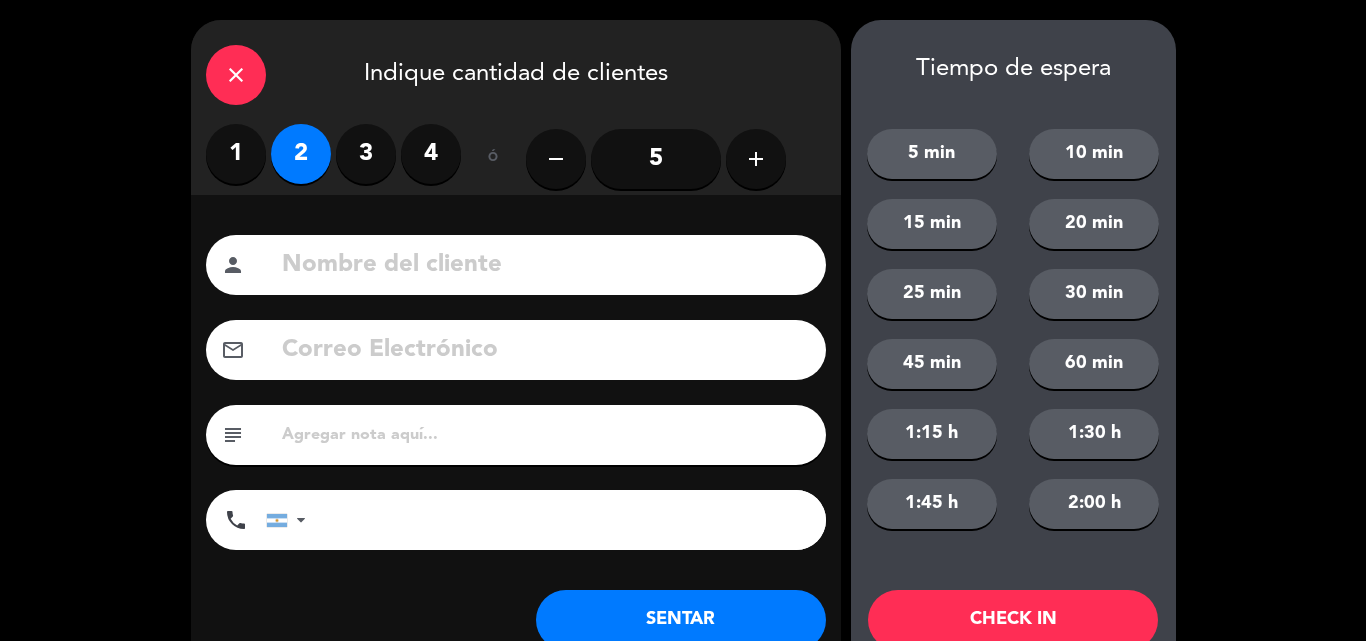 click 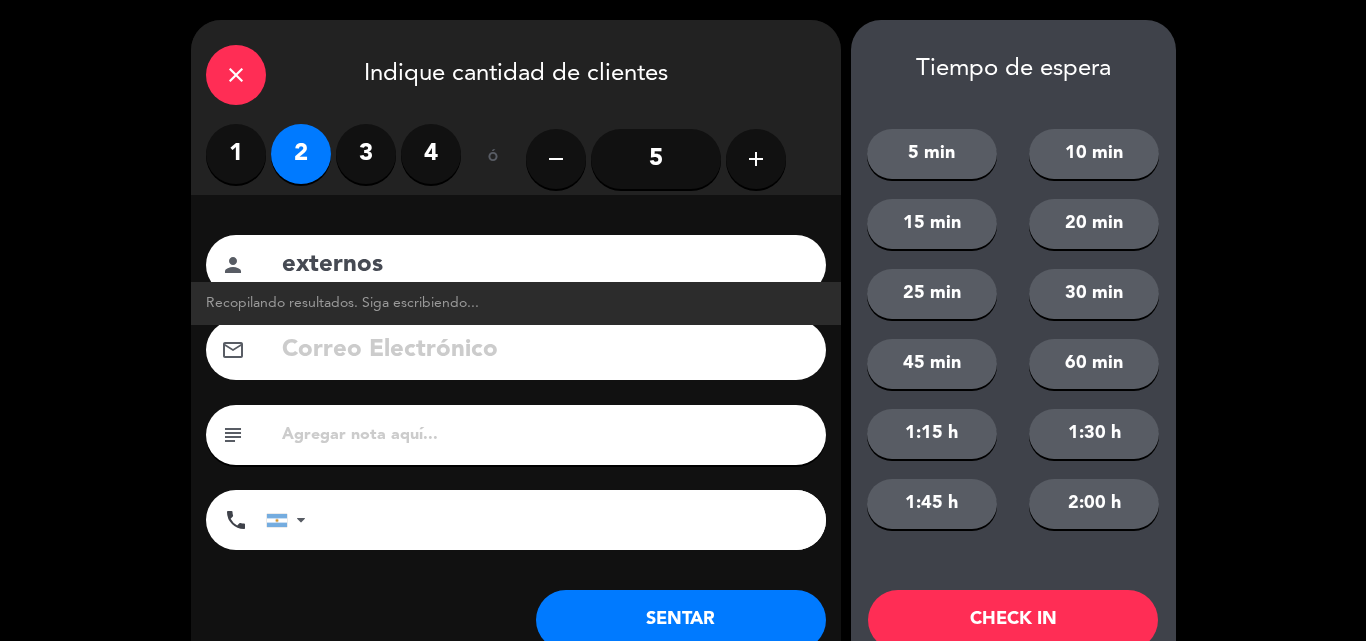 click on "externos" 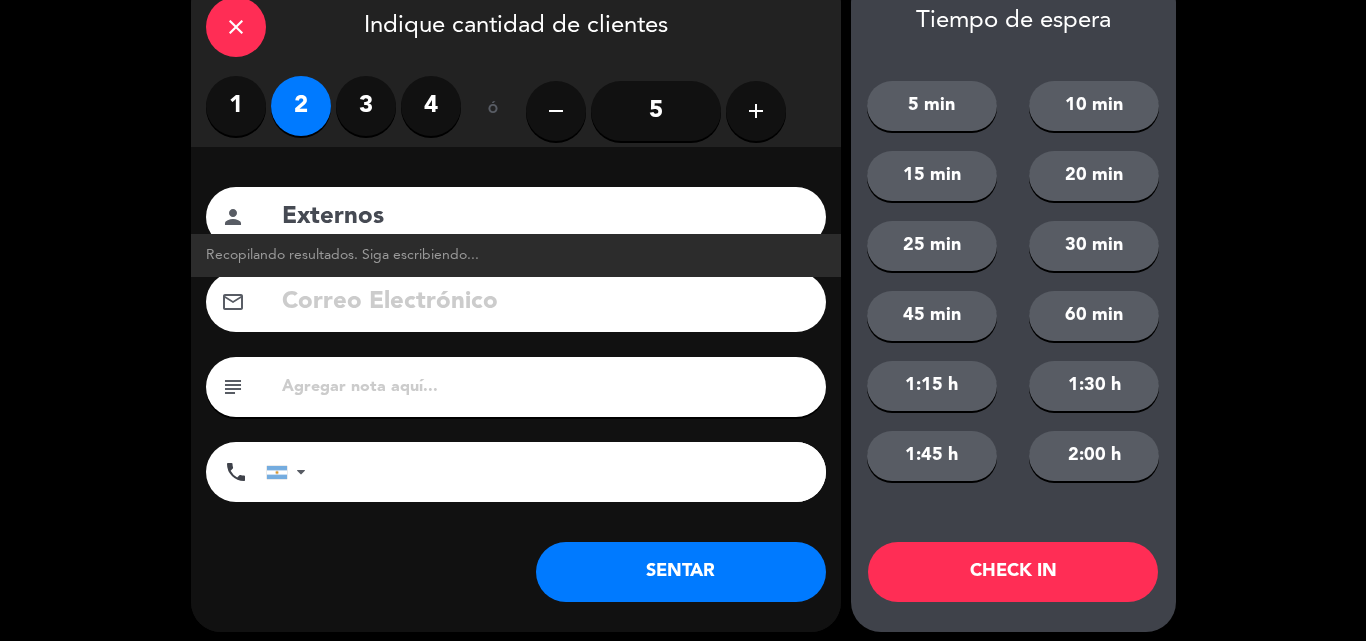 scroll, scrollTop: 59, scrollLeft: 0, axis: vertical 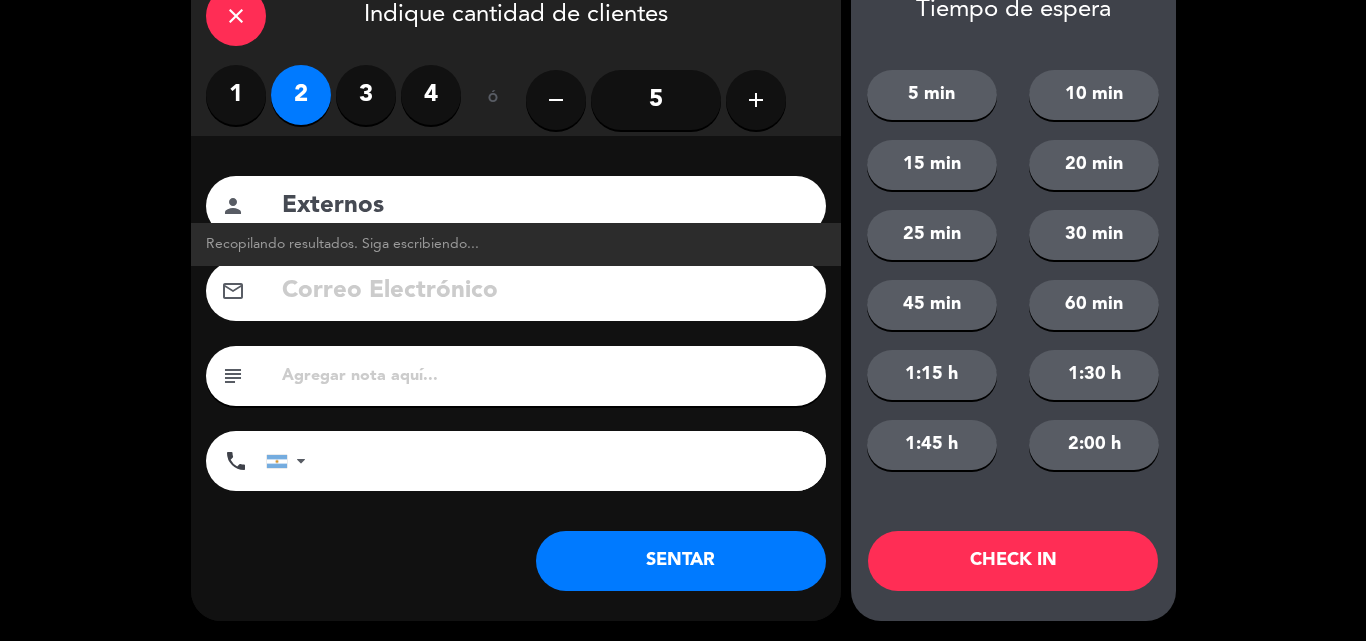 type on "Externos" 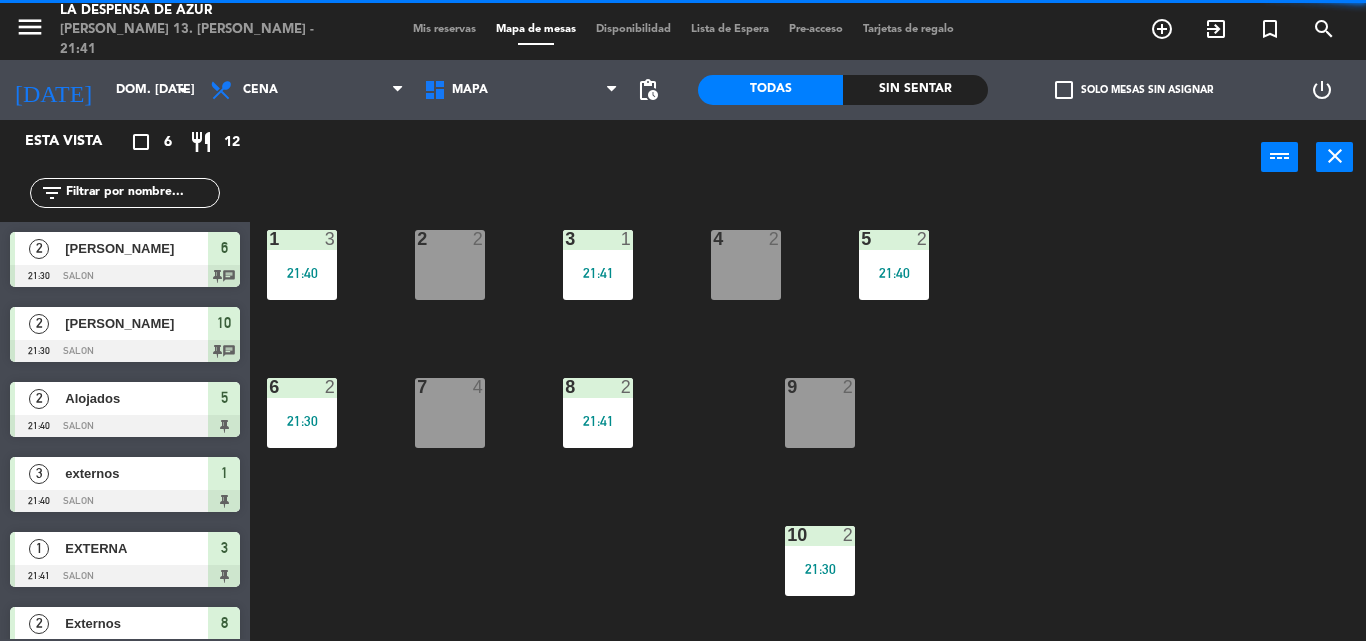click on "1  3   21:40  2  2  3  1   21:41  4  2  5  2   21:40  6  2   21:30  7  4  8  2   21:41  9  2  10  2   21:30  [MEDICAL_DATA] lock  2  T4 lock  4  T5 lock  4  T7 lock  4  T1 lock  4  T2 lock  2  D1 lock  4  D2 lock  4  D3 lock  4  D4 lock  4  D5 lock  2  D6 lock  2  D7 lock  4  D8 lock  4" 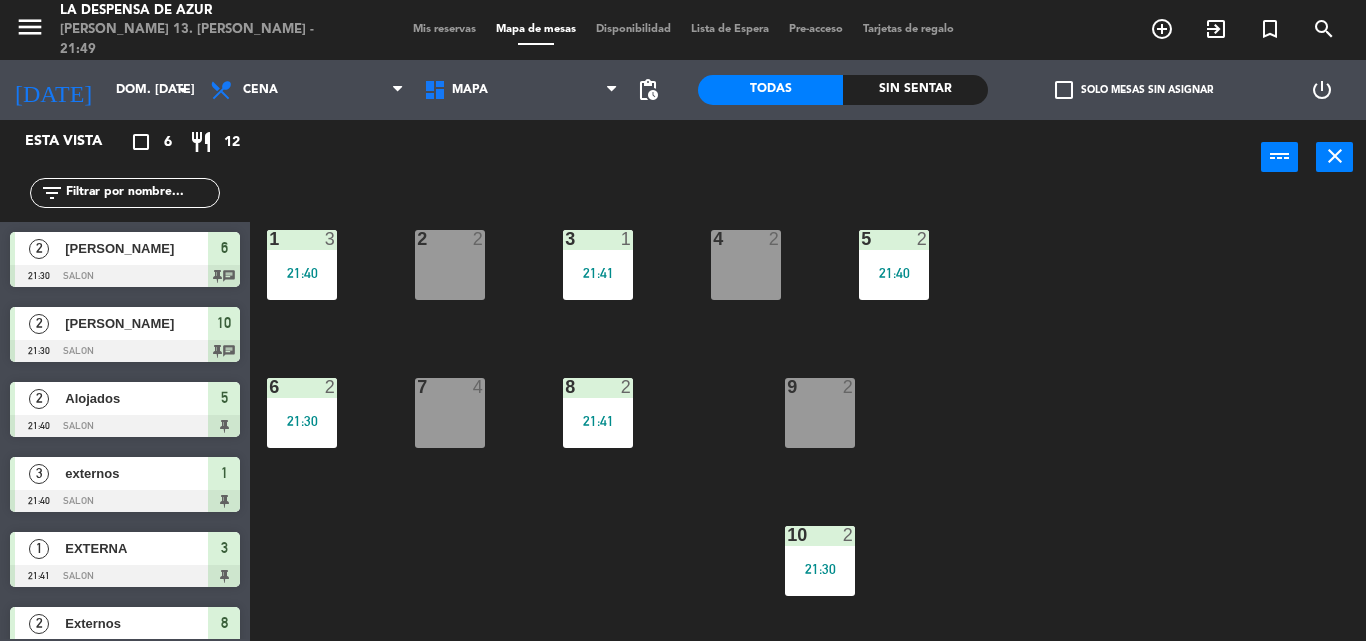 click on "Mis reservas" at bounding box center [444, 29] 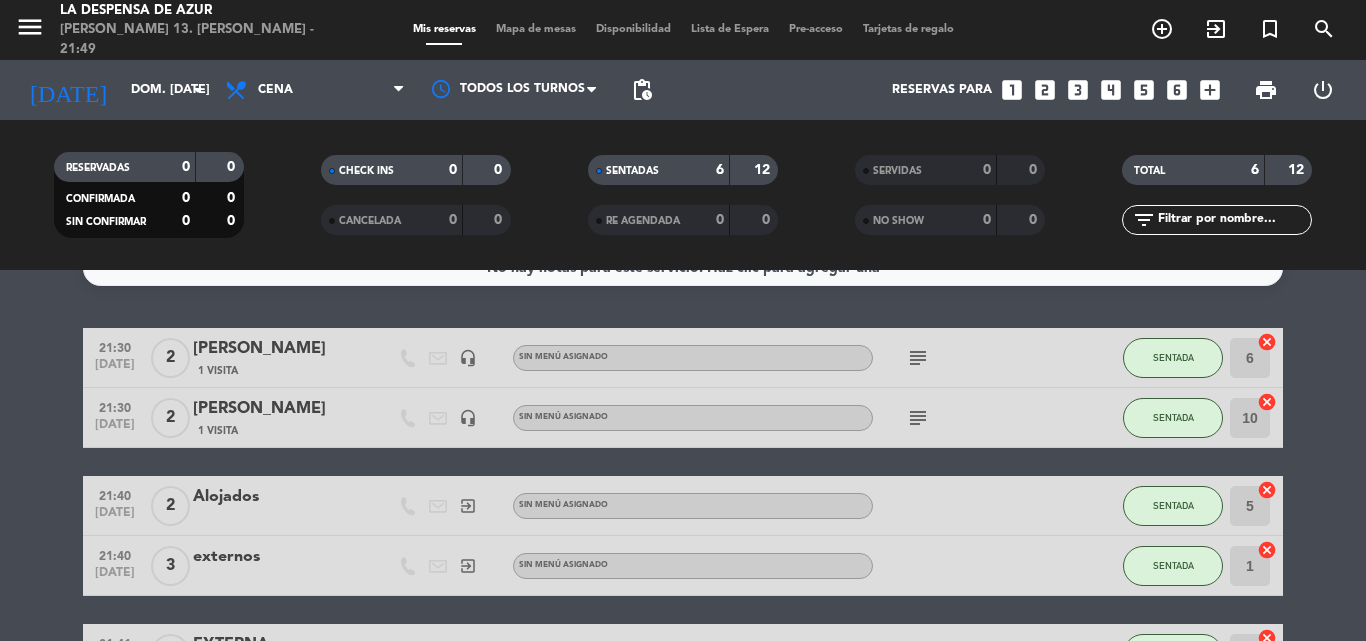 scroll, scrollTop: 0, scrollLeft: 0, axis: both 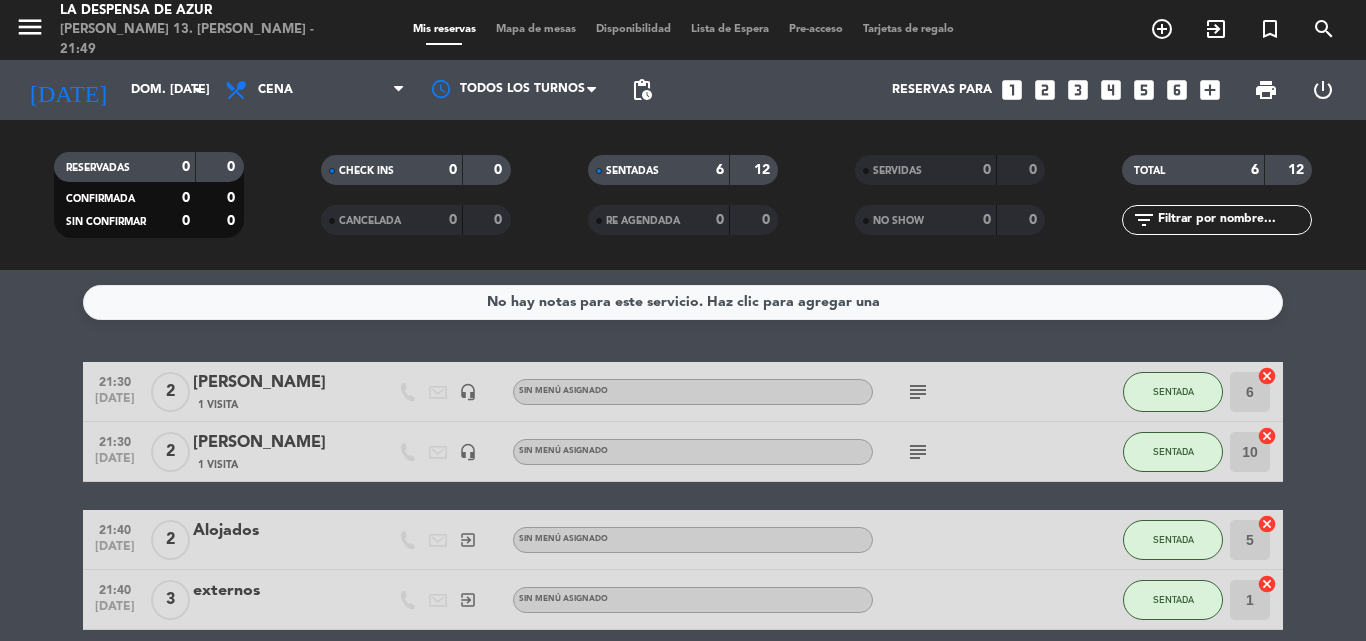 click on "SENTADAS   6   12" 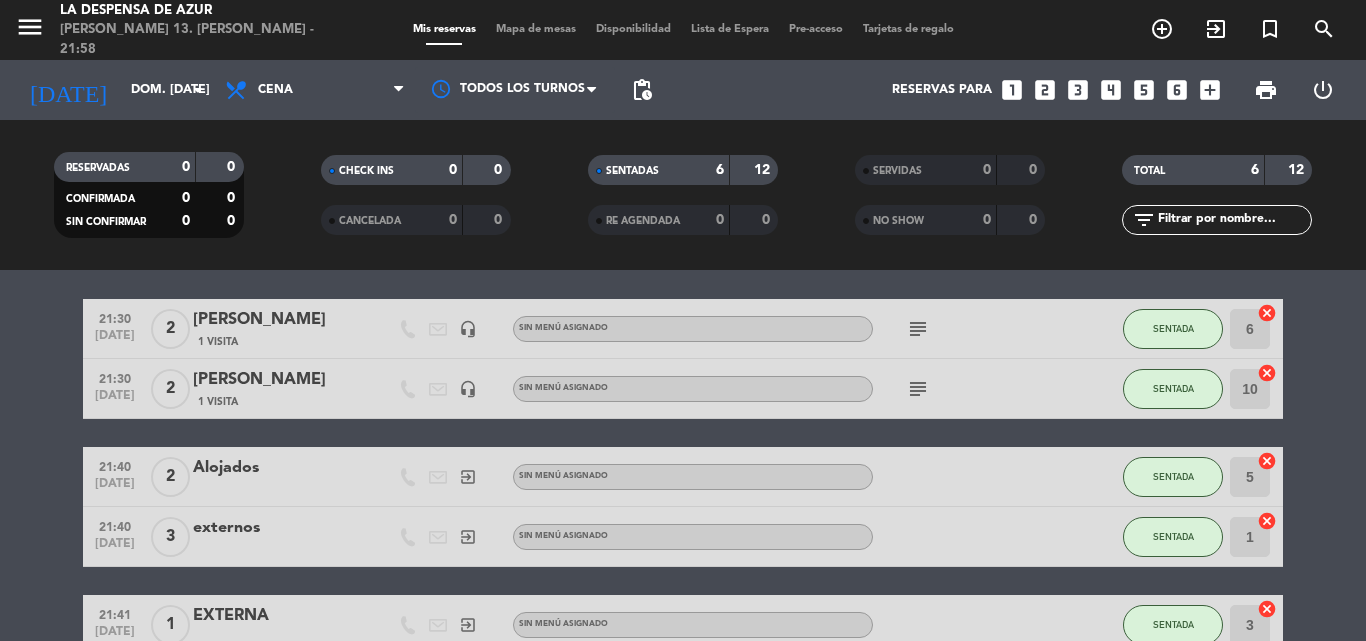 scroll, scrollTop: 37, scrollLeft: 0, axis: vertical 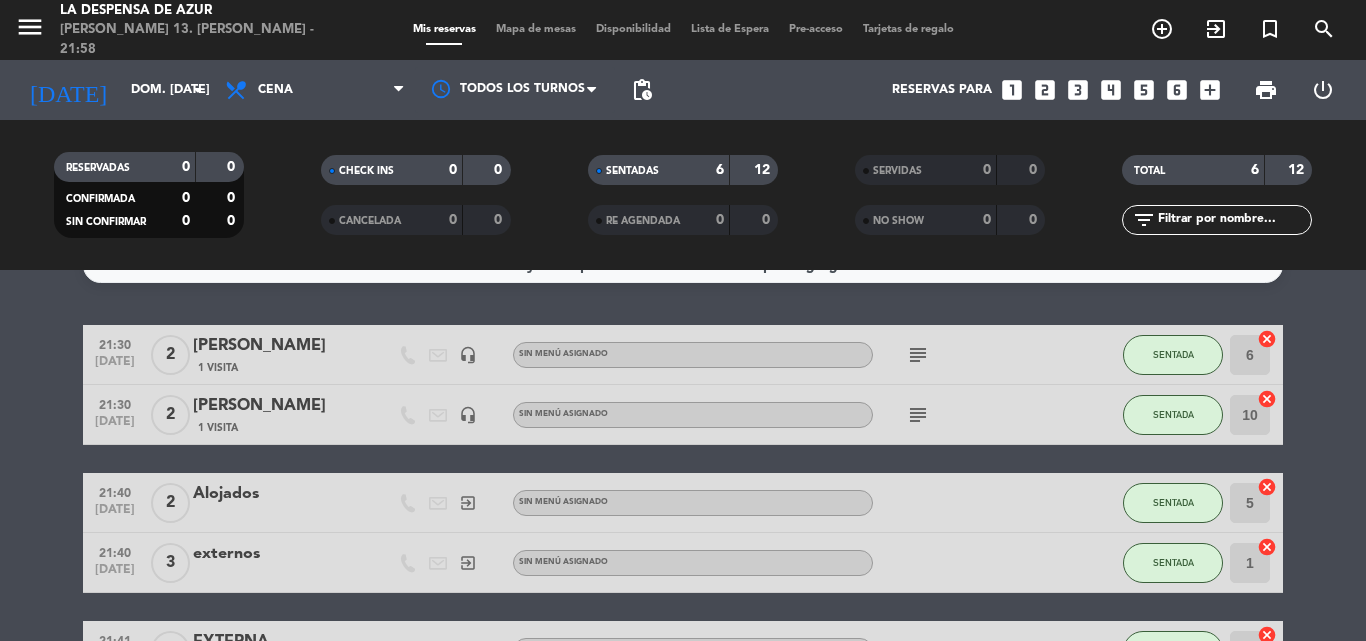 click 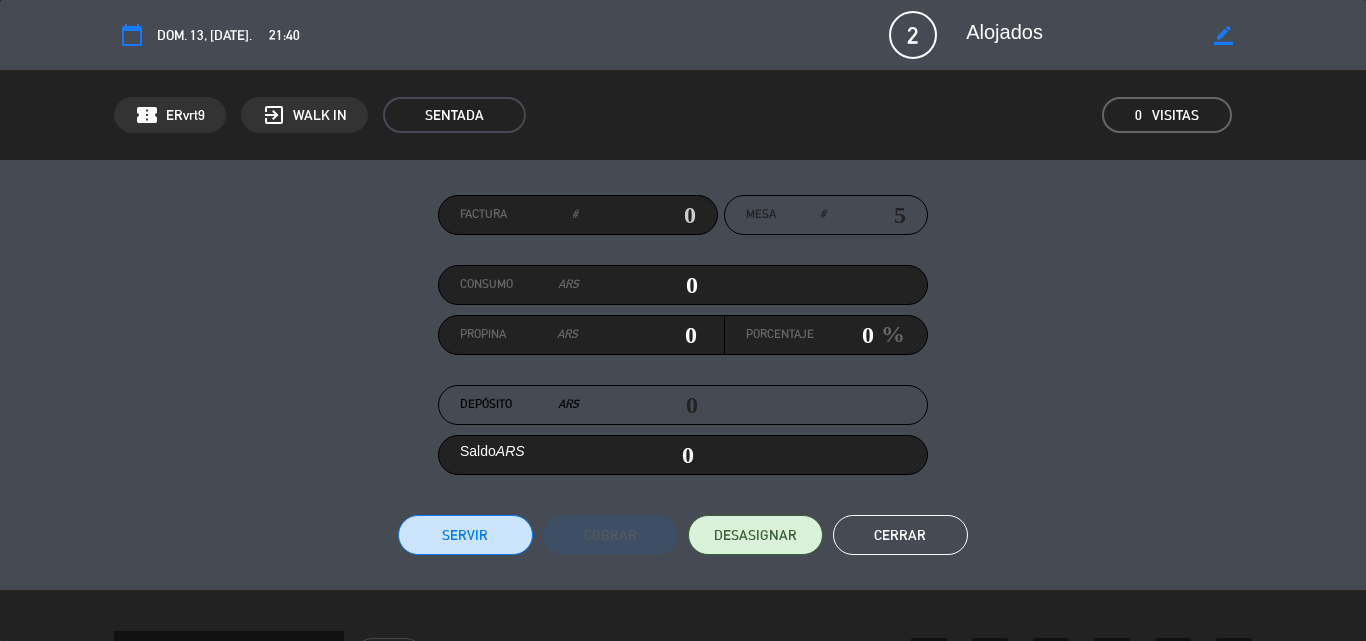 click on "border_color" 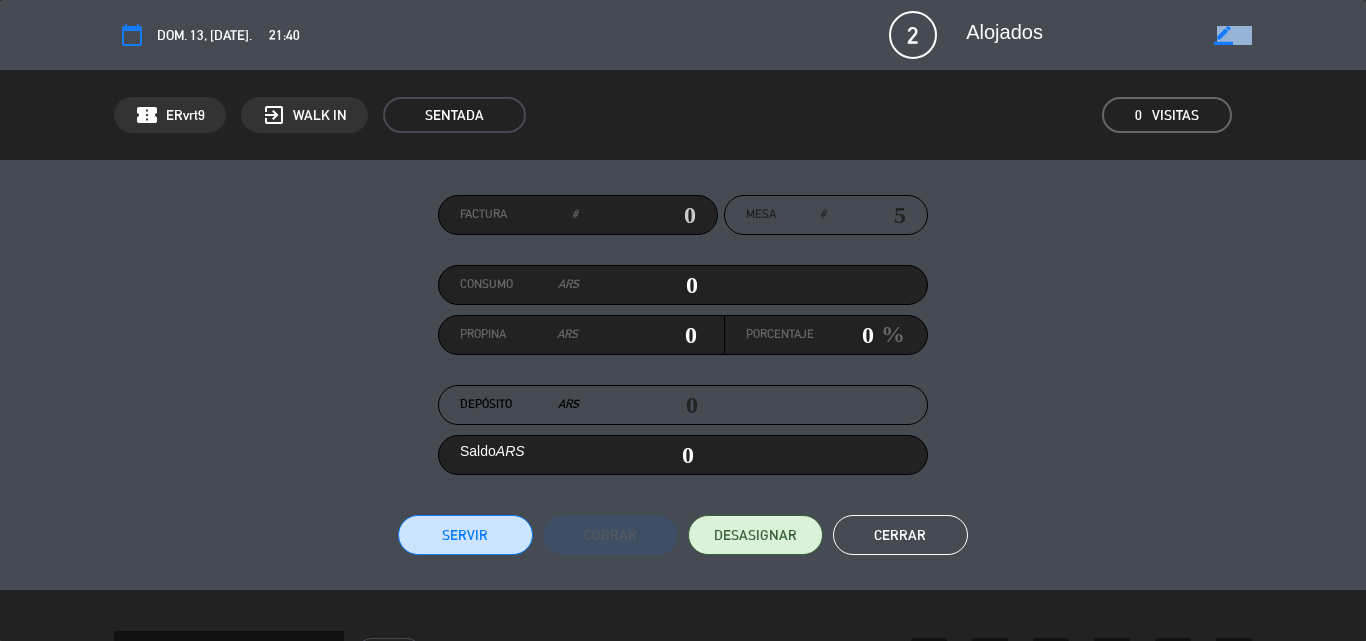 click on "border_color" 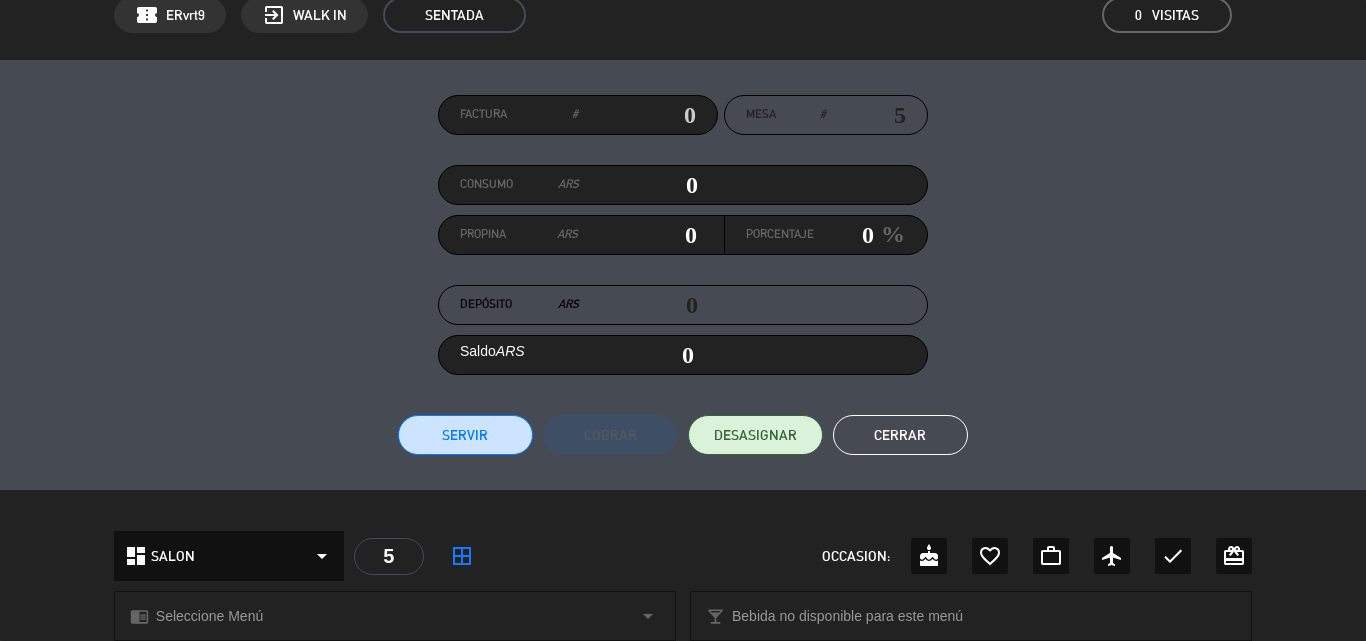 scroll, scrollTop: 0, scrollLeft: 0, axis: both 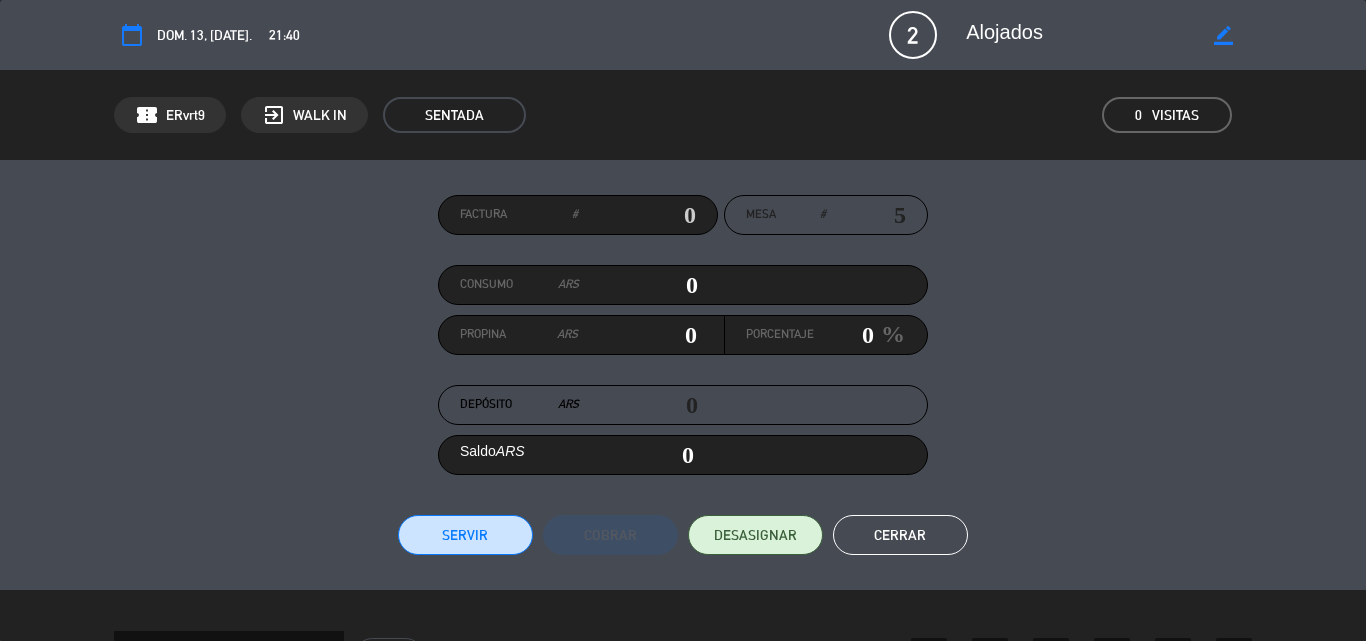 click on "2" 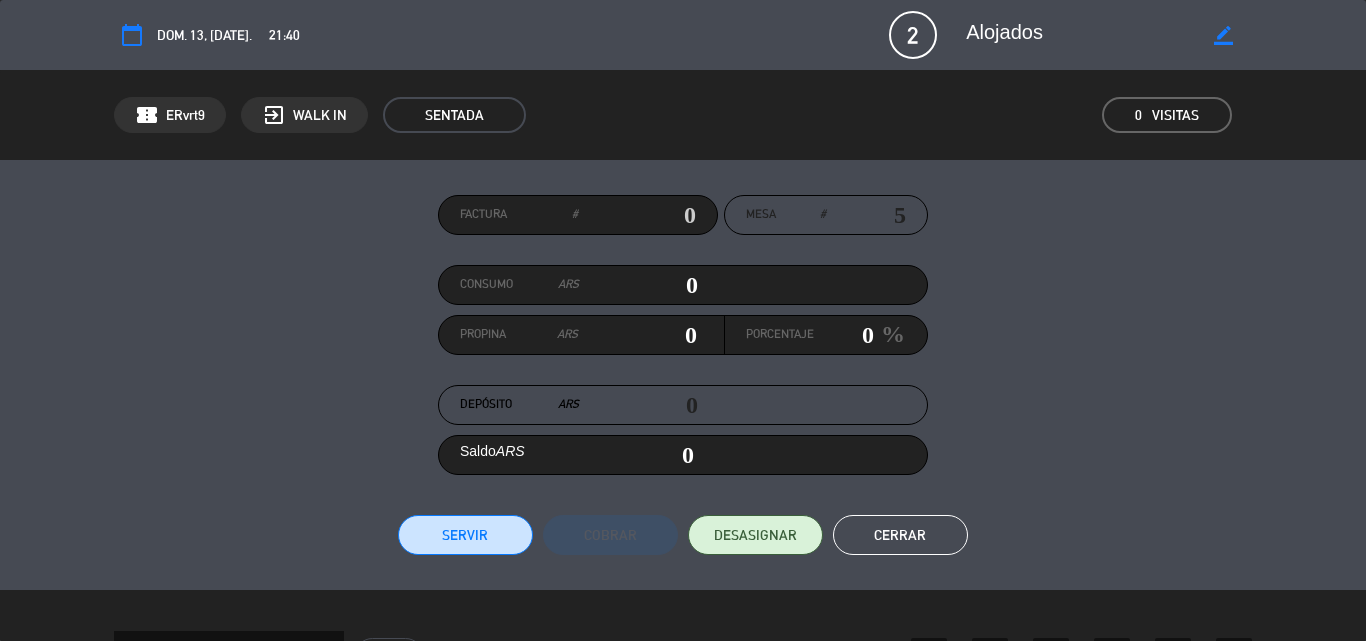 click on "border_color" 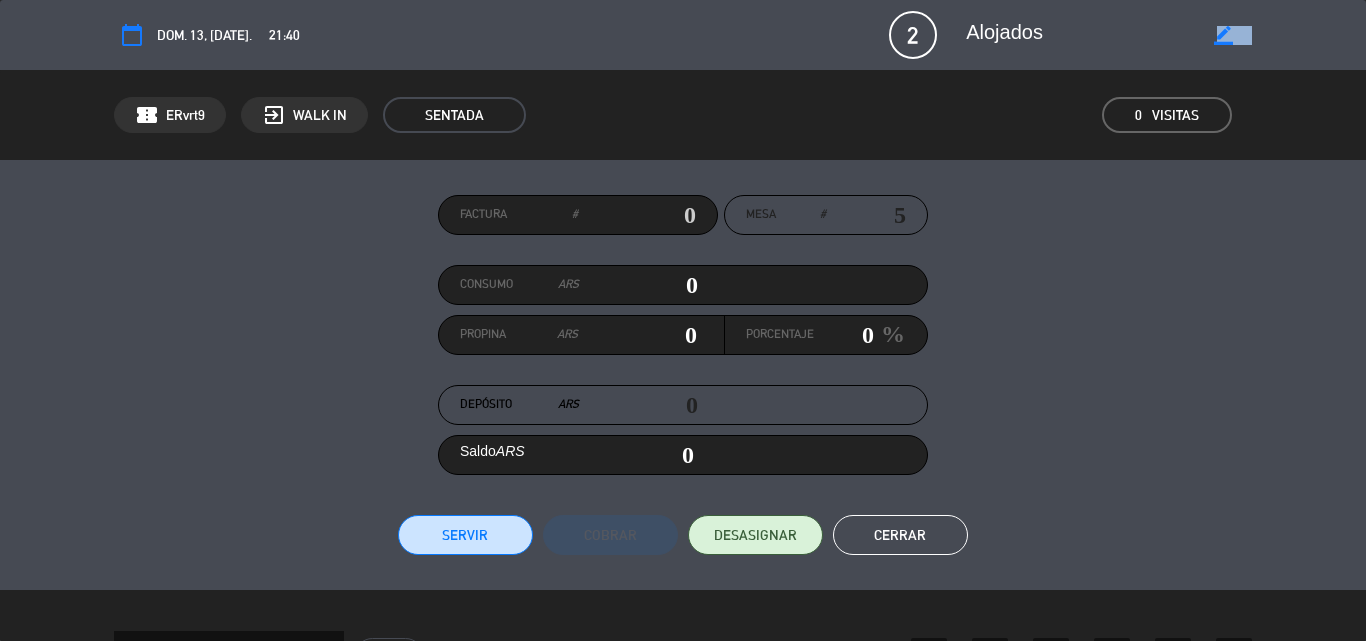 click on "border_color" 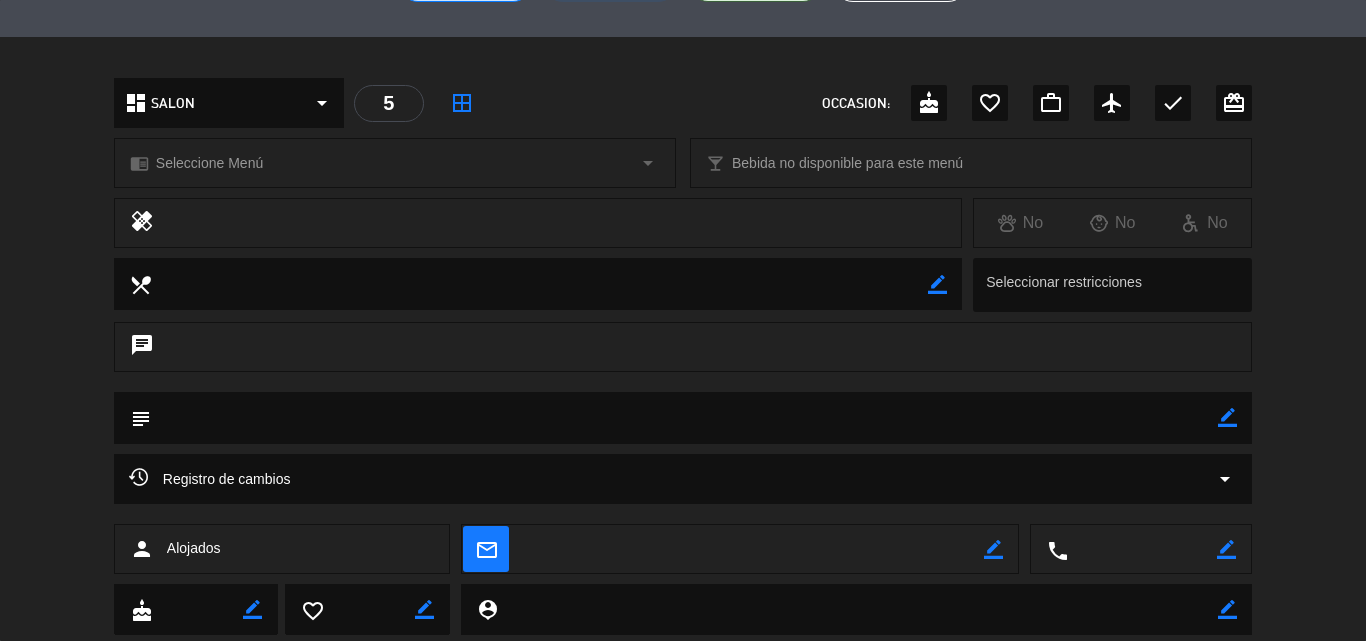 scroll, scrollTop: 507, scrollLeft: 0, axis: vertical 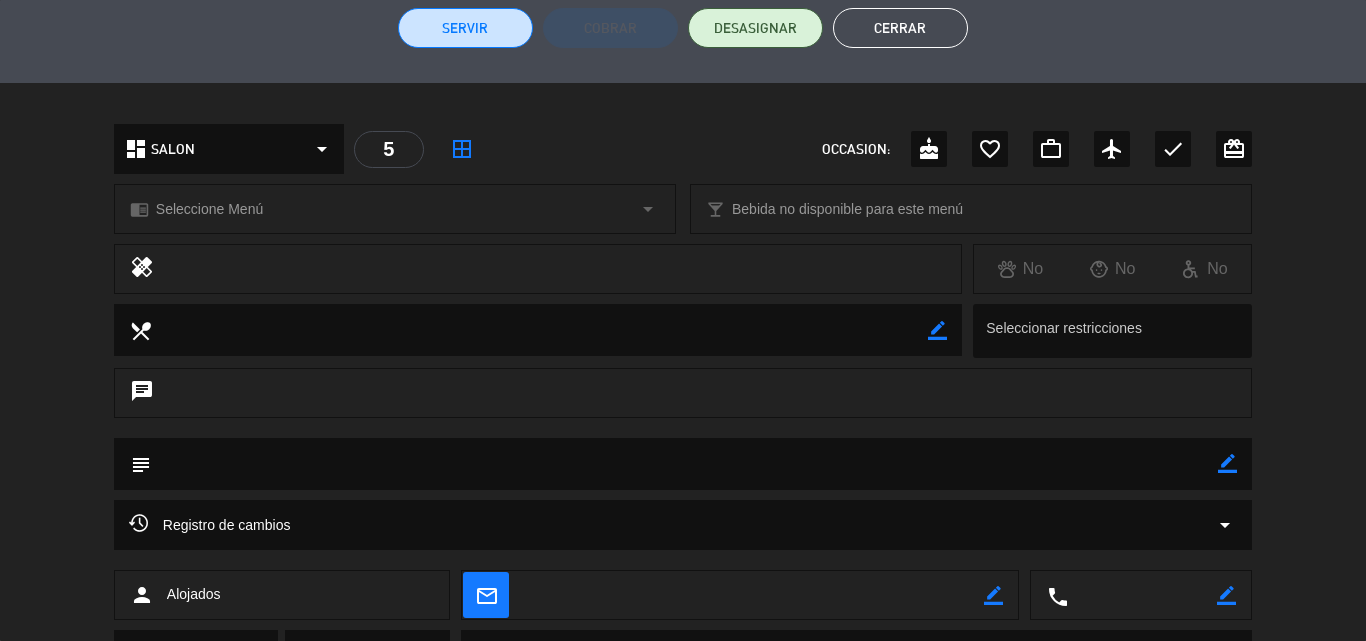 click on "5" 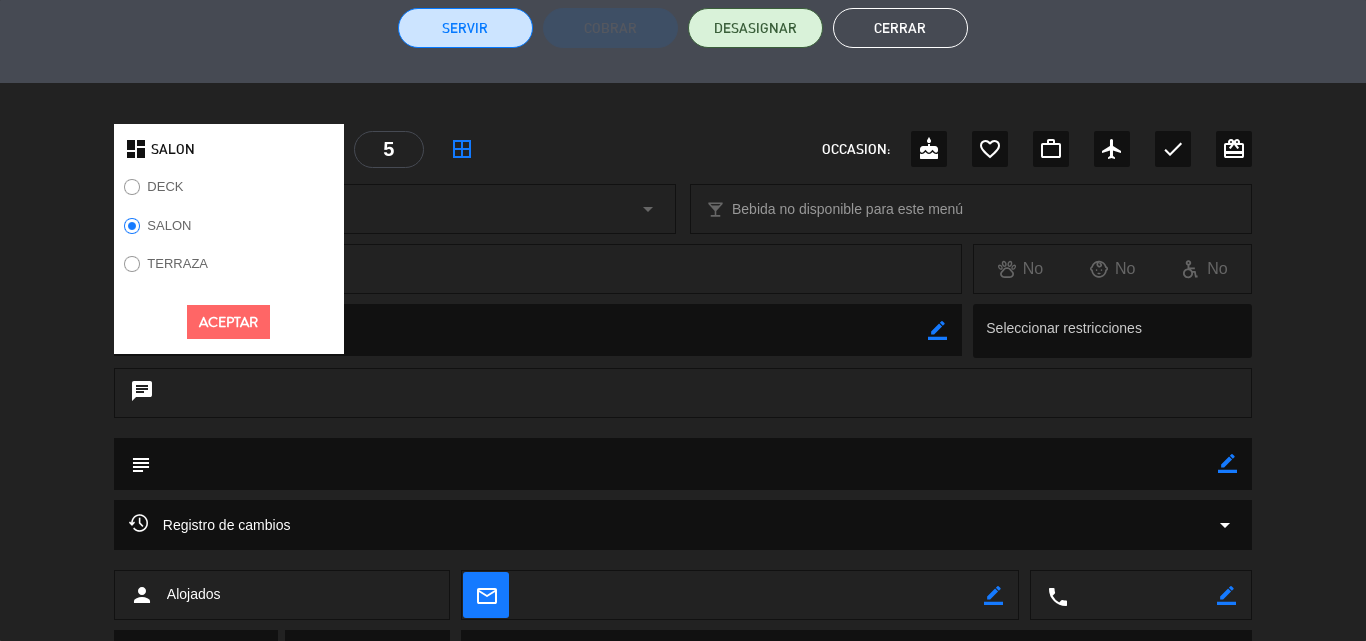click on "dashboard  SALON  DECK SALON TERRAZA  Aceptar   5  border_all  OCCASION:  cake favorite_border work_outline airplanemode_active check card_giftcard" 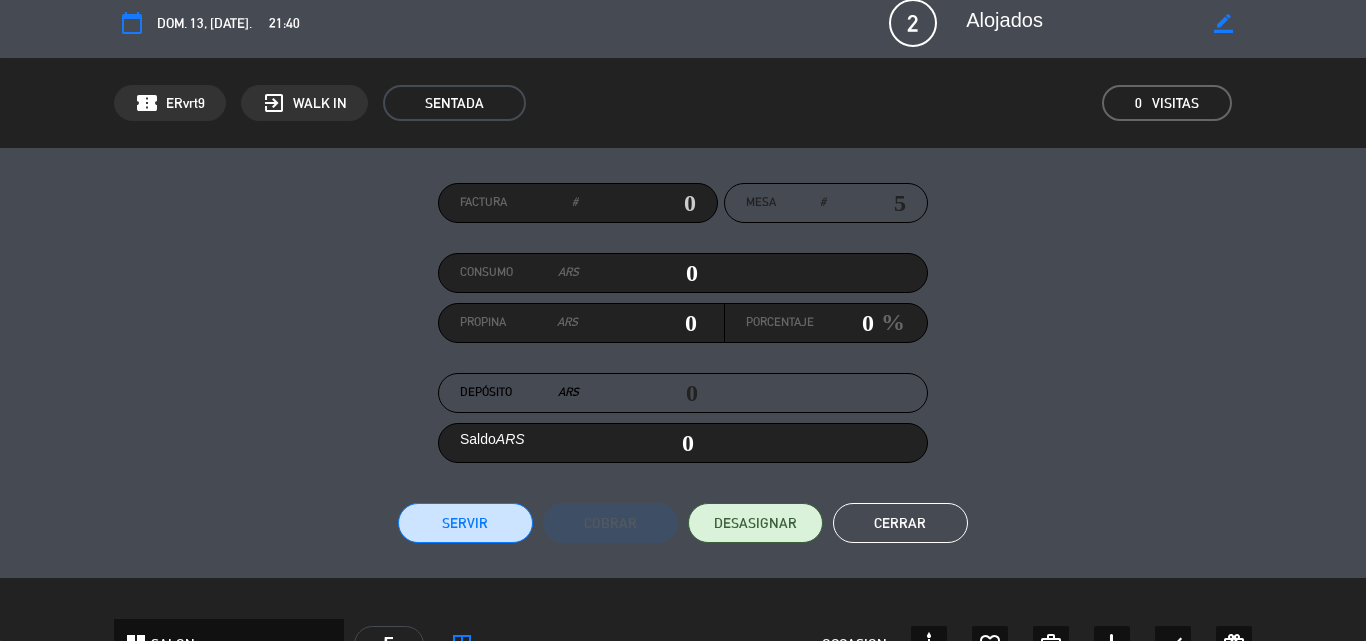 scroll, scrollTop: 0, scrollLeft: 0, axis: both 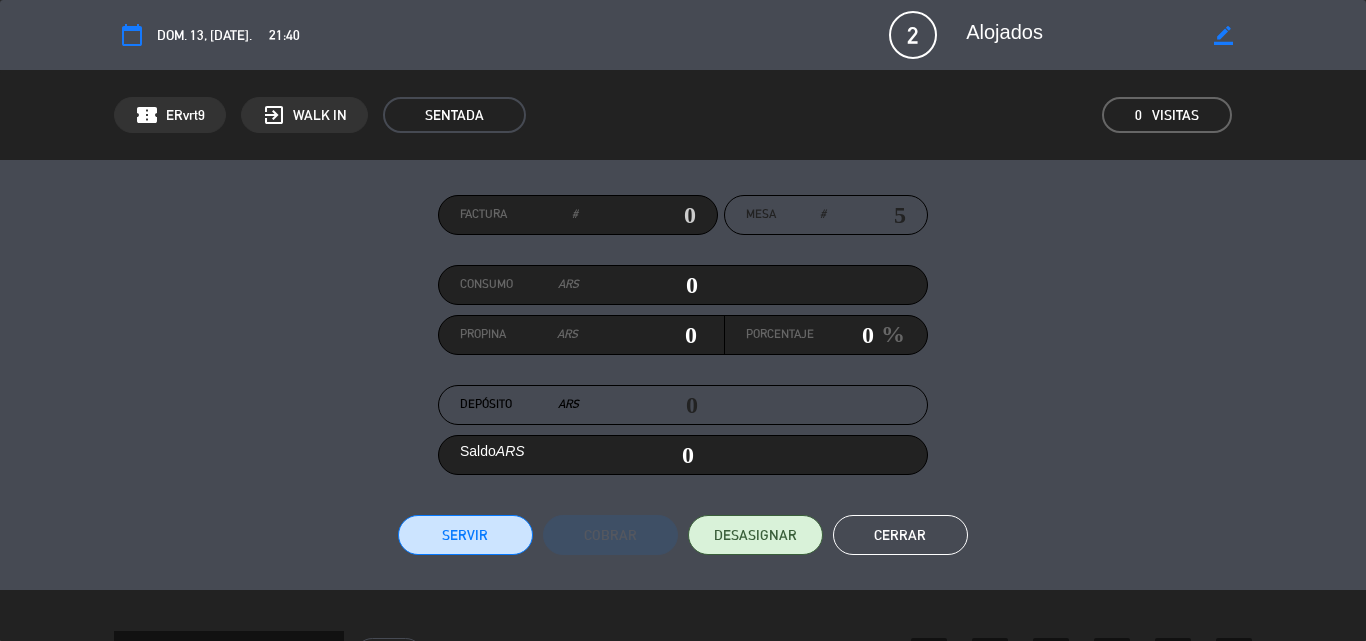 click on "border_color" 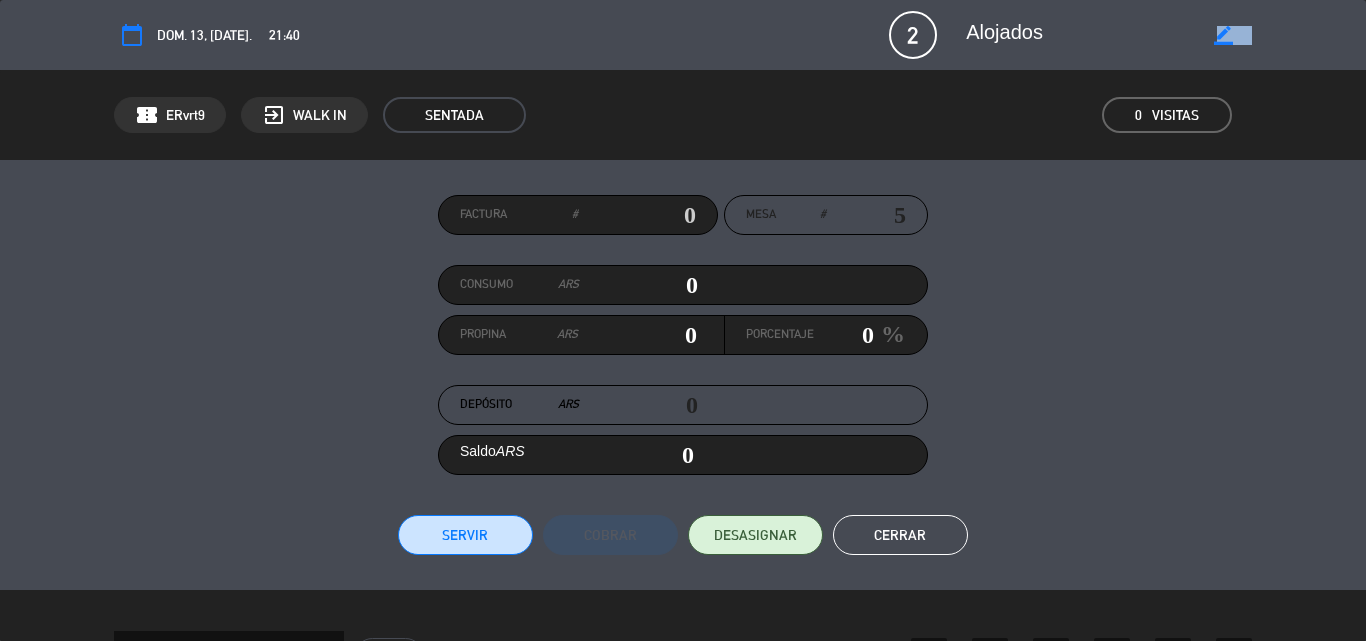 click on "border_color" 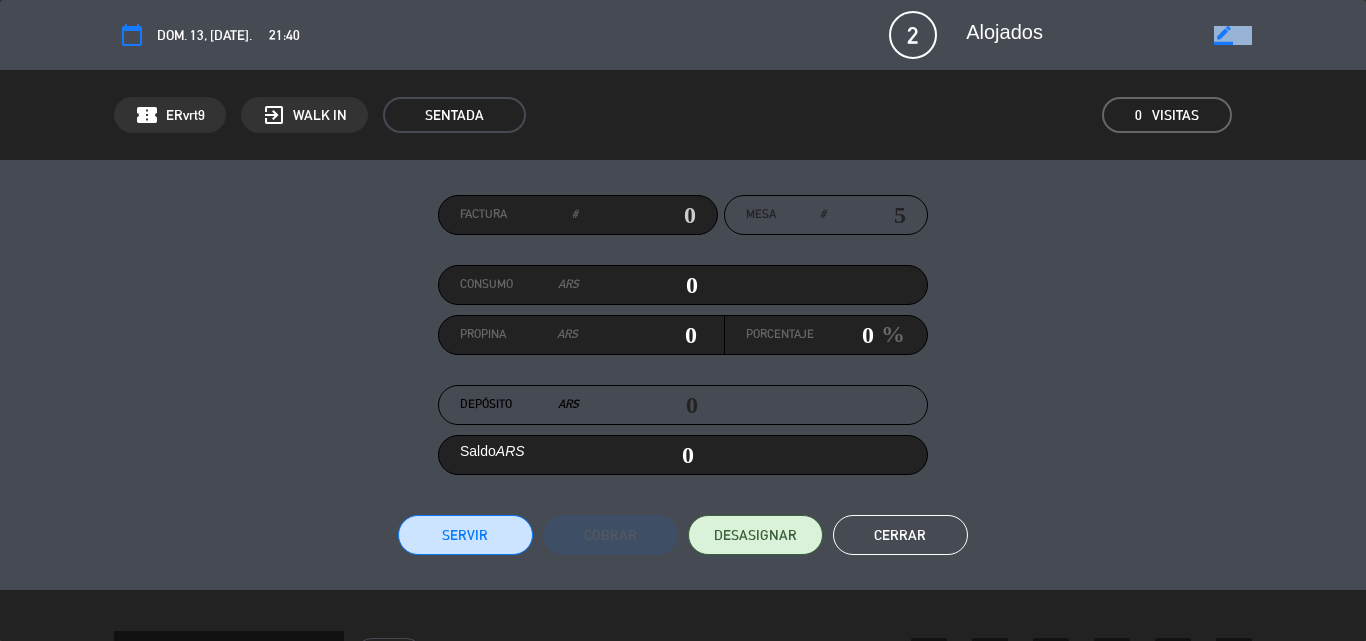 click on "border_color" 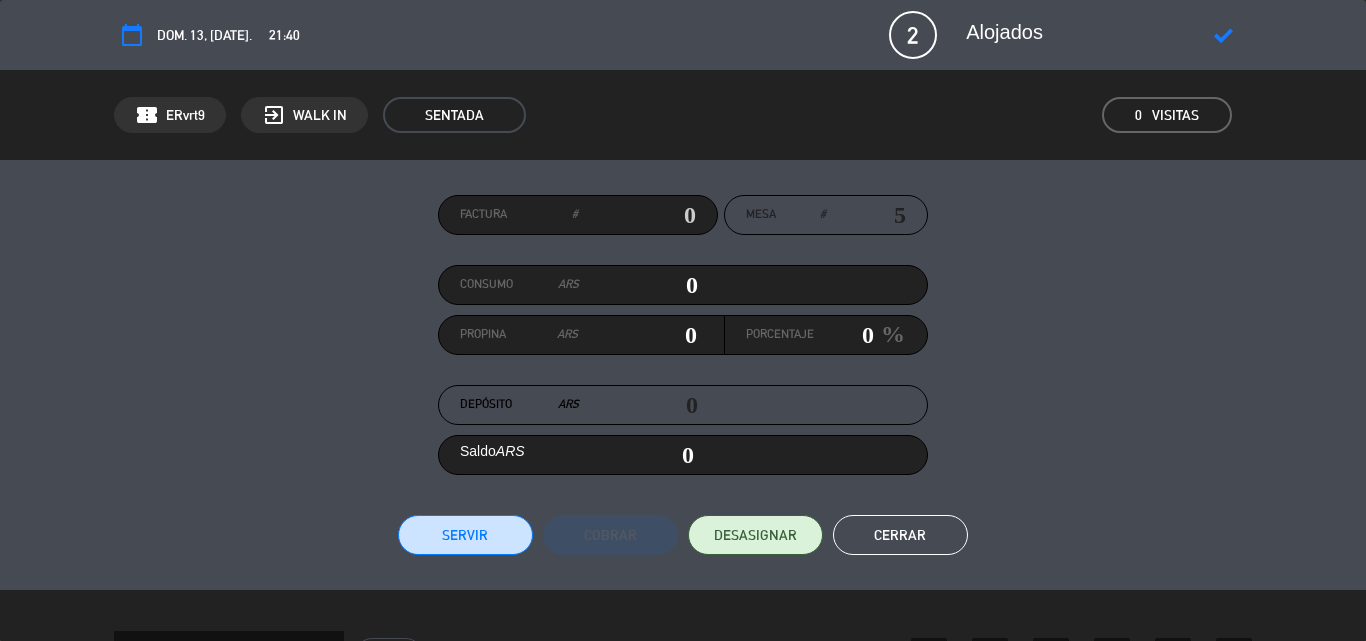 click on "2" 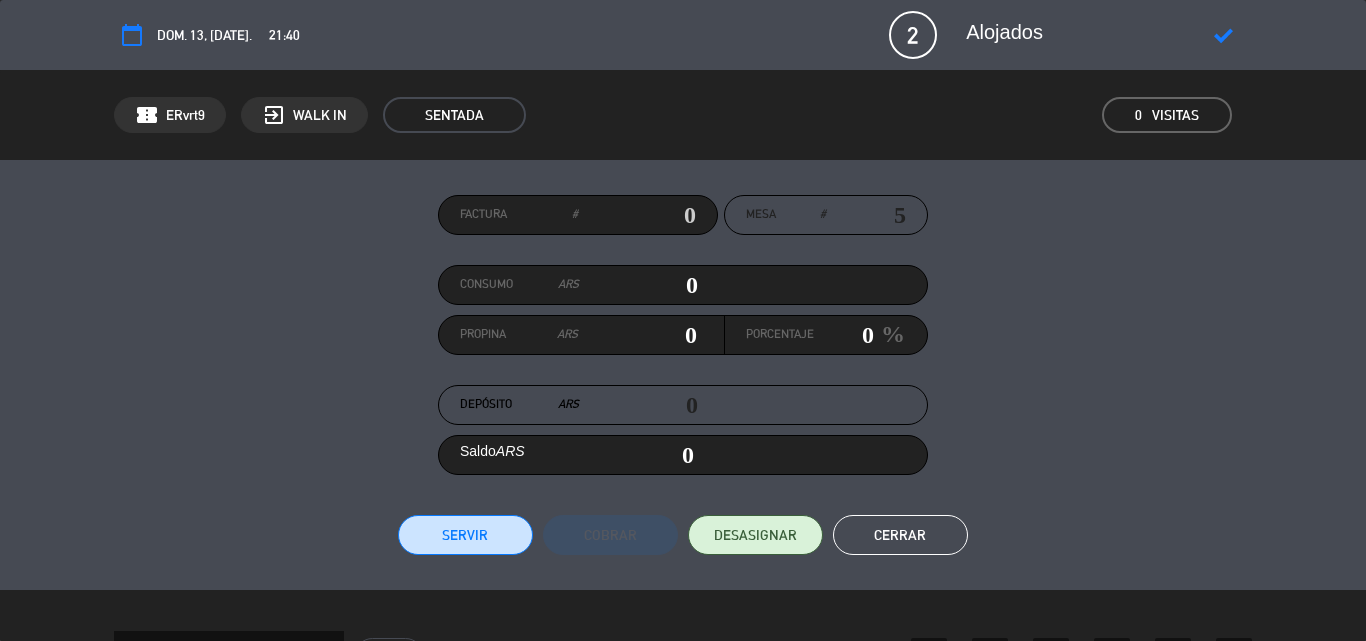 click on "2" 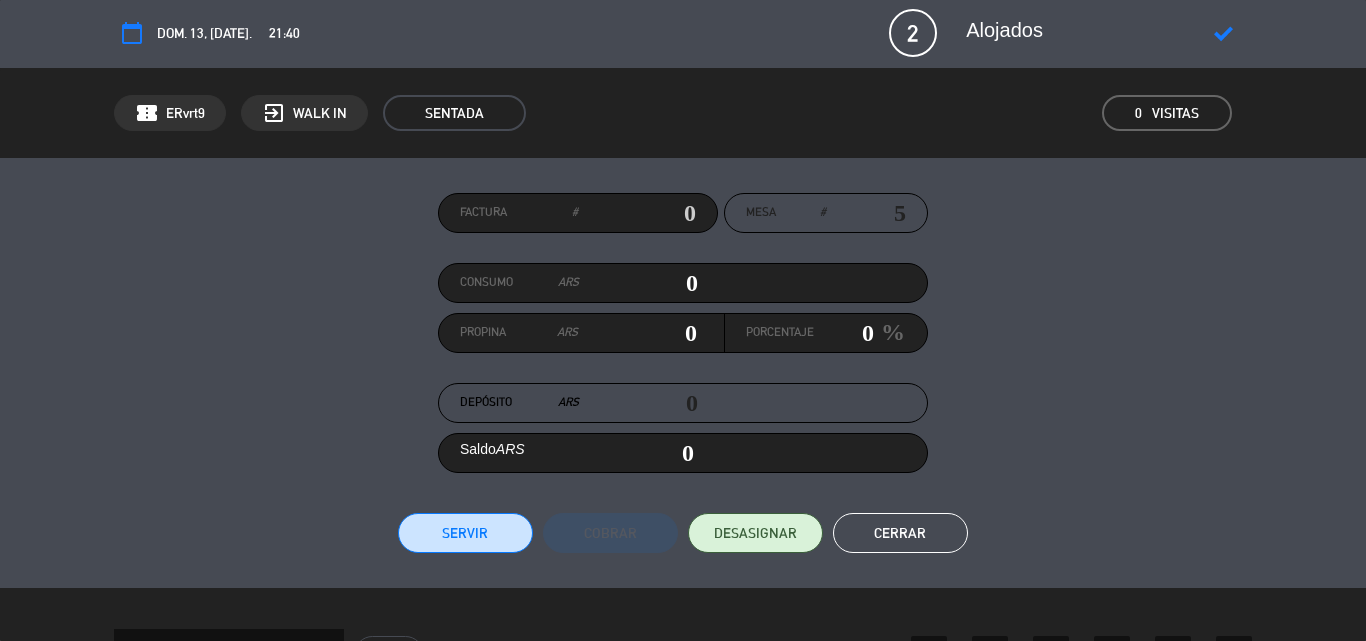 scroll, scrollTop: 0, scrollLeft: 0, axis: both 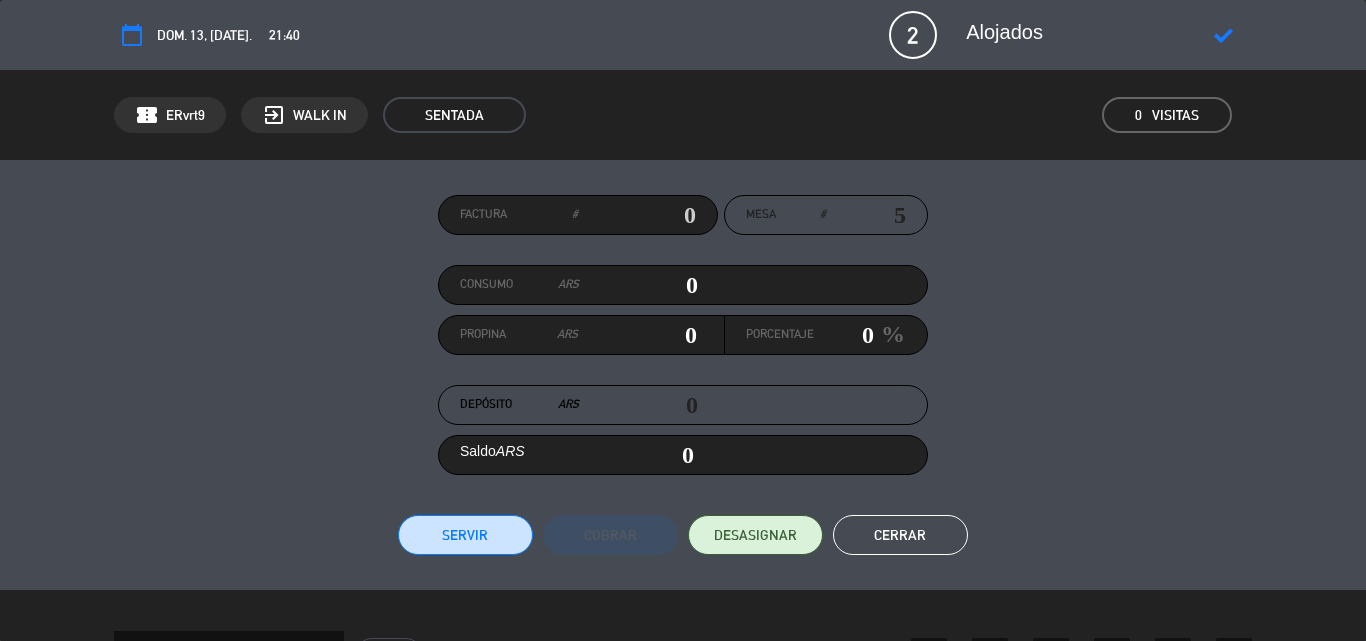 click on "2" 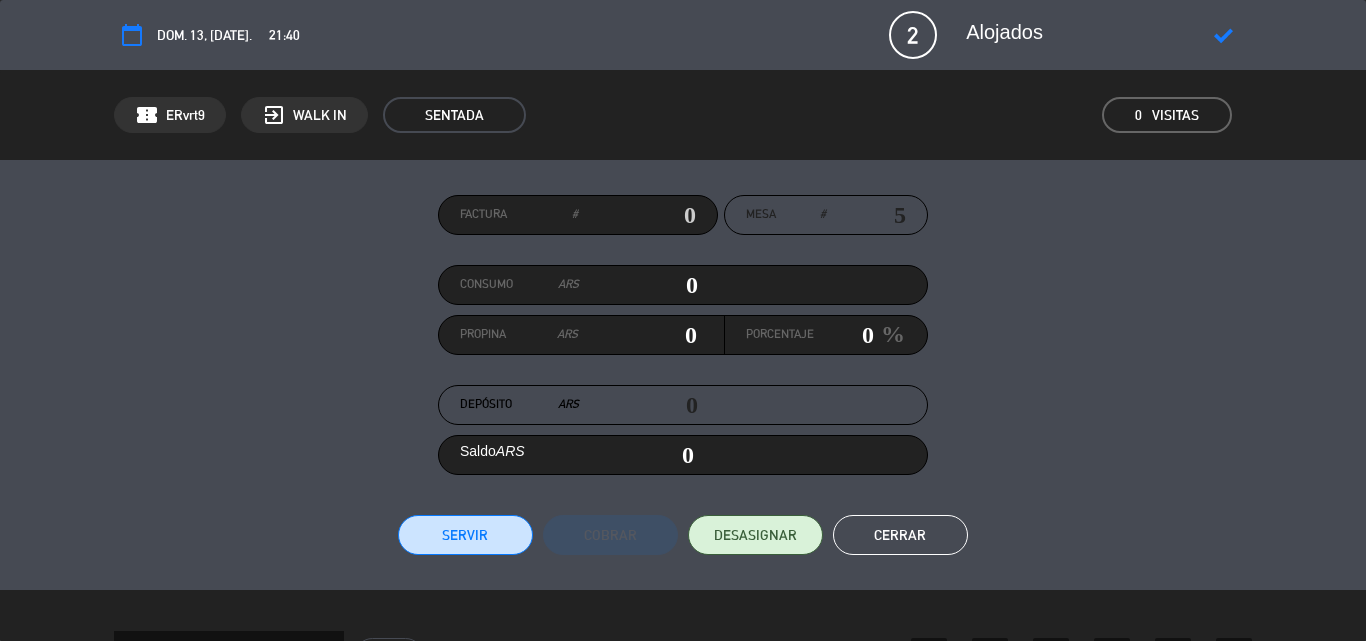 click on "calendar_today" 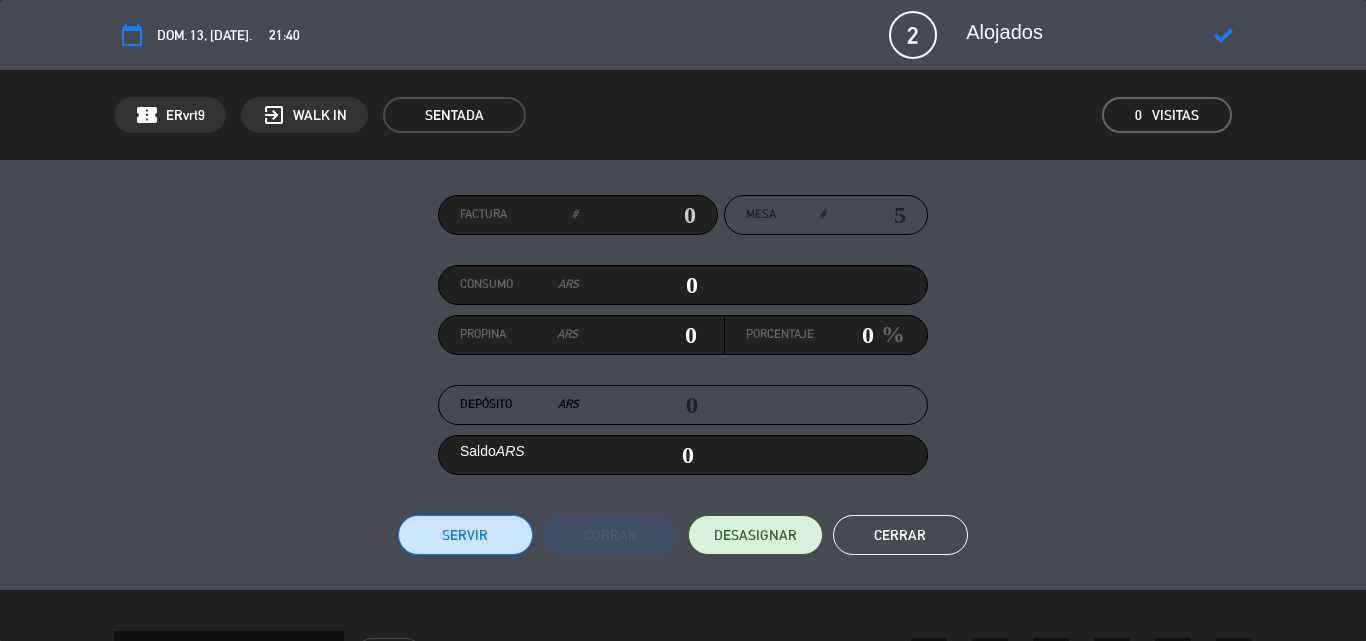 click 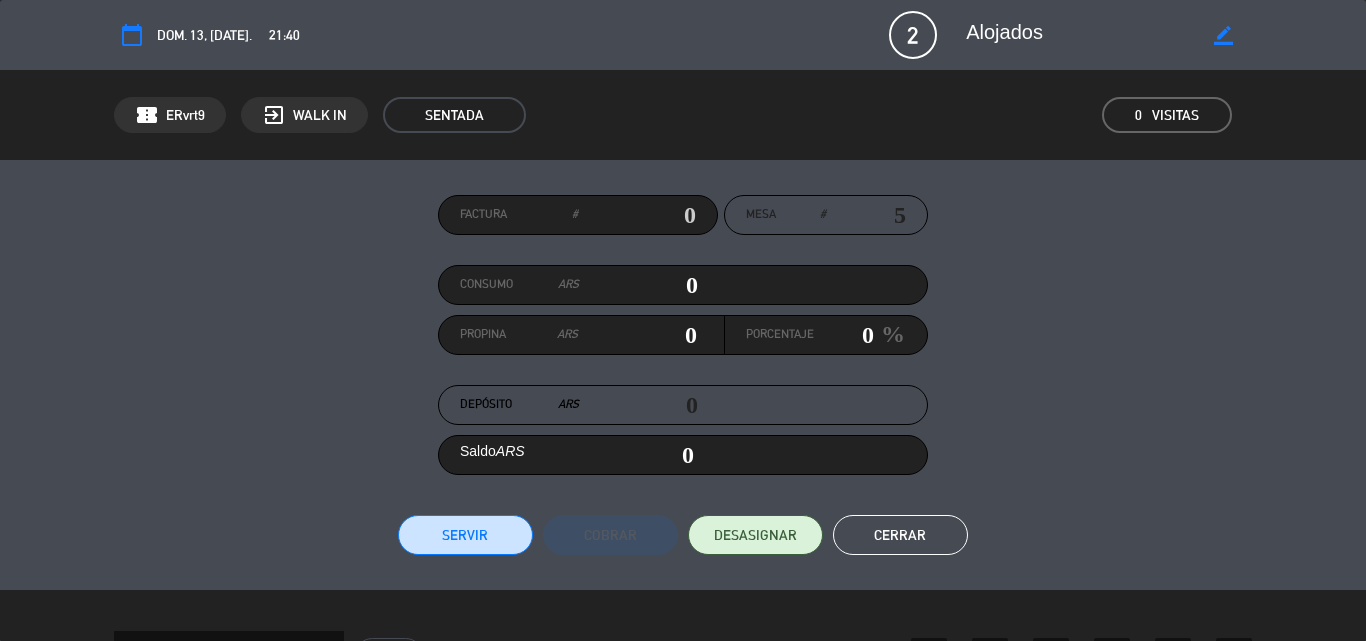 click on "2" 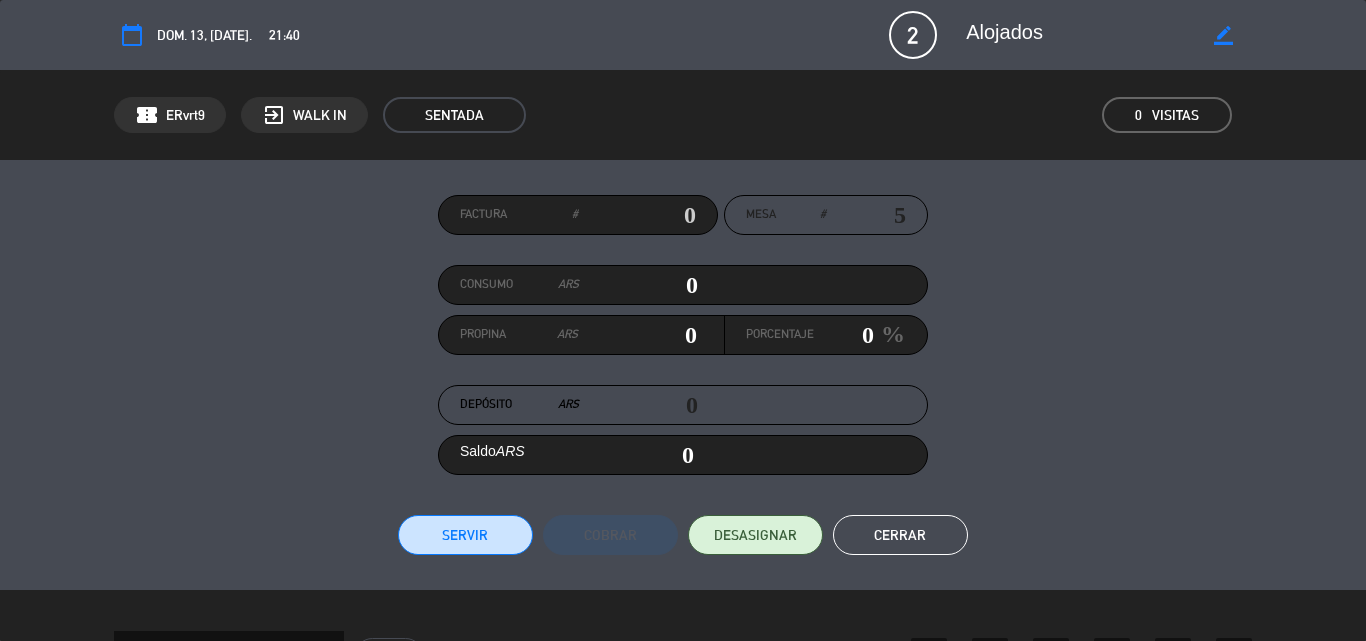 click on "Cerrar" 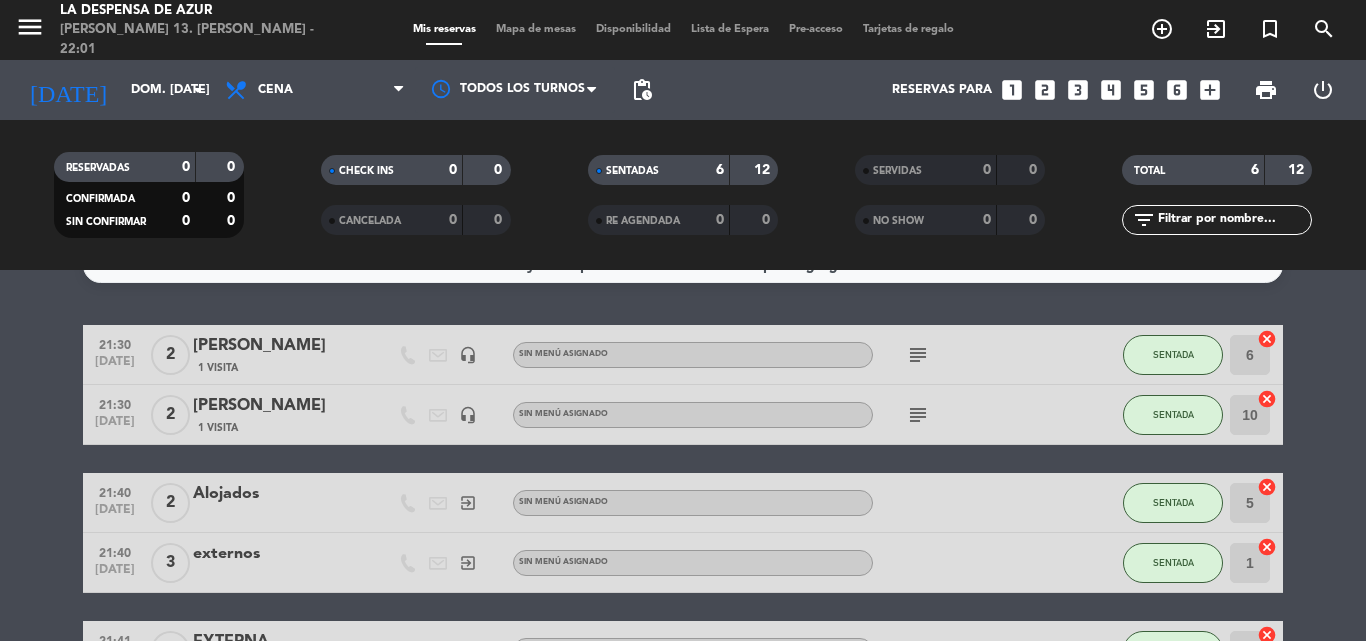 click on "2" 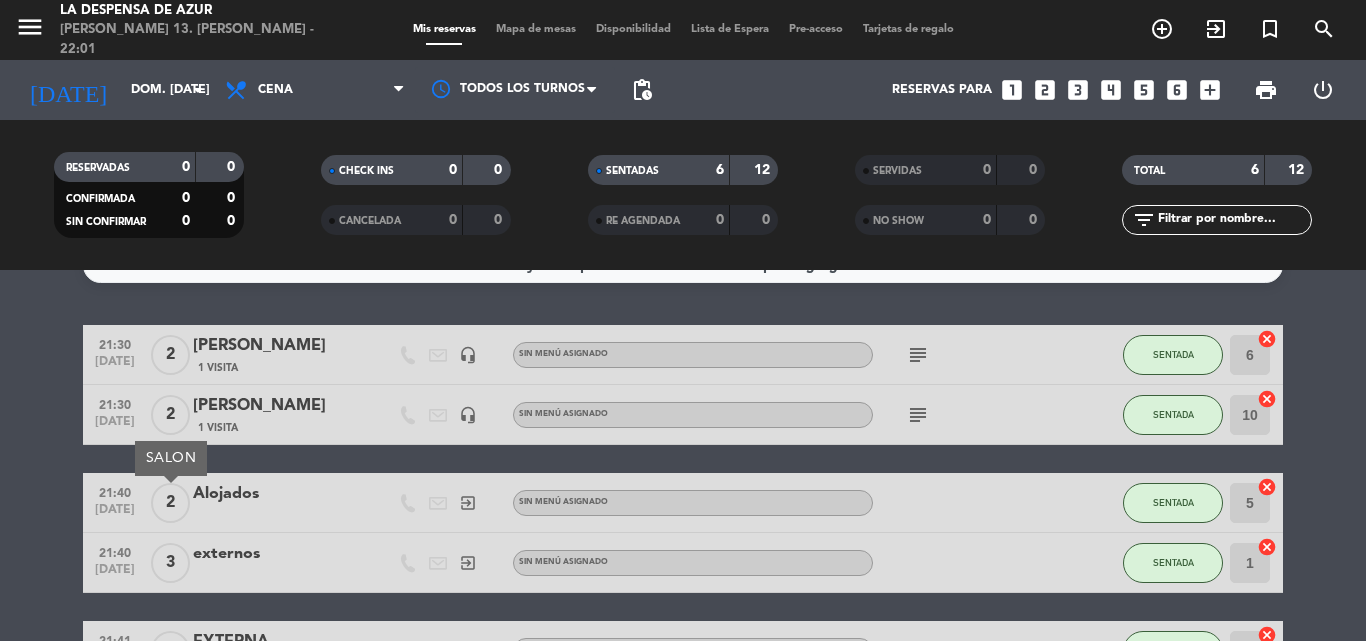click on "2" 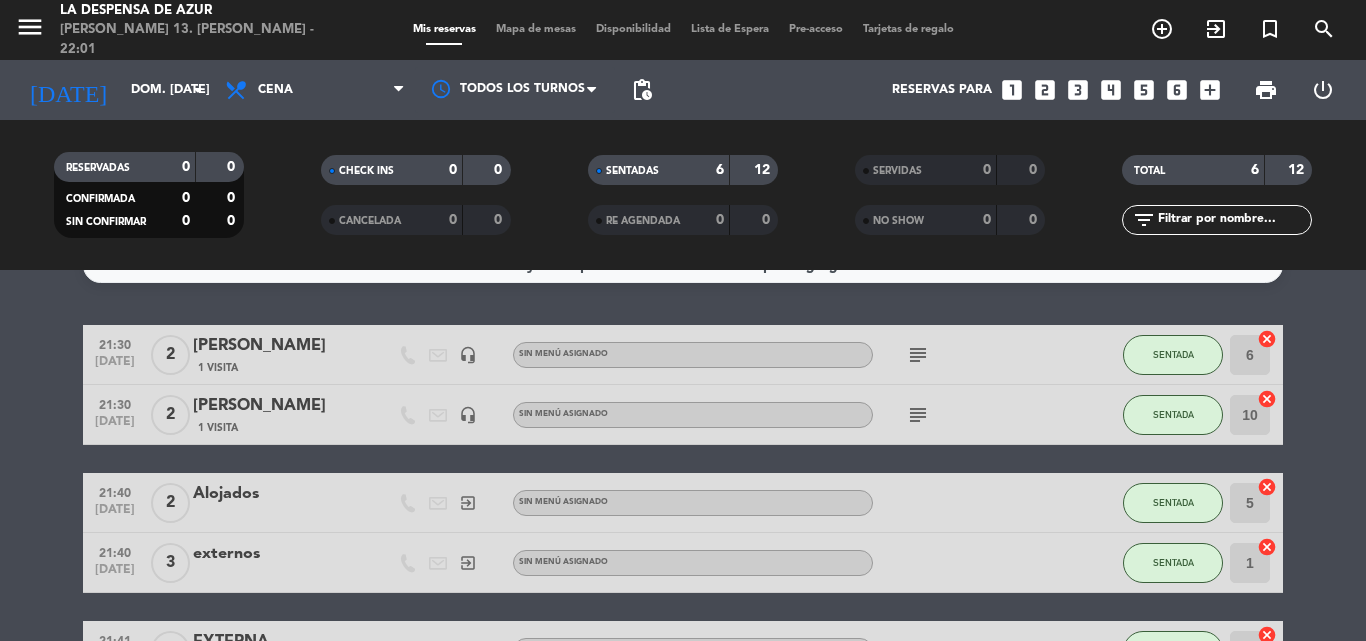 click on "2" 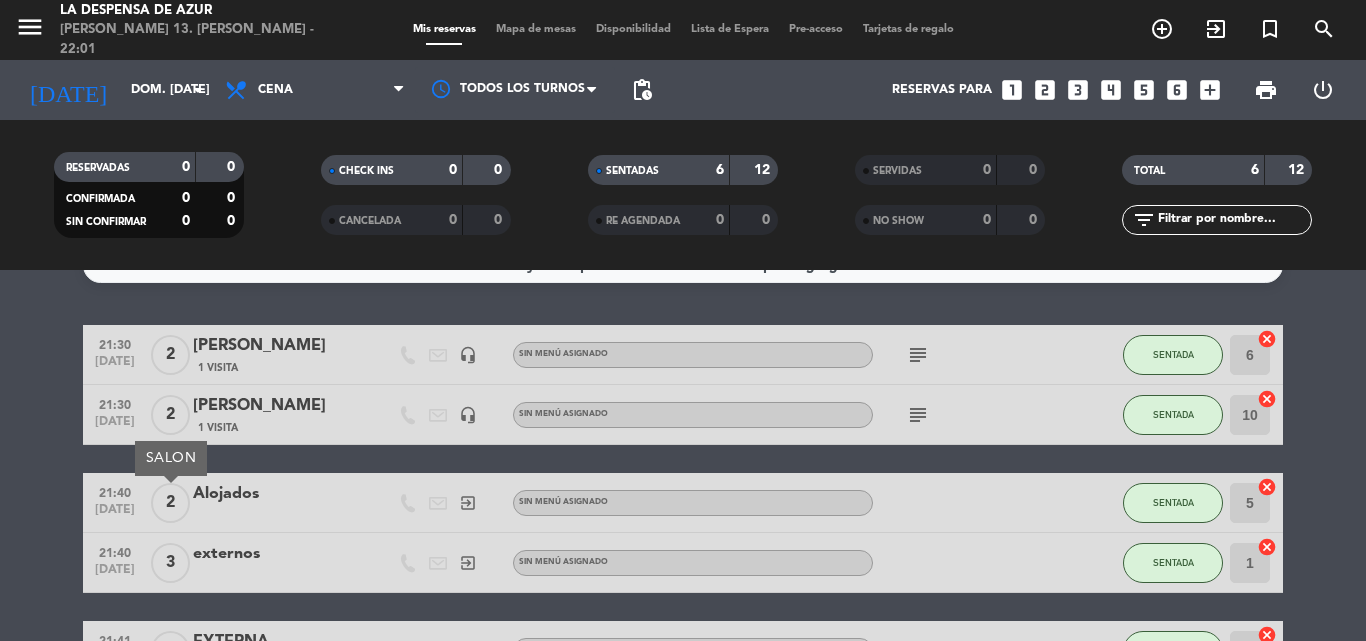 click on "2" 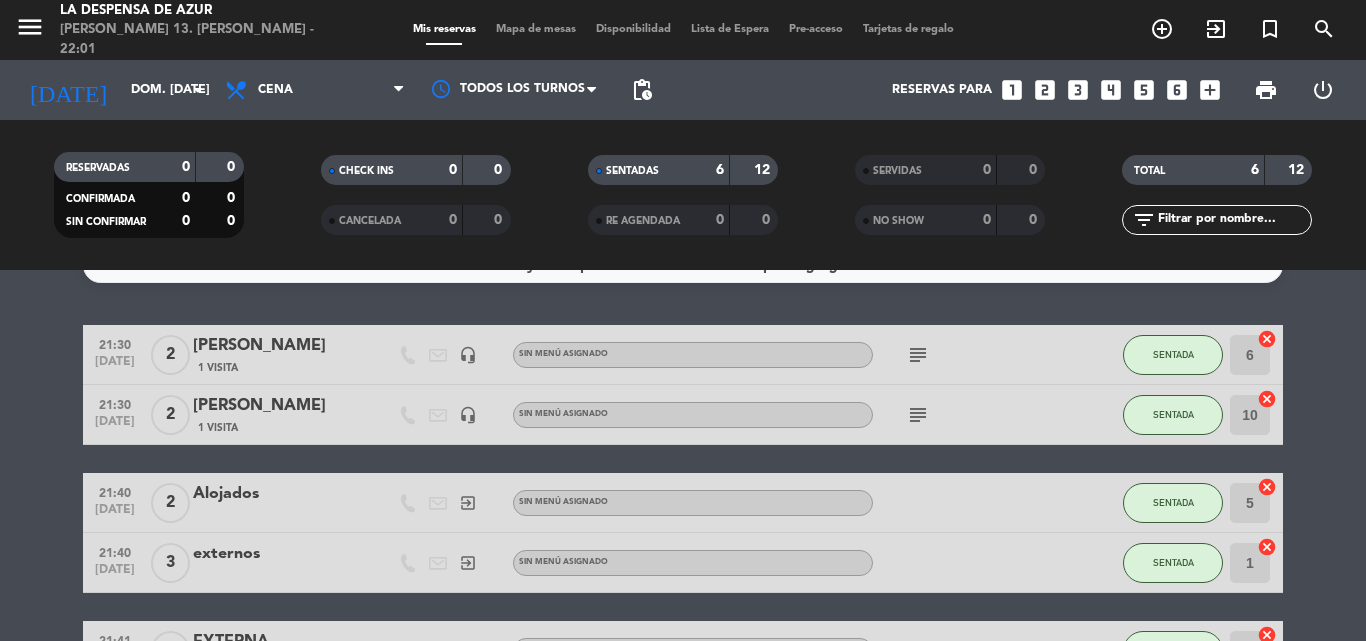 click on "2" 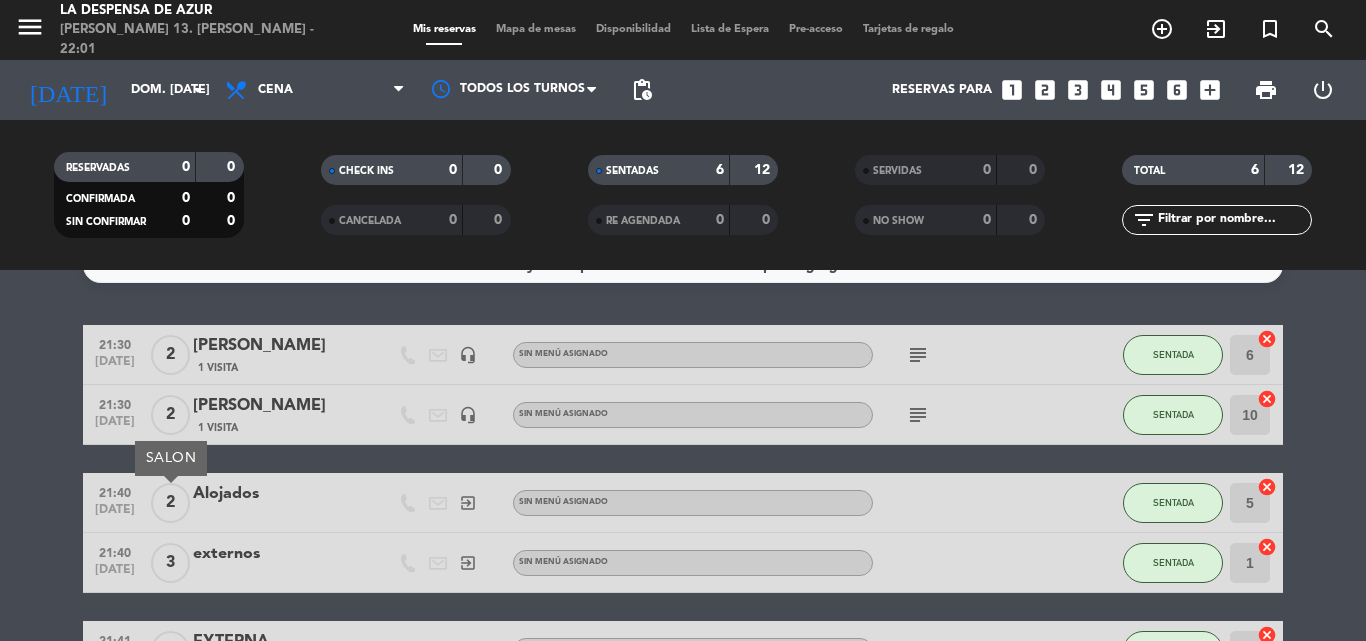 click on "Alojados" 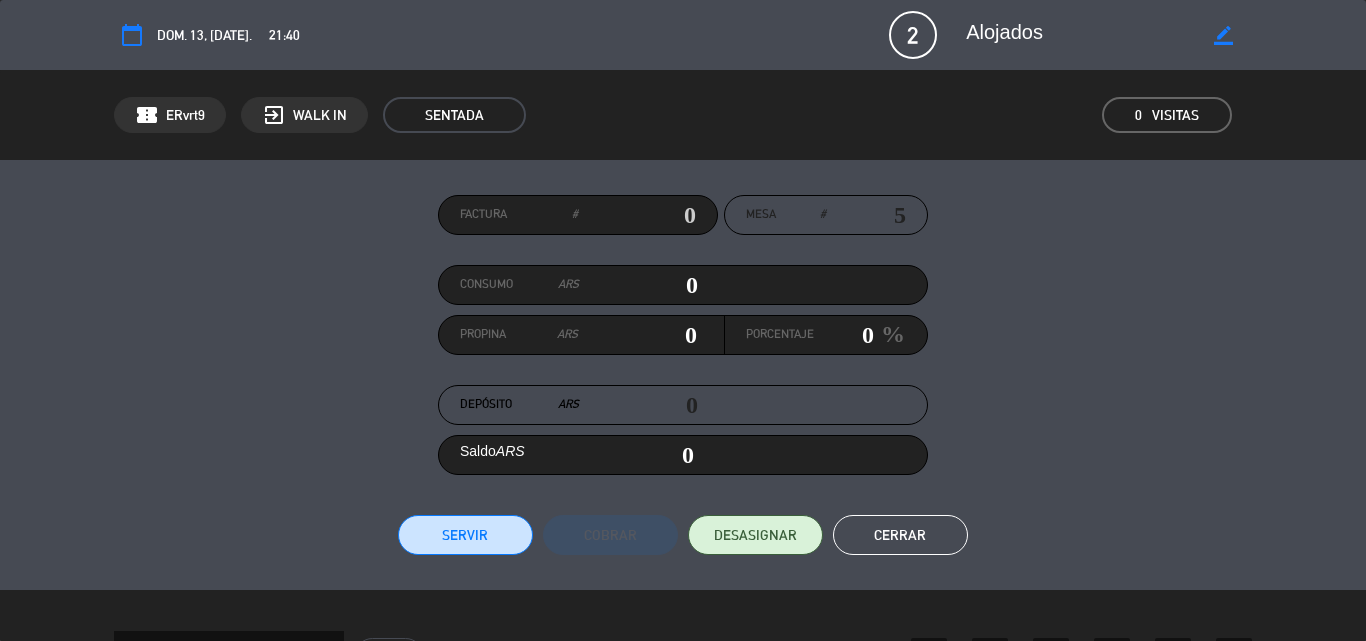 click on "border_color" 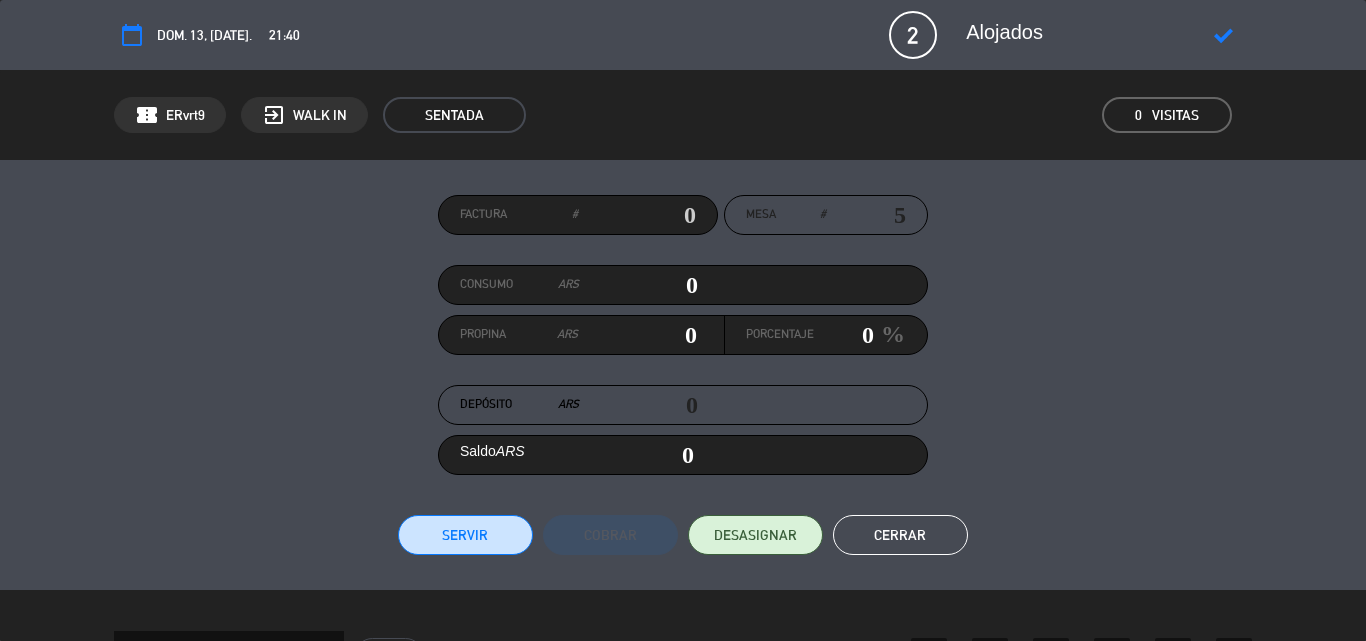 click on "2" 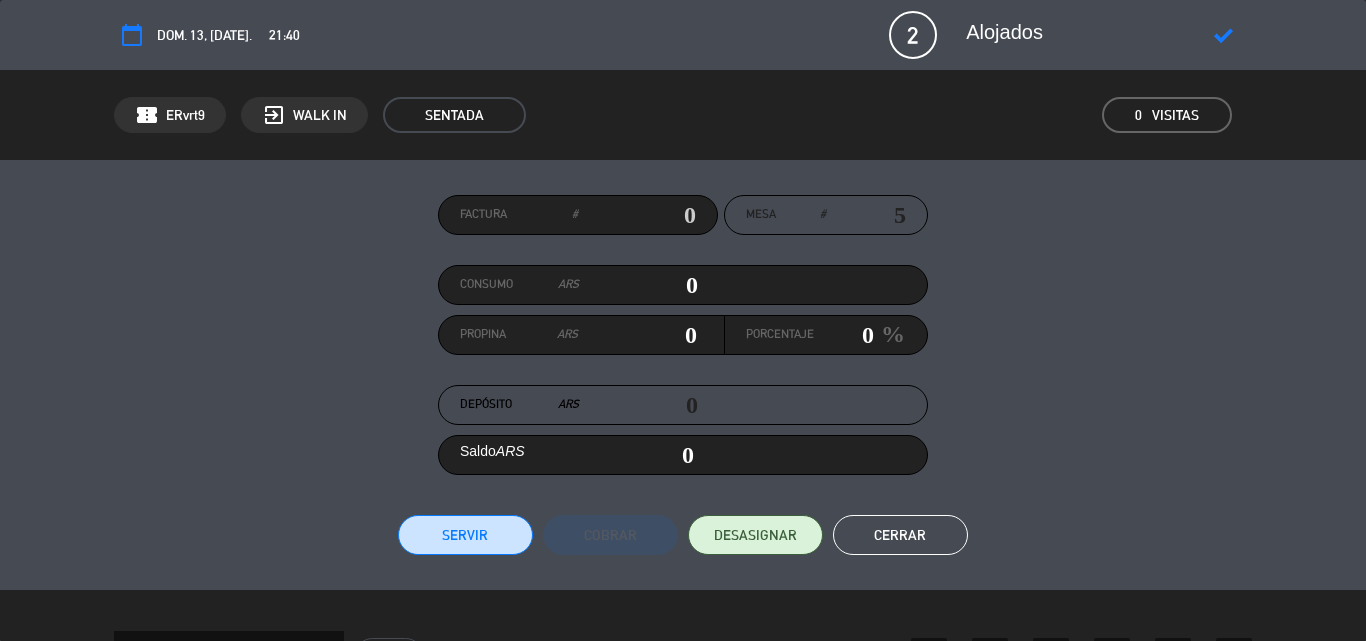 click on "2" 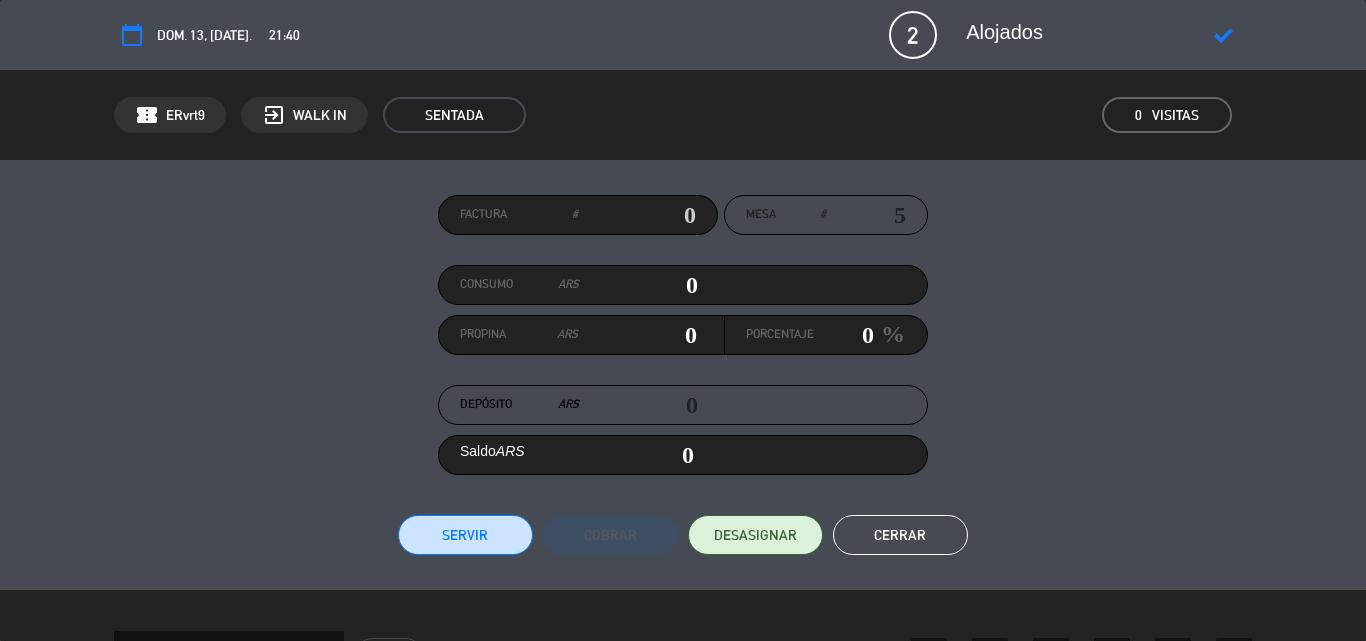 click on "2" 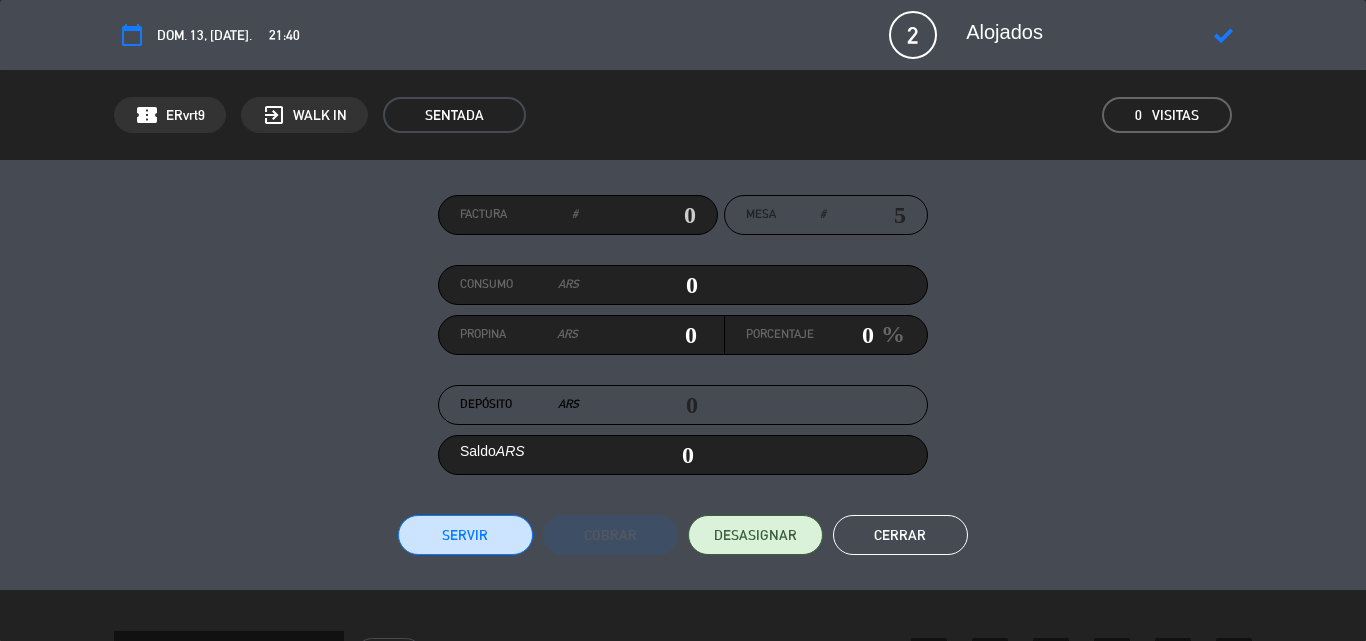 click on "2" 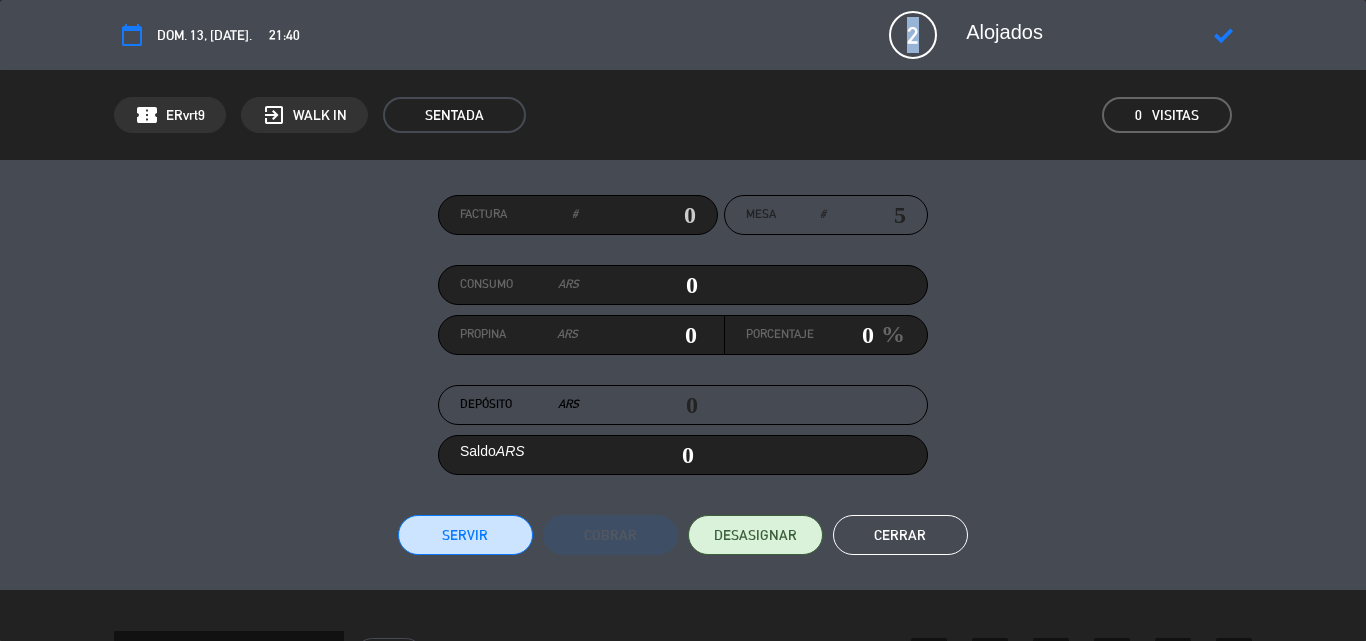 drag, startPoint x: 914, startPoint y: 36, endPoint x: 872, endPoint y: 36, distance: 42 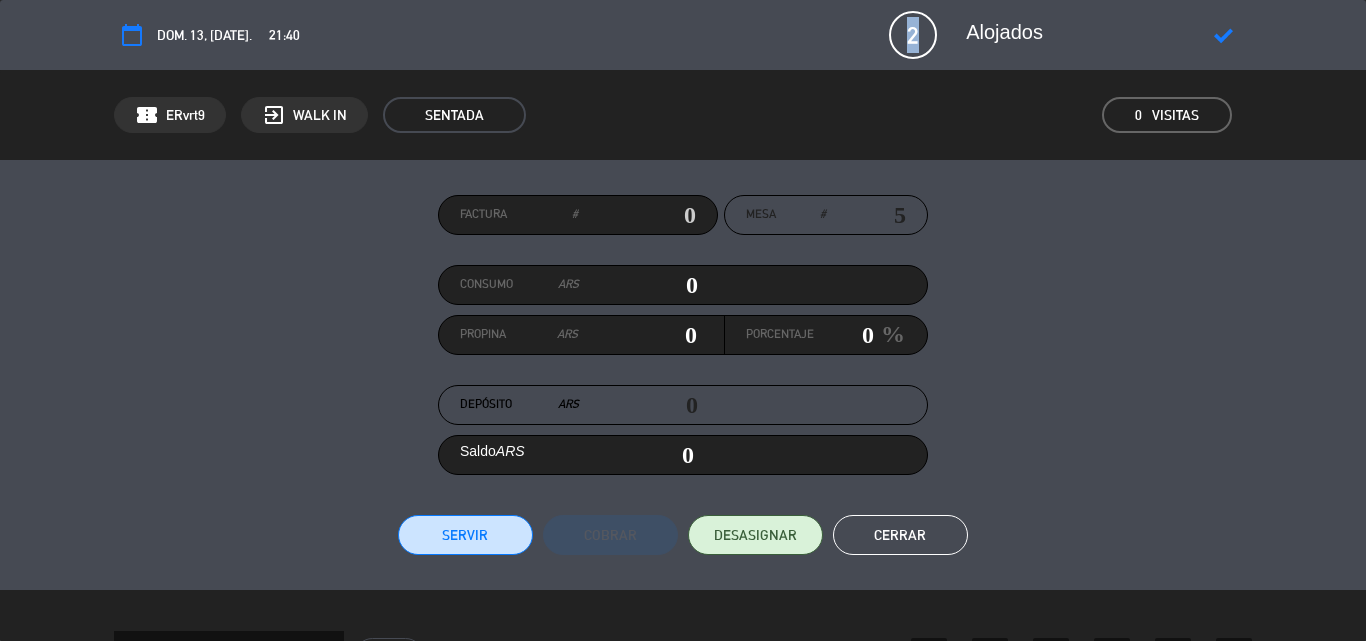 click on "calendar_today  dom. 13, [DATE].   21:40  2 Alojados                  phone  mail_outline" 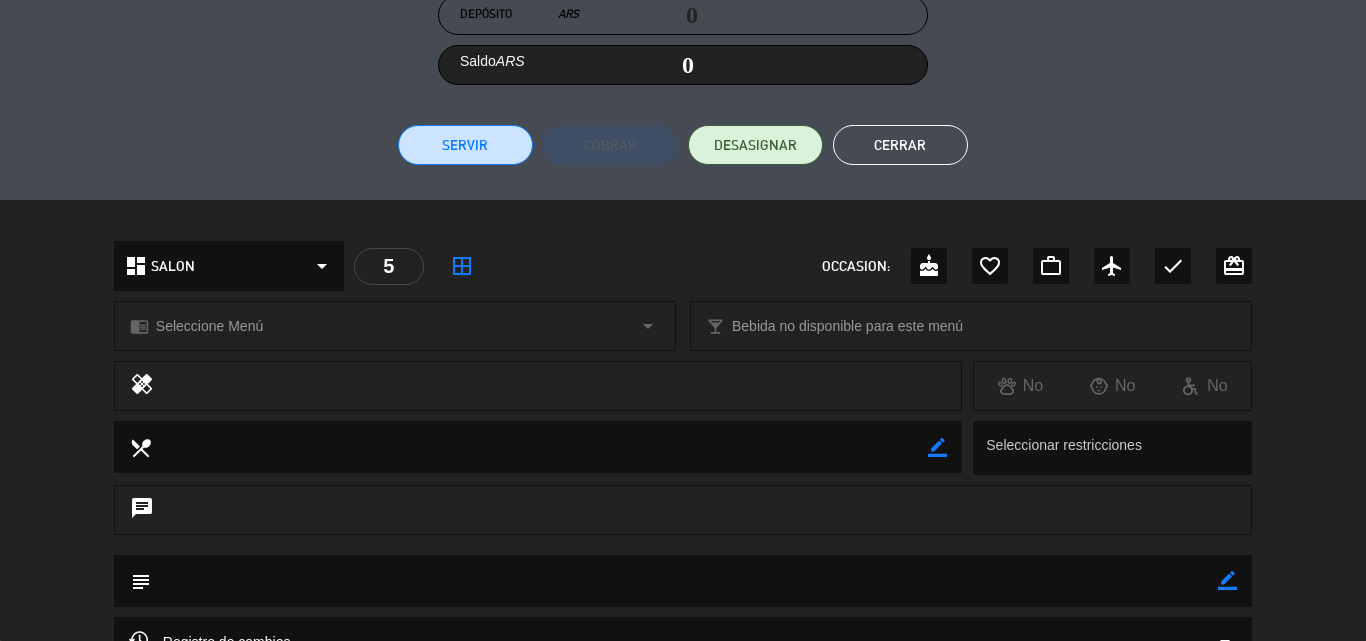 scroll, scrollTop: 400, scrollLeft: 0, axis: vertical 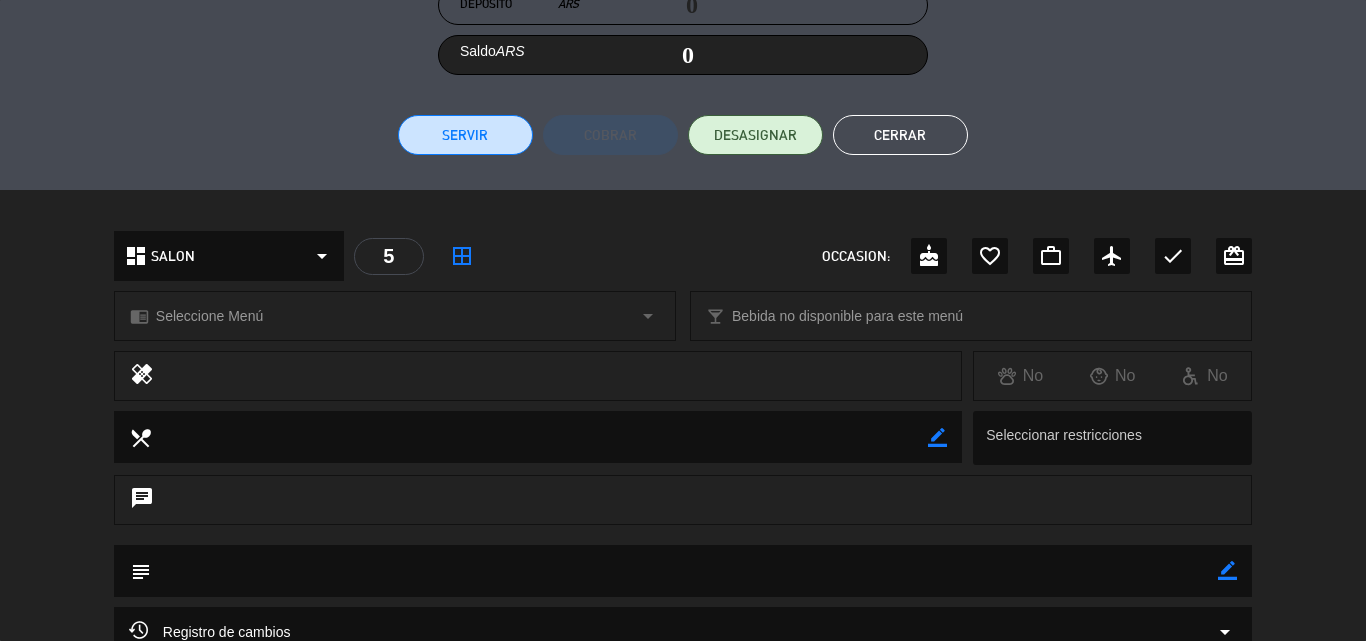 click on "arrow_drop_down" 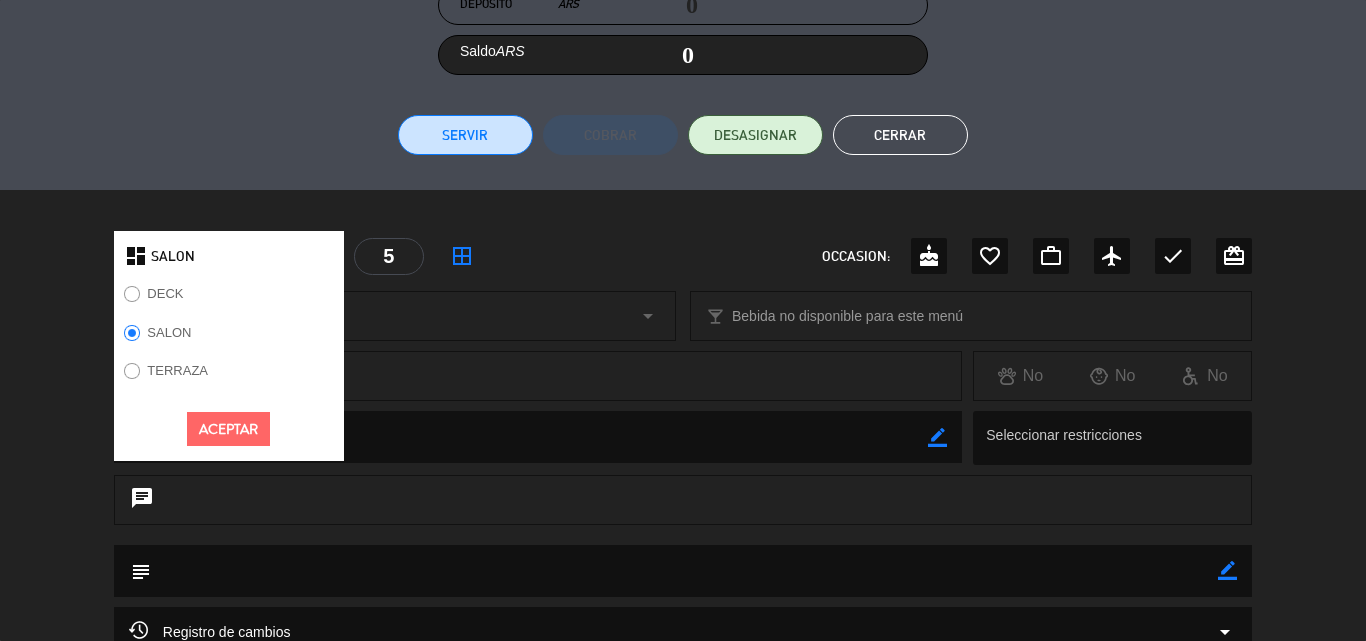 click on "dashboard  SALON" 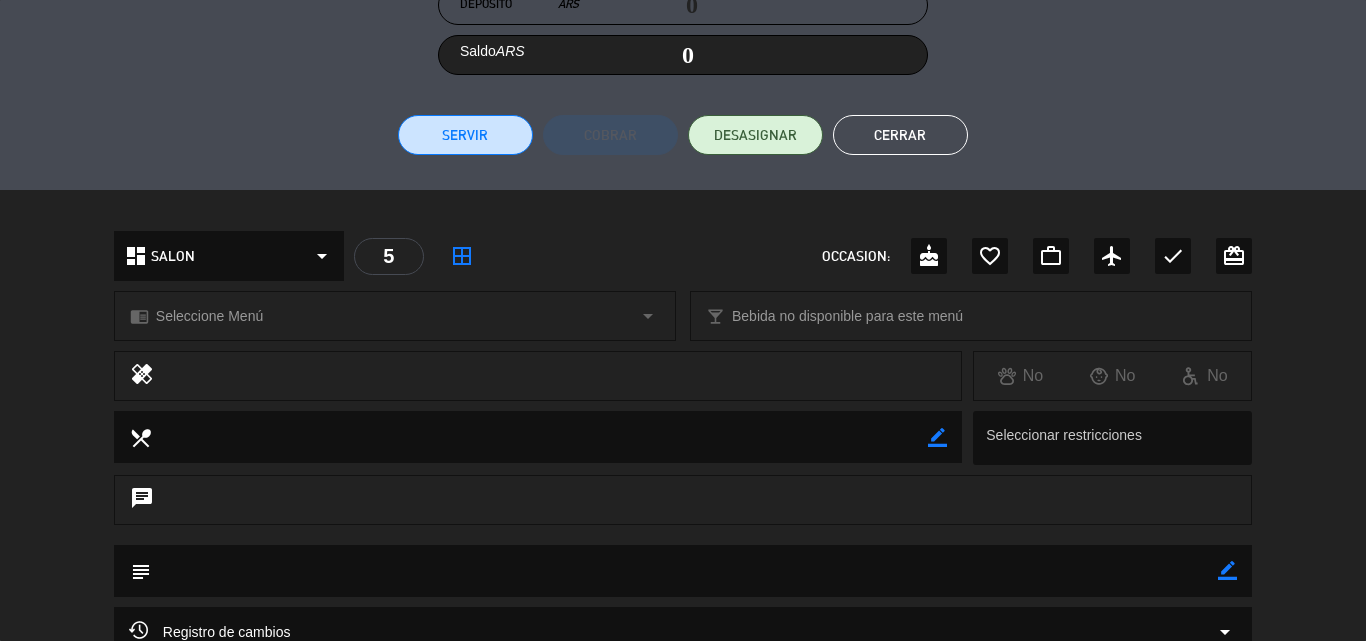 click on "dashboard  SALON  arrow_drop_down  5  border_all  OCCASION:  cake favorite_border work_outline airplanemode_active check card_giftcard" 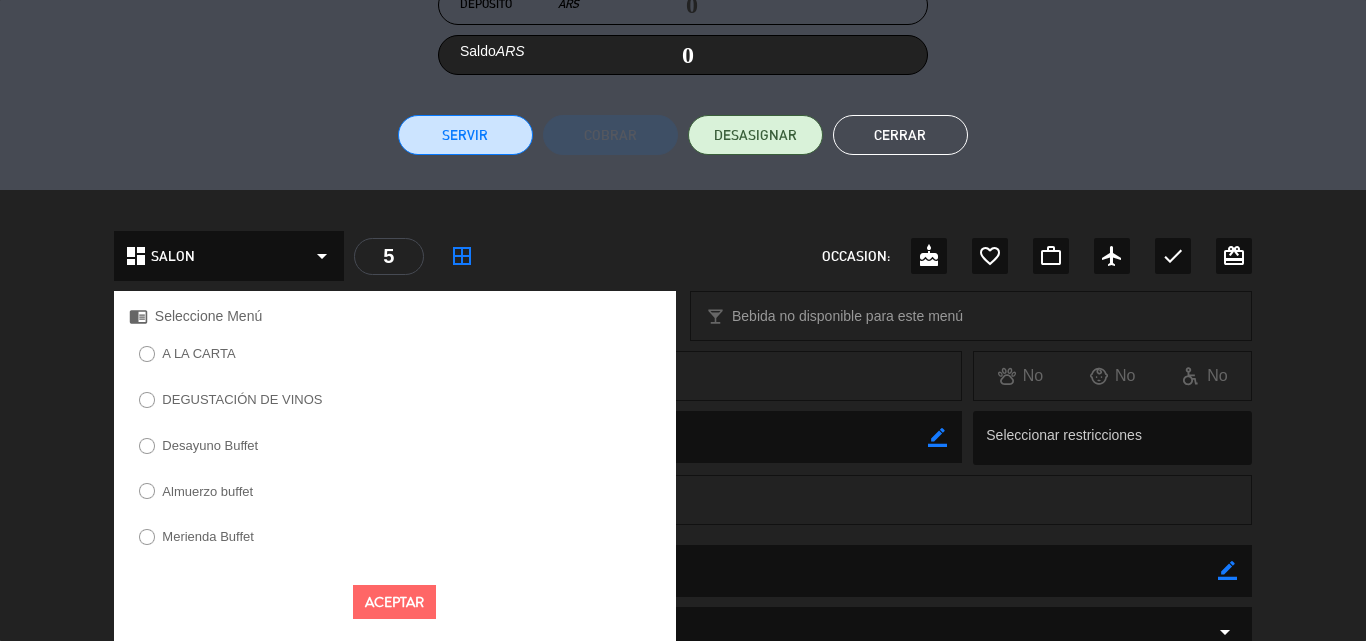 click on "A LA CARTA" 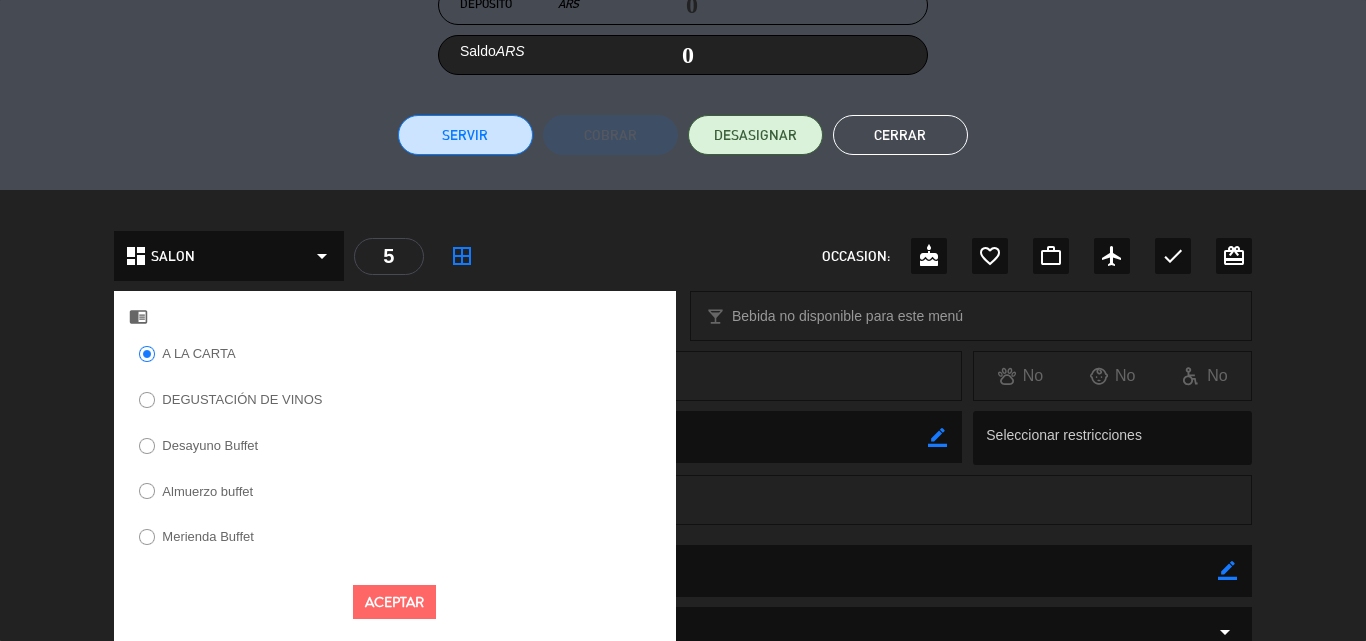 click on "Aceptar" 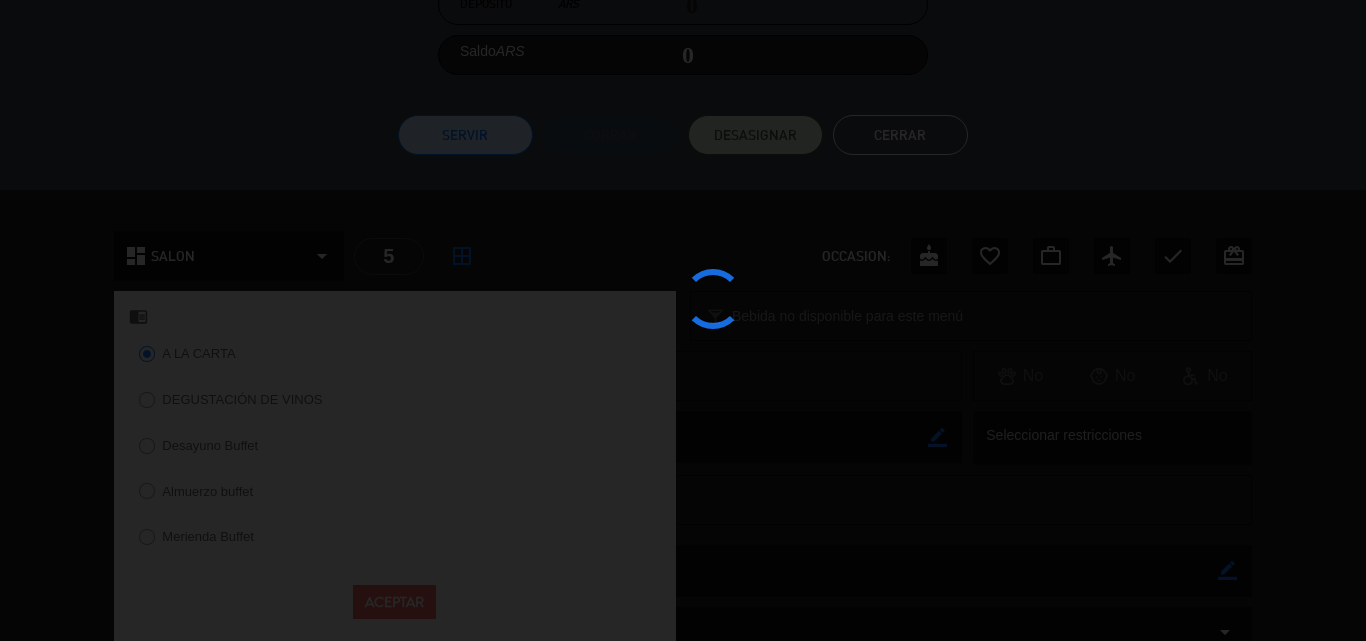 click 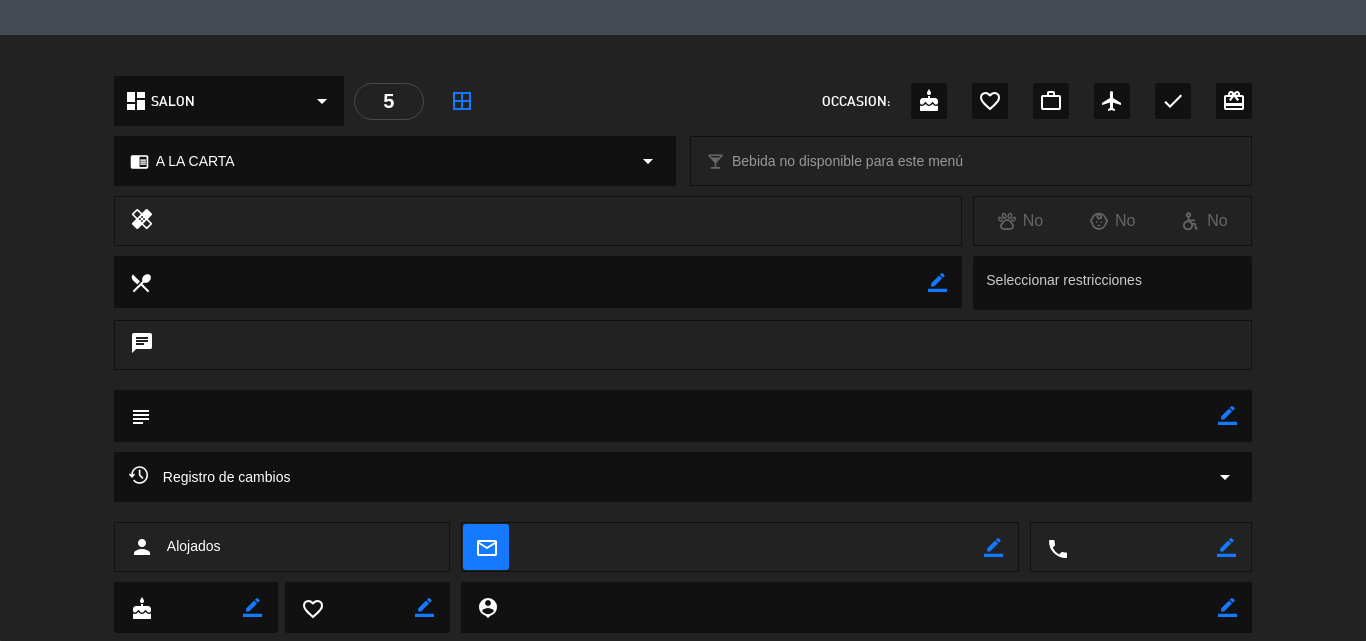 scroll, scrollTop: 507, scrollLeft: 0, axis: vertical 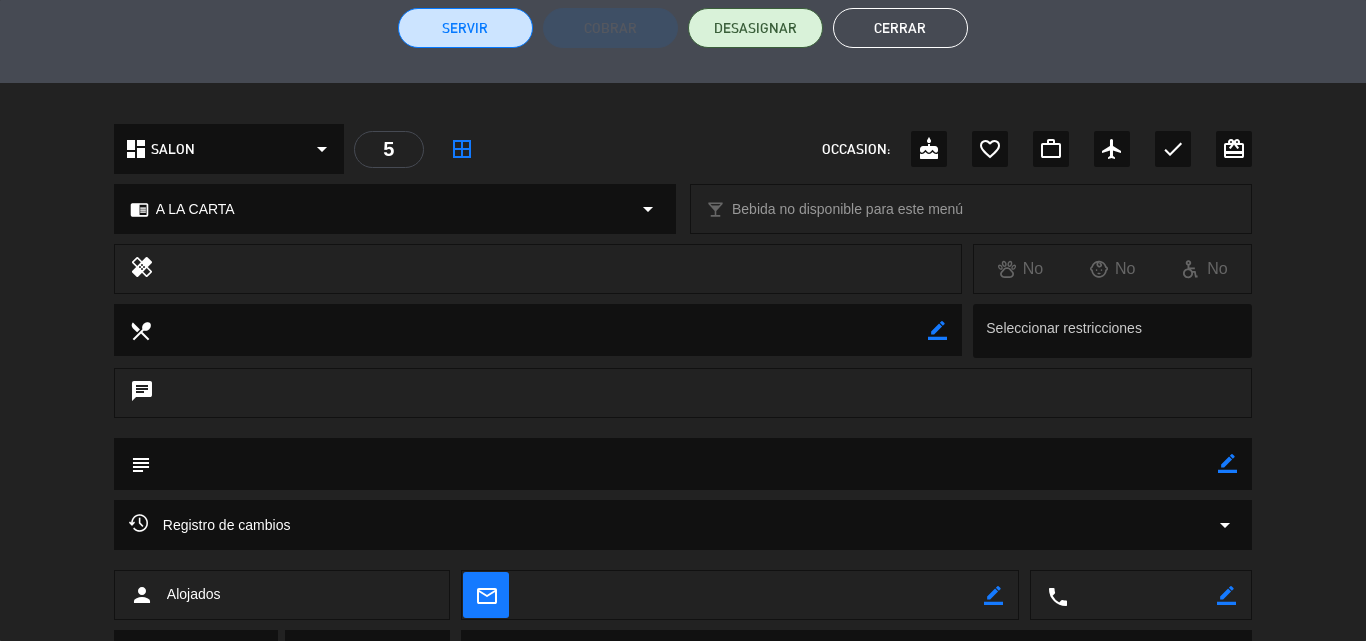 click on "border_all" 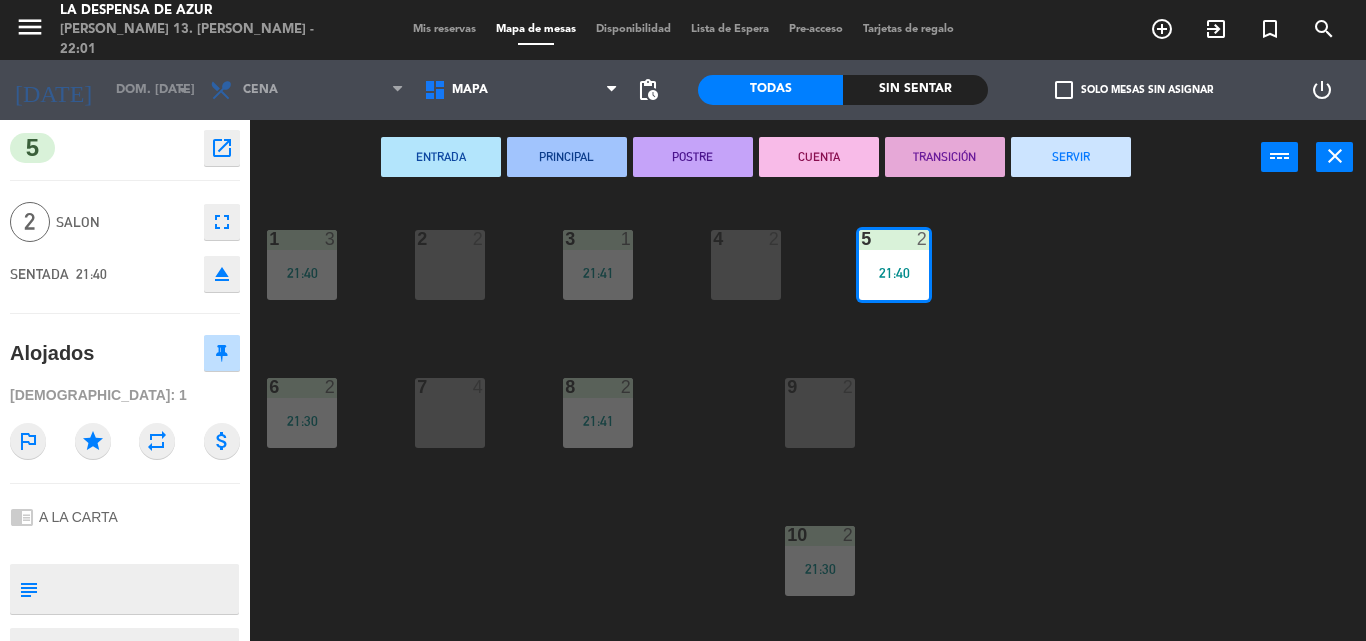 click on "Mis reservas" at bounding box center (444, 29) 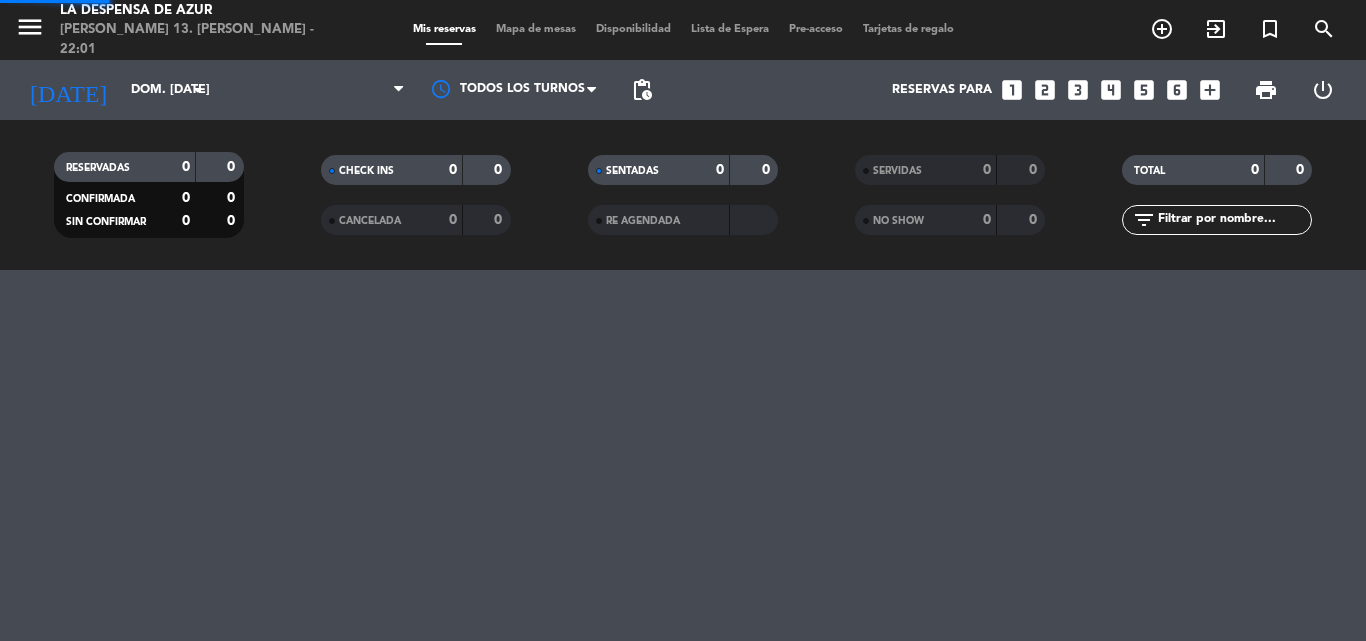 click on "Mis reservas" at bounding box center (444, 29) 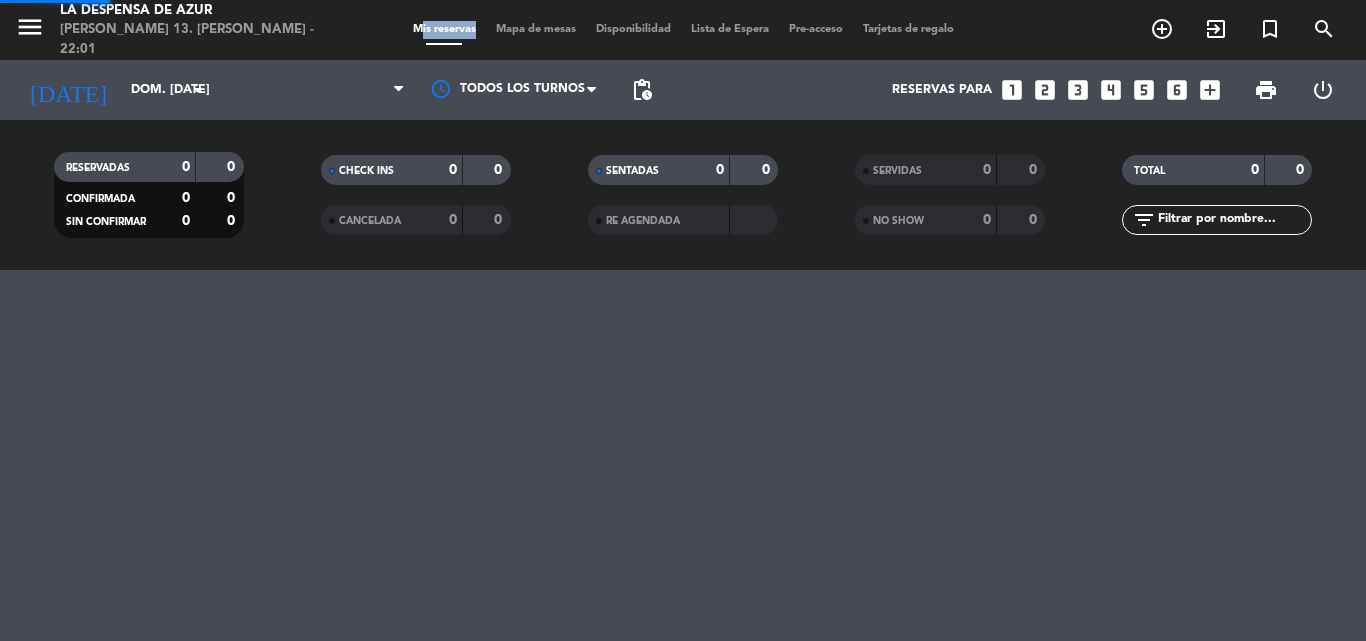 click on "Mis reservas" at bounding box center (444, 29) 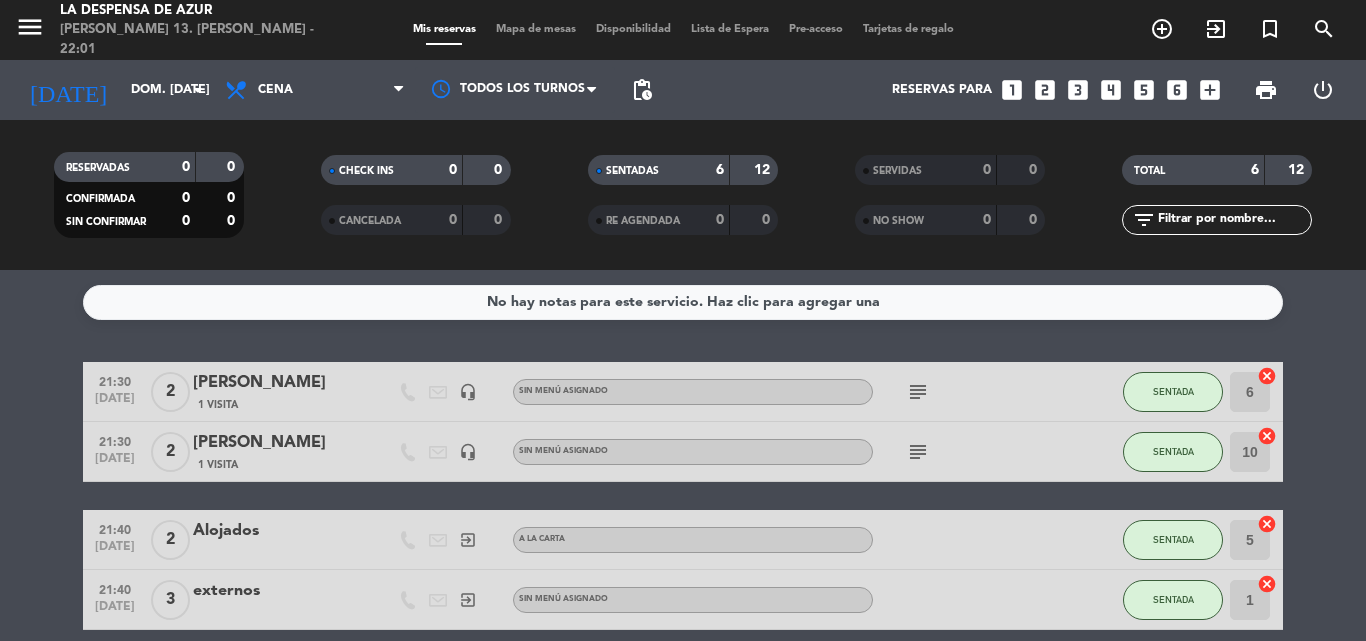 click on "looks_one" at bounding box center (1012, 90) 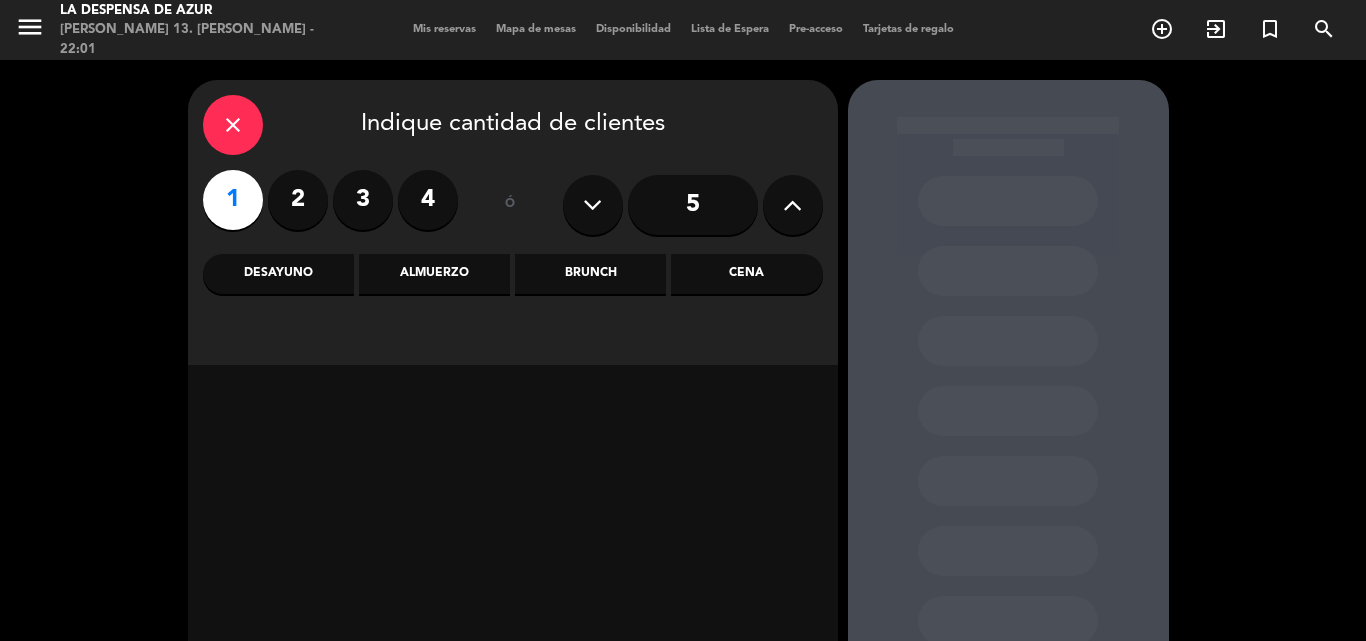 click on "close" at bounding box center (233, 125) 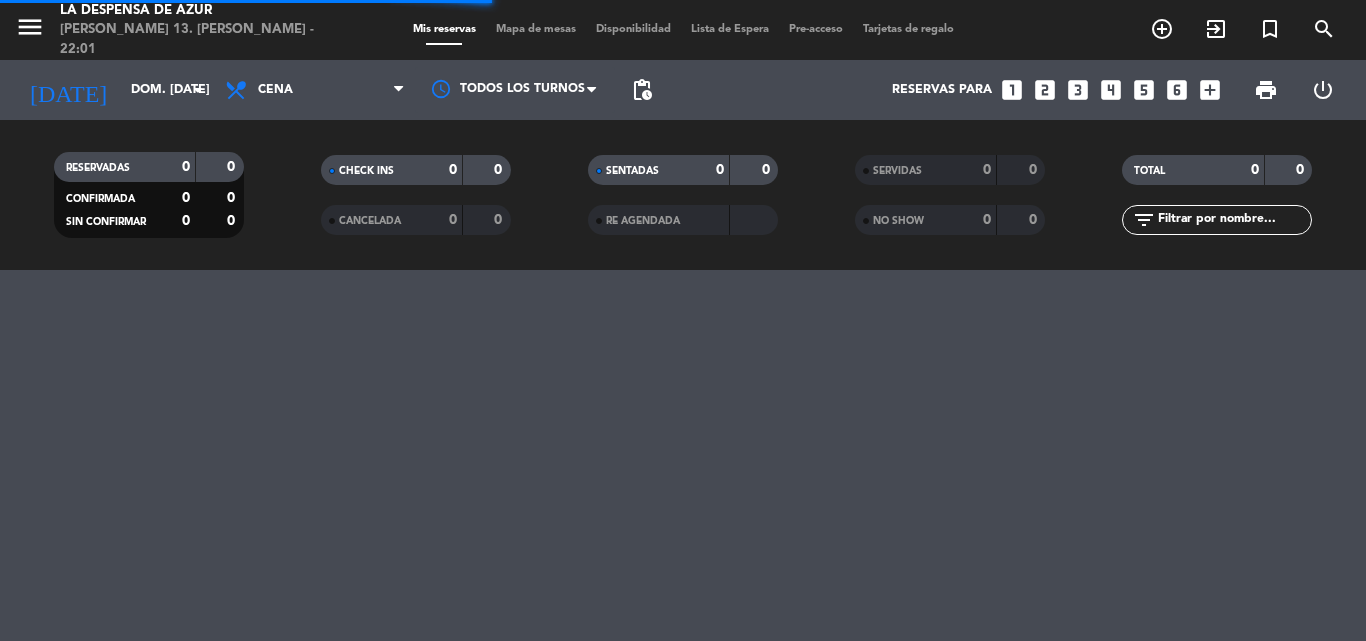 click on "Mapa de mesas" at bounding box center [536, 29] 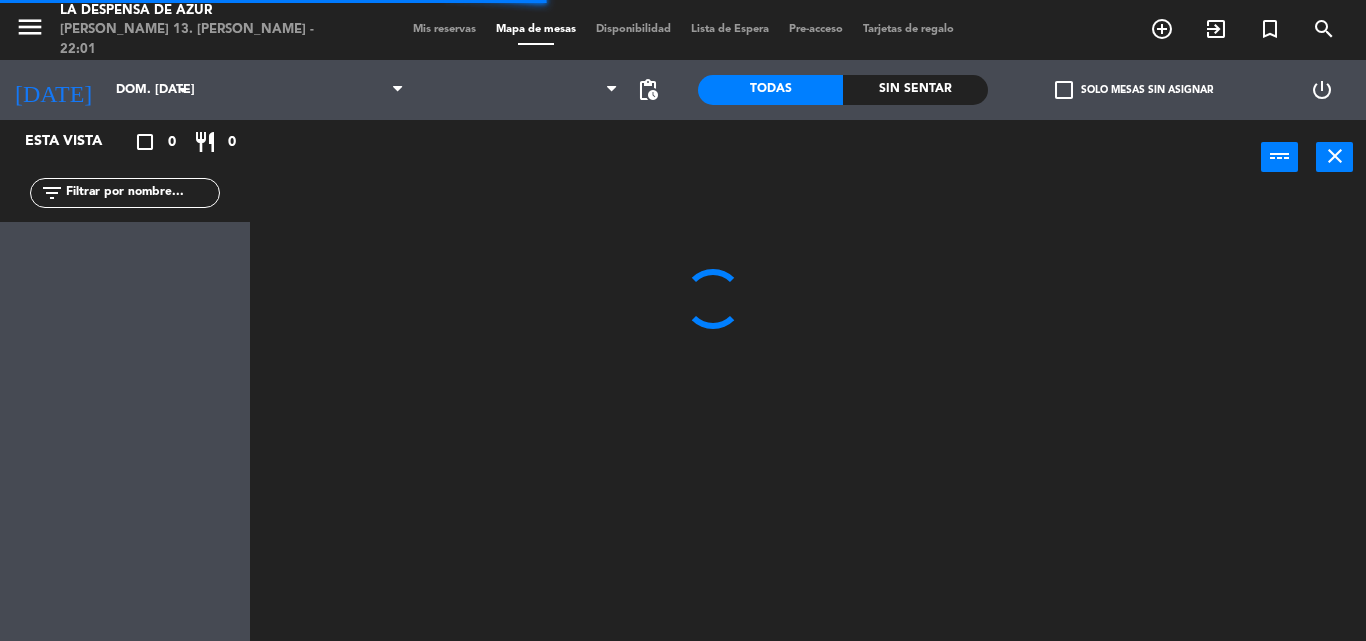 click on "Mapa de mesas" at bounding box center [536, 29] 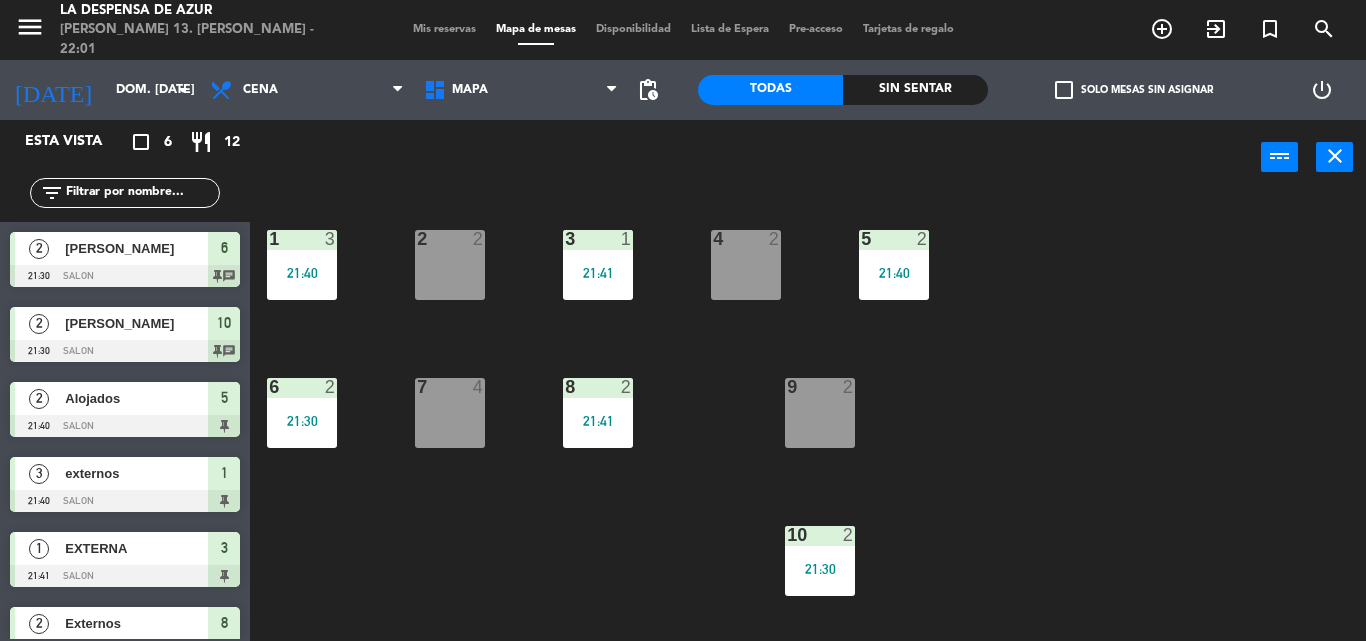 click on "4  2" at bounding box center (746, 265) 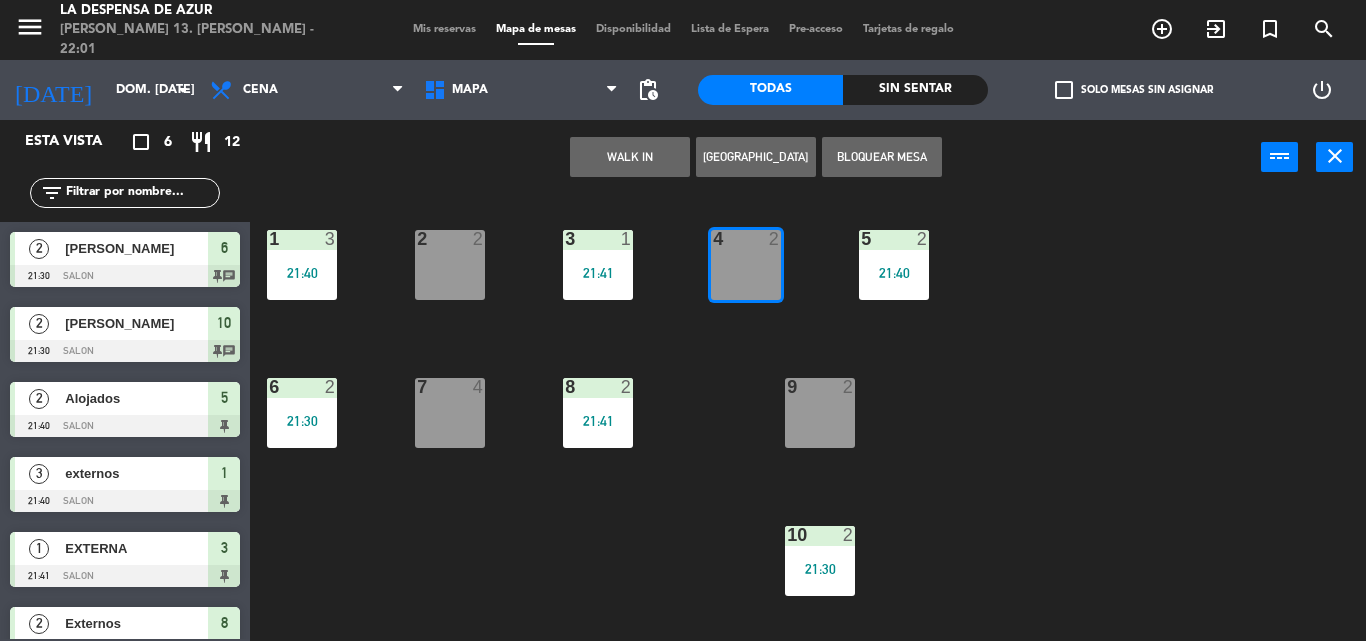 click on "WALK IN" at bounding box center (630, 157) 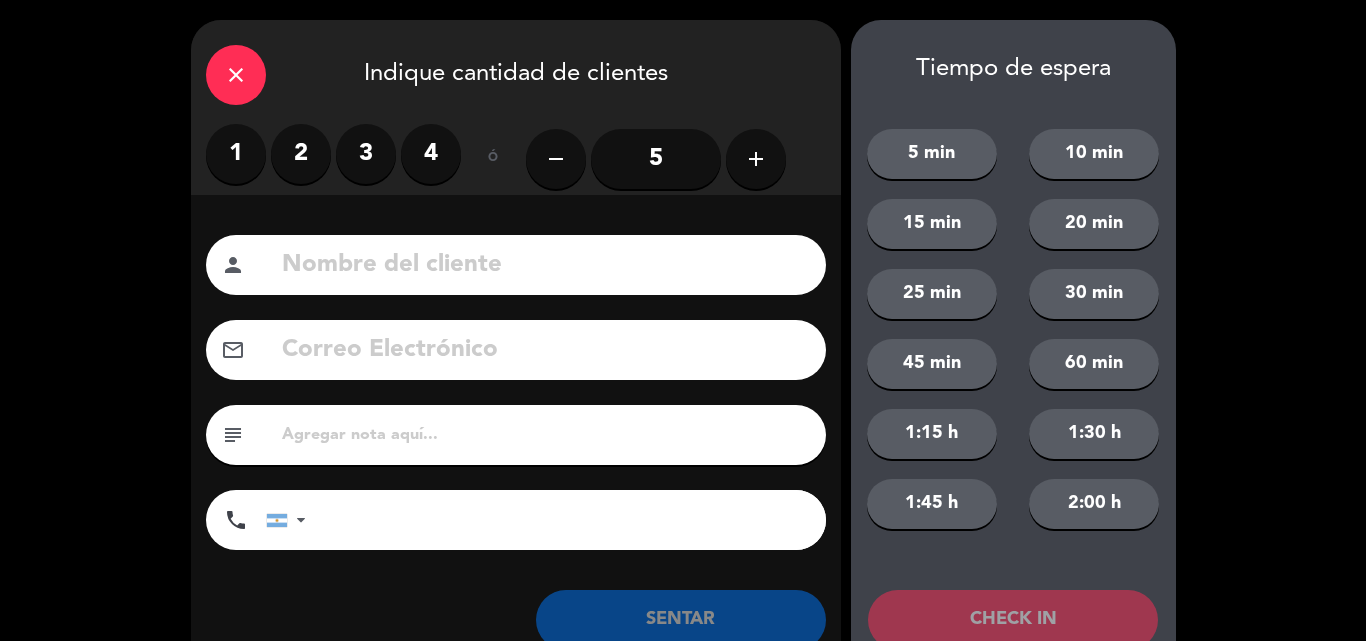 click on "1" at bounding box center (236, 154) 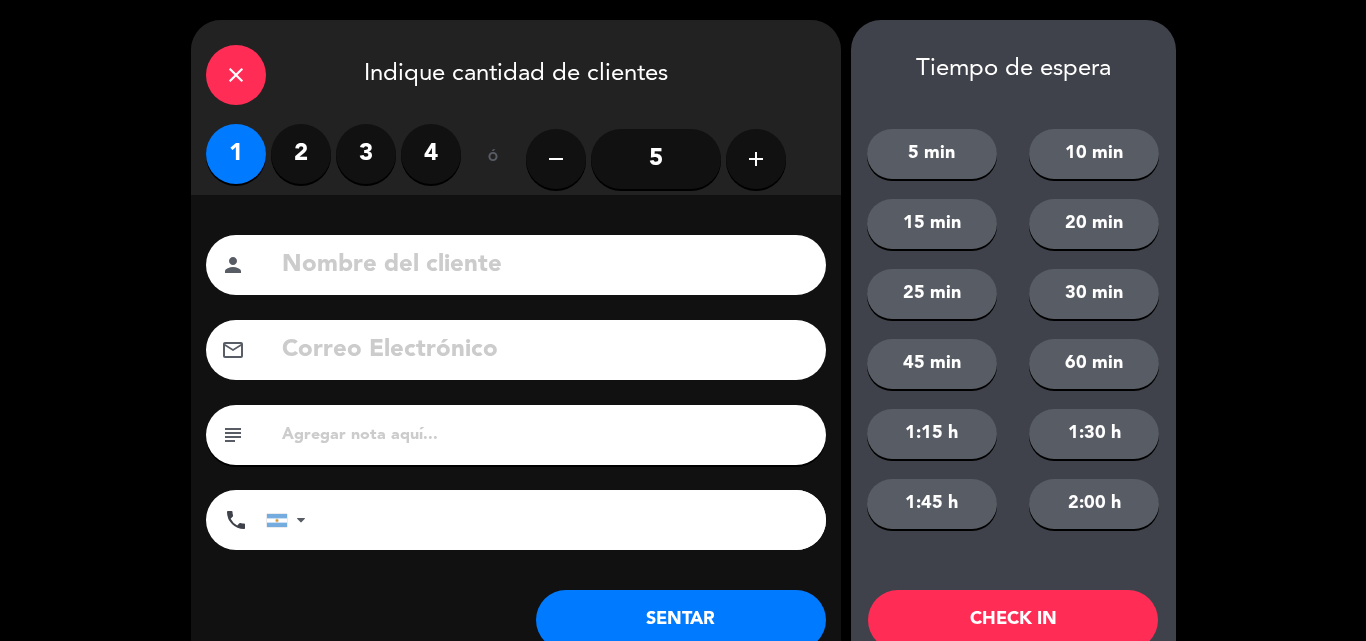 click 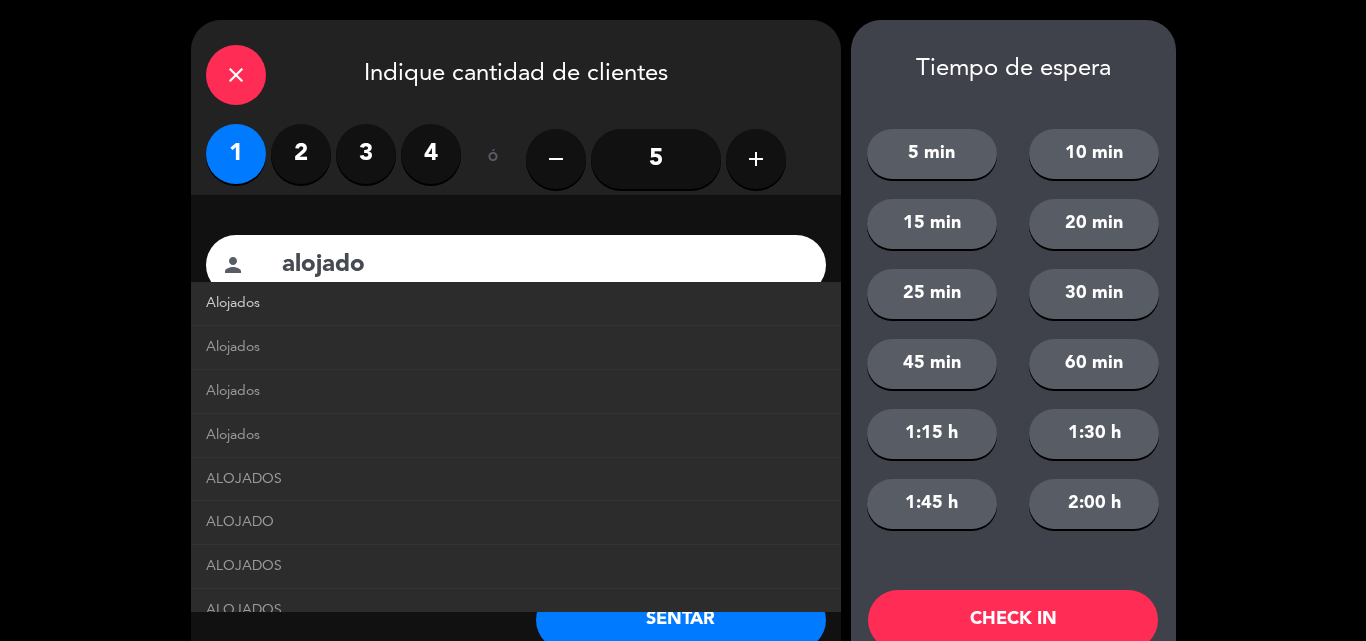 click on "Alojados" 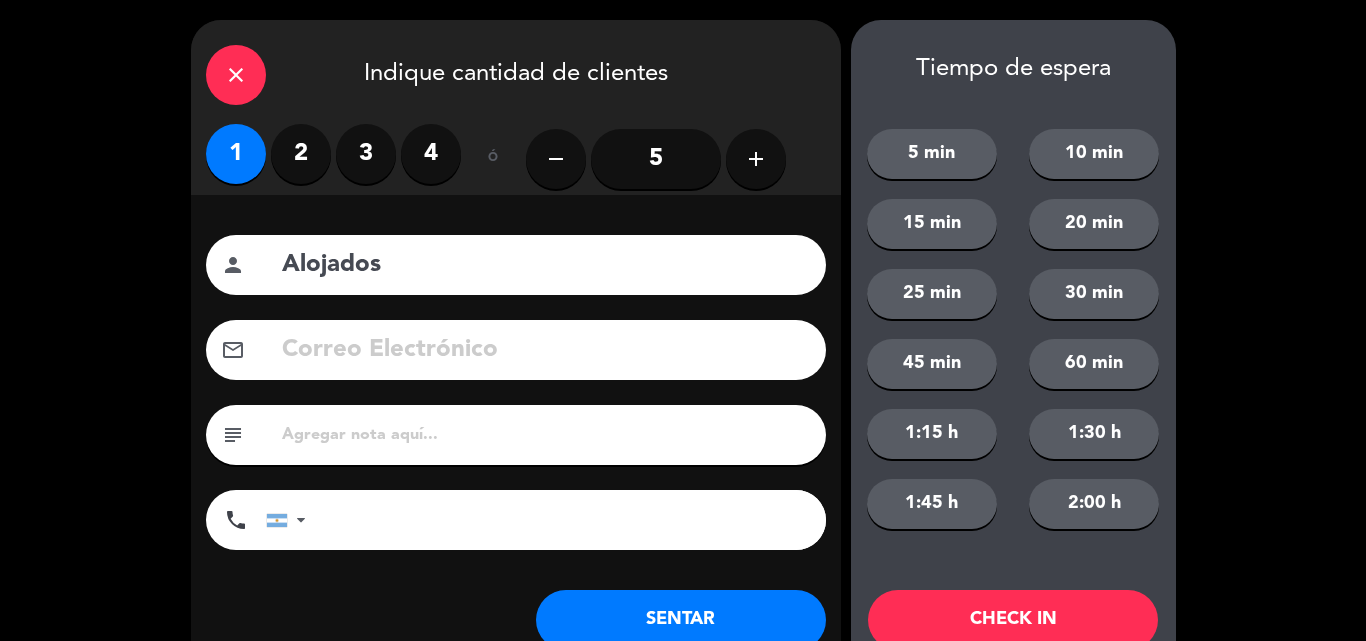click on "SENTAR" 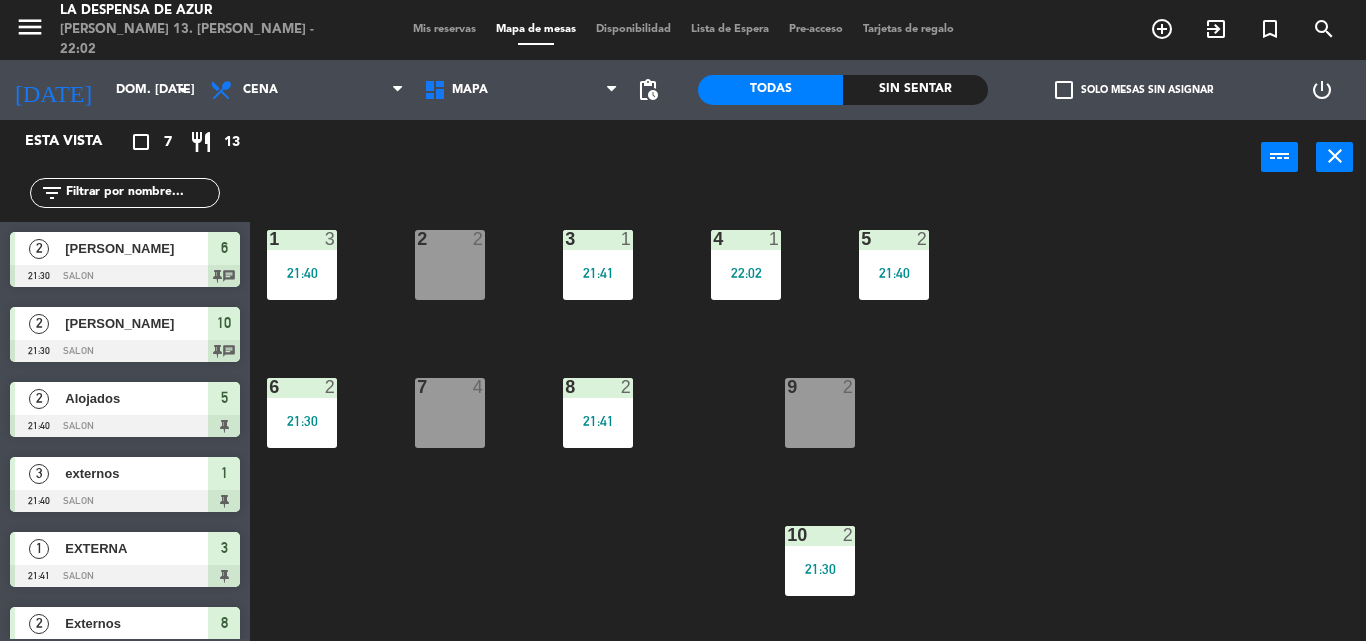 click on "Mis reservas" at bounding box center (444, 29) 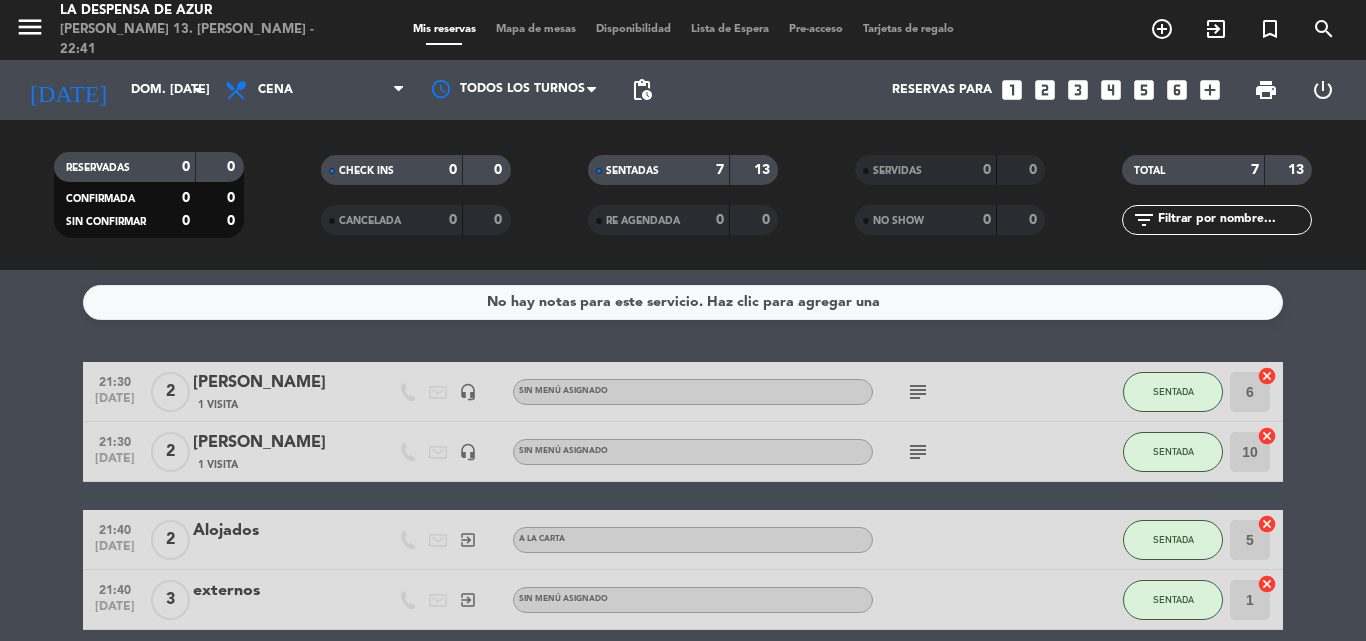 click on "subject" 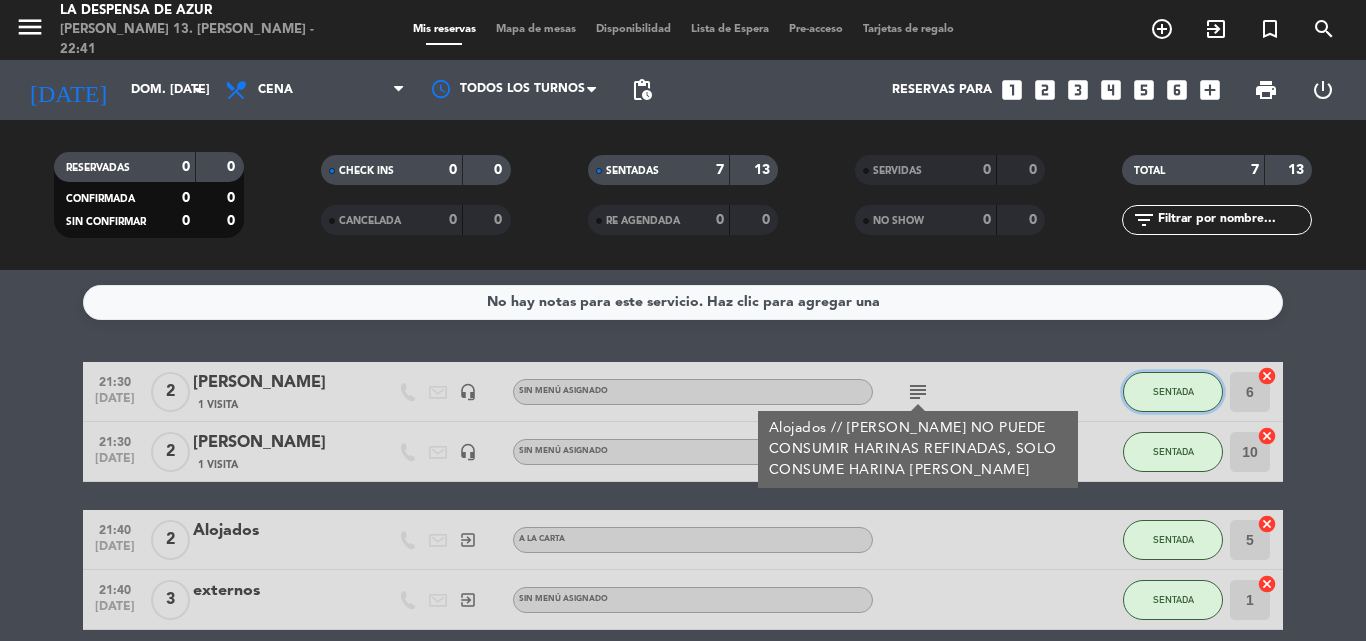 click on "SENTADA" 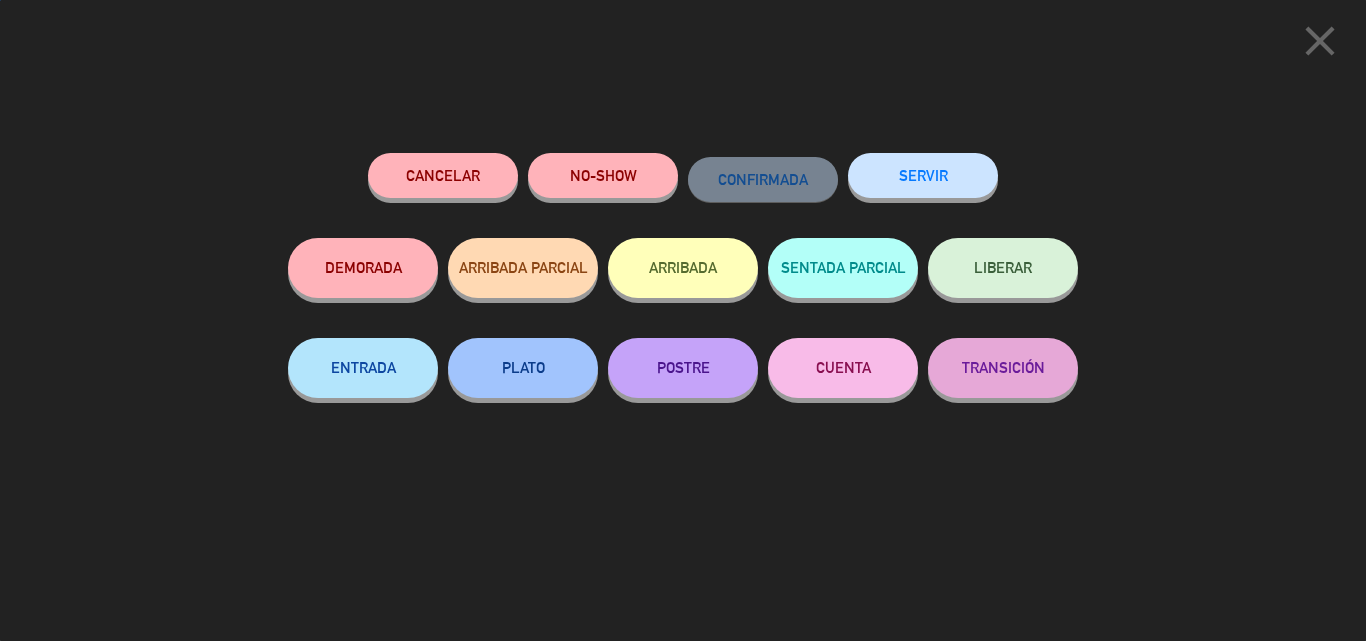click on "close  Cancelar   NO-SHOW   CONFIRMADA   SERVIR   DEMORADA   ARRIBADA PARCIAL   ARRIBADA   SENTADA PARCIAL   LIBERAR   ENTRADA   PLATO   POSTRE   CUENTA   TRANSICIÓN" 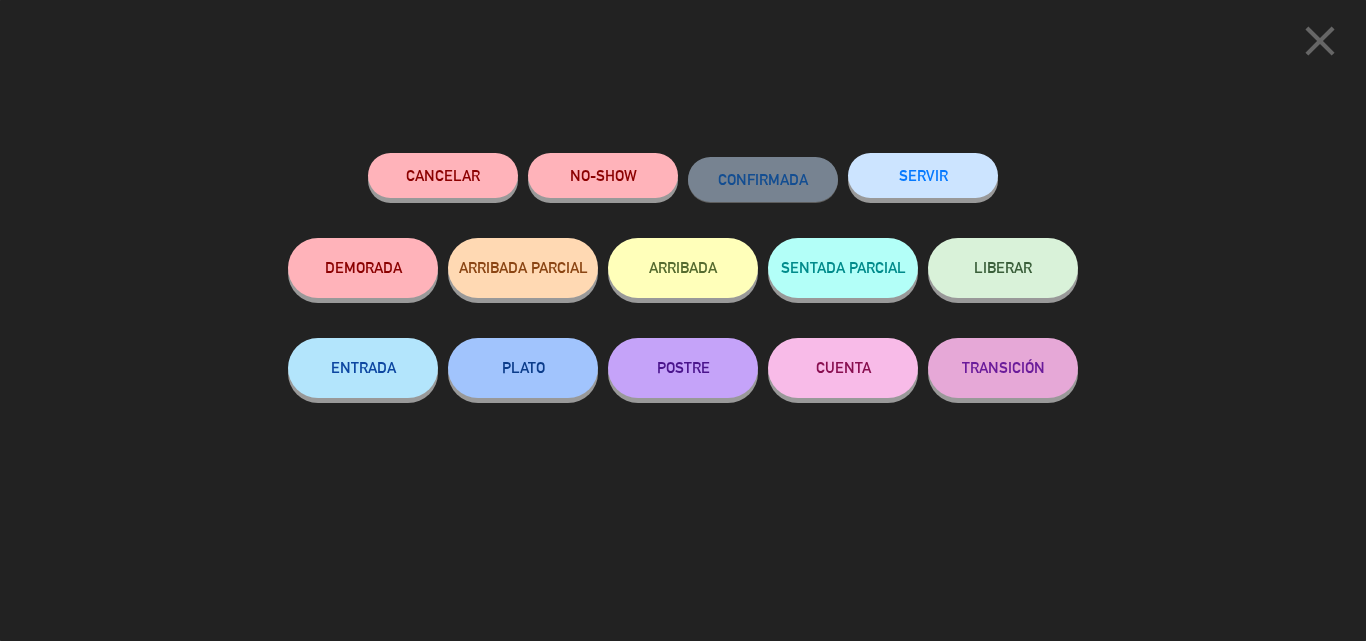 click on "SERVIR" 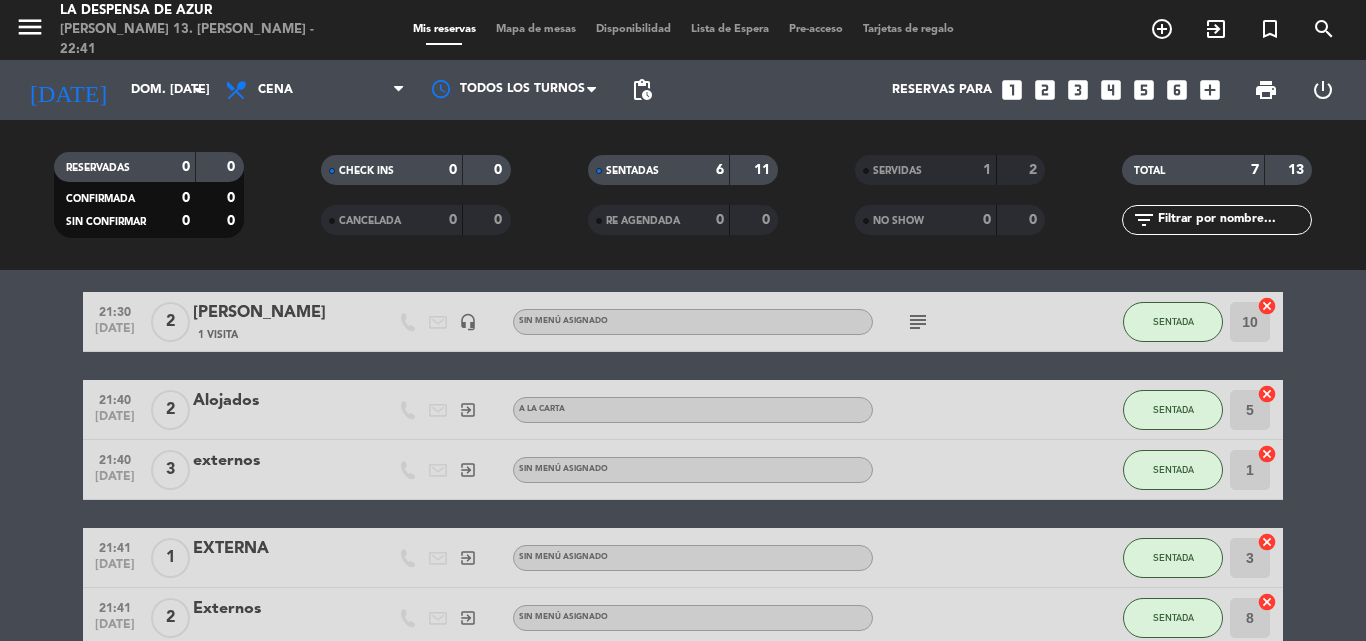 scroll, scrollTop: 100, scrollLeft: 0, axis: vertical 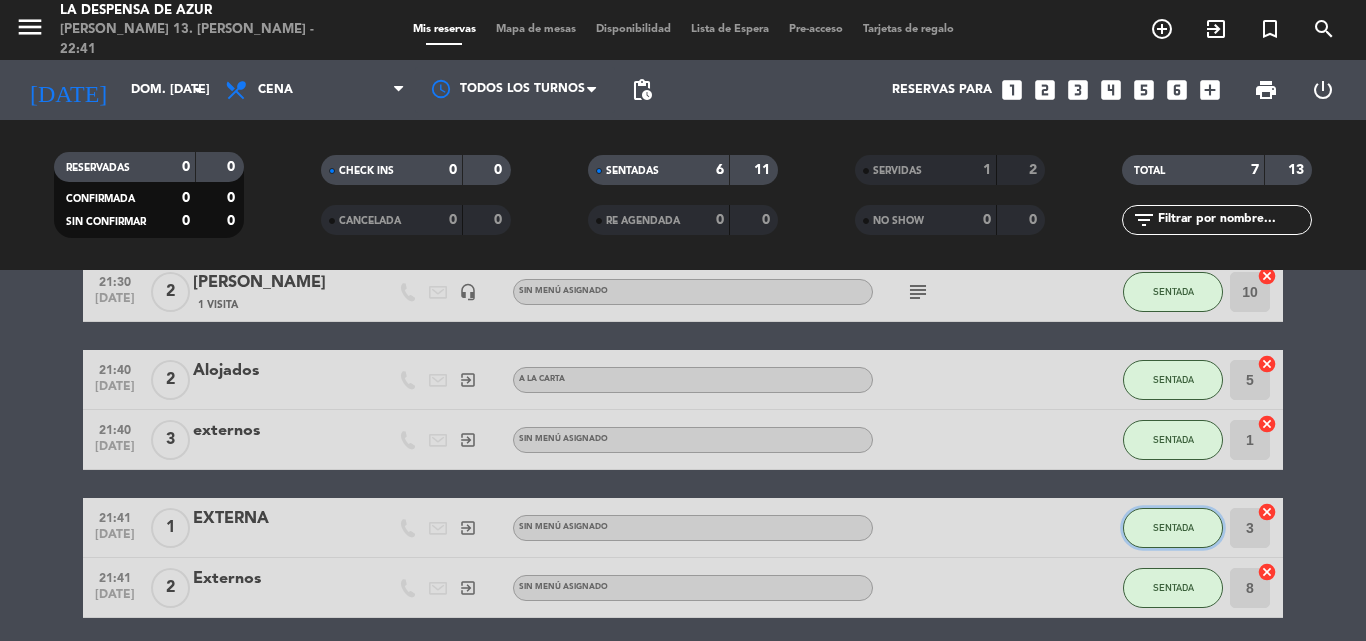 click on "SENTADA" 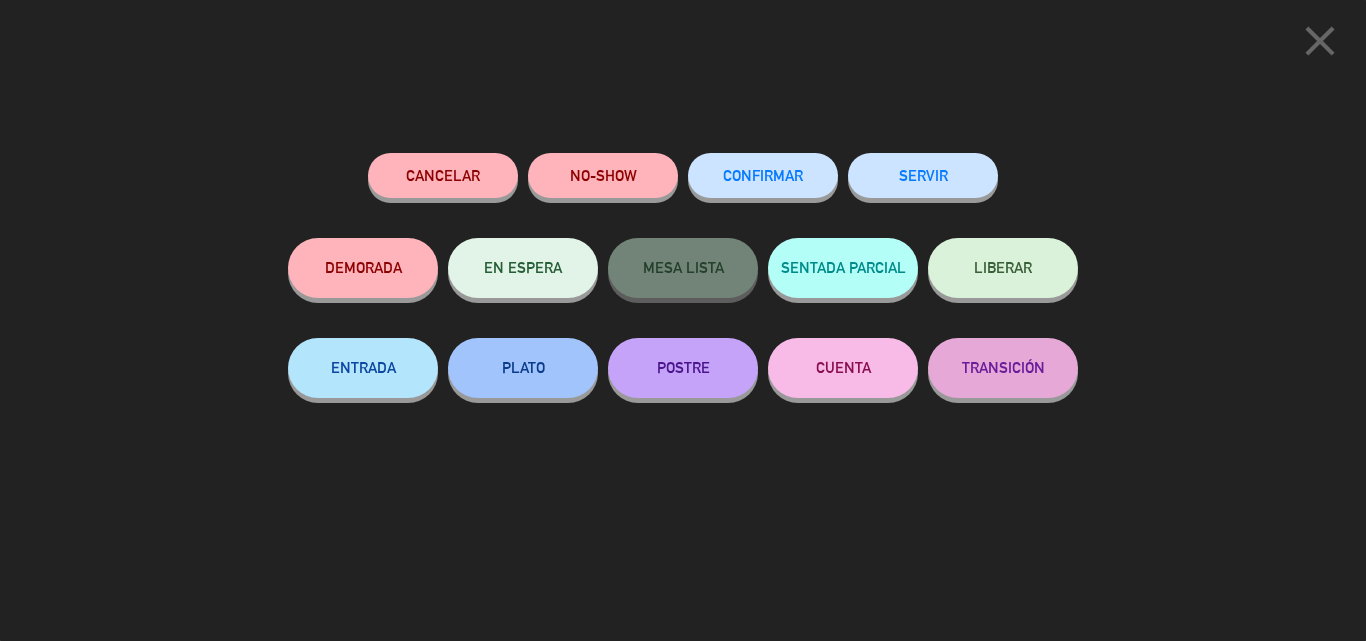 click on "SERVIR" 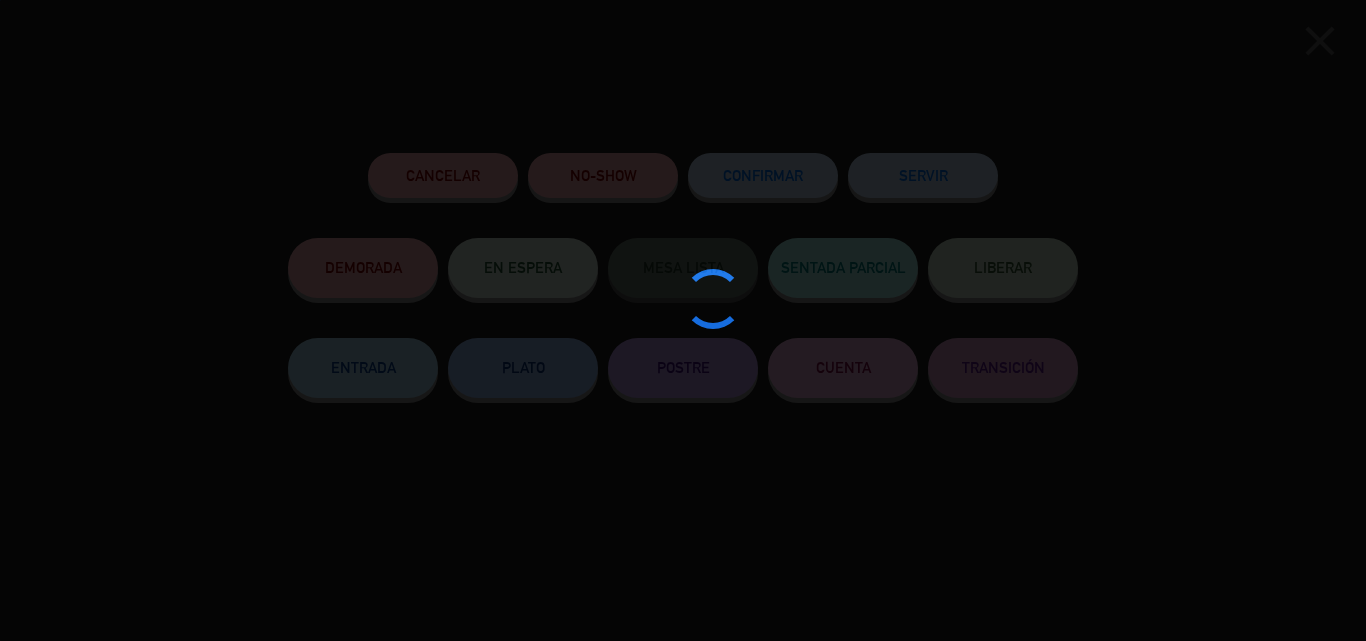 click 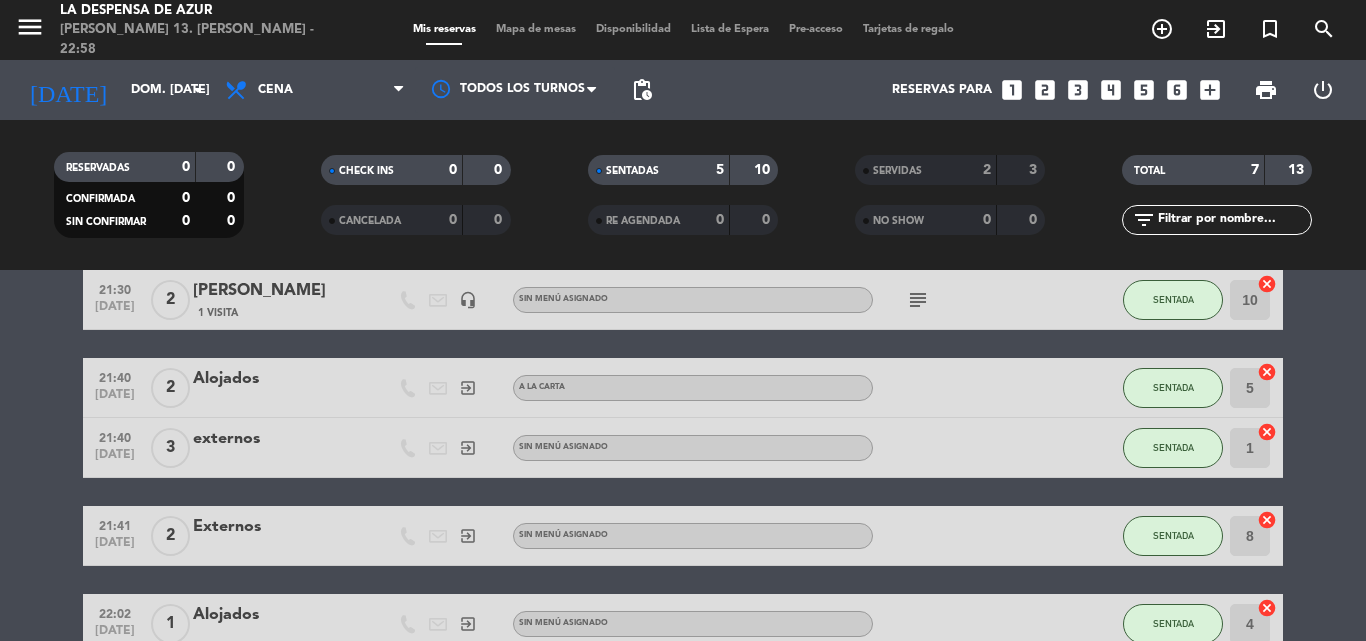 scroll, scrollTop: 205, scrollLeft: 0, axis: vertical 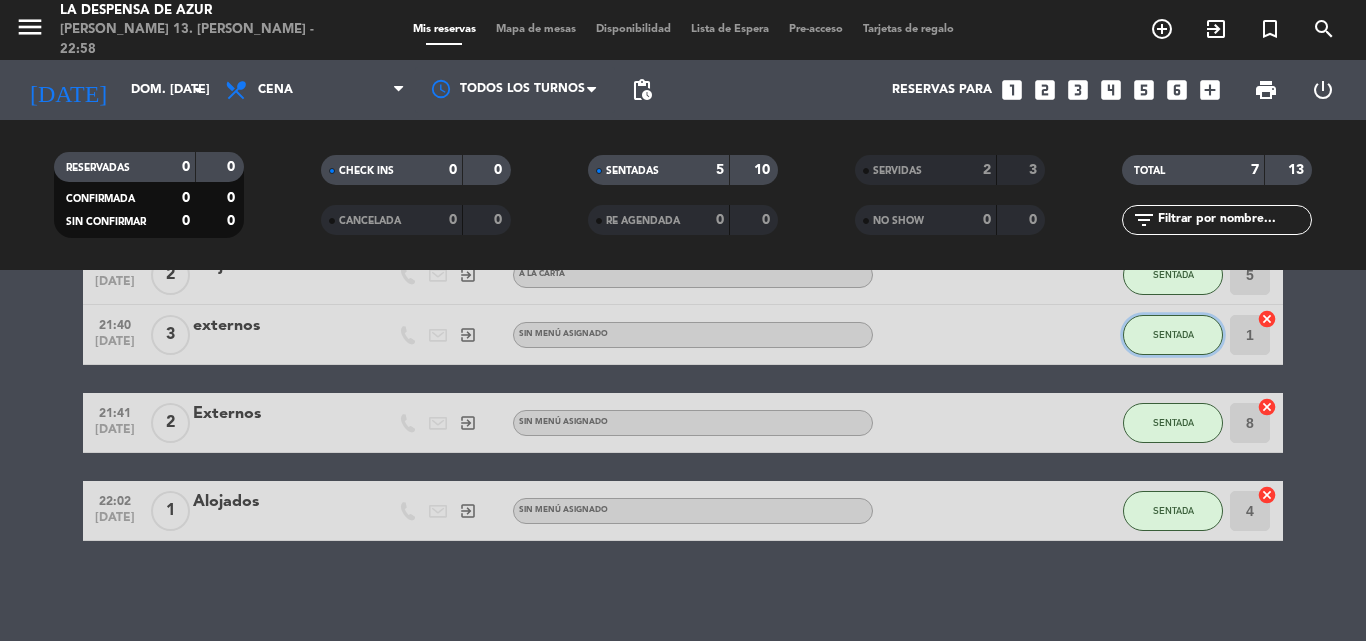 click on "SENTADA" 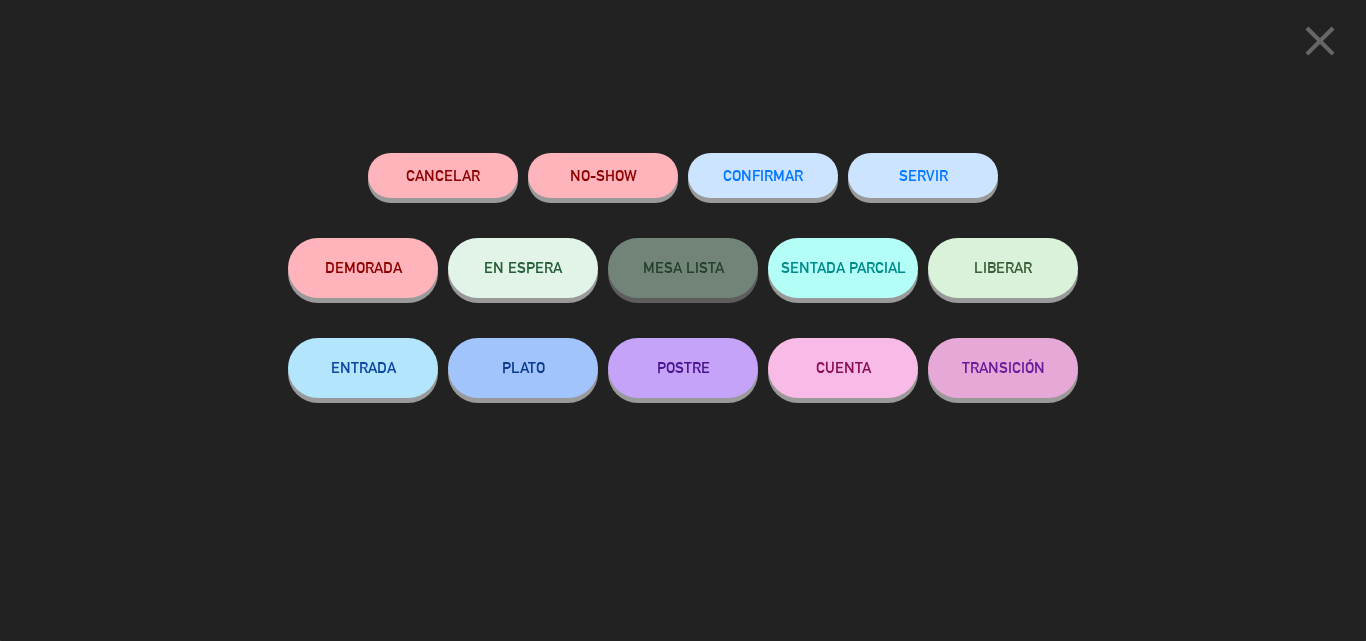 click on "SERVIR" 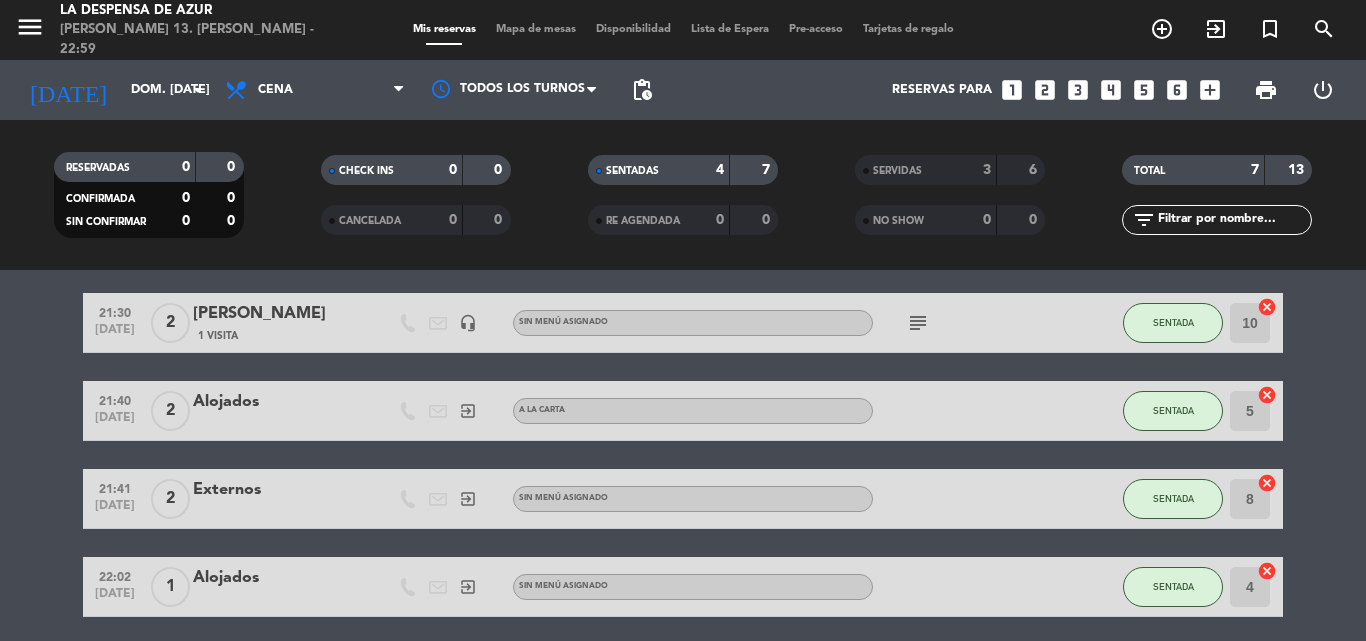 scroll, scrollTop: 100, scrollLeft: 0, axis: vertical 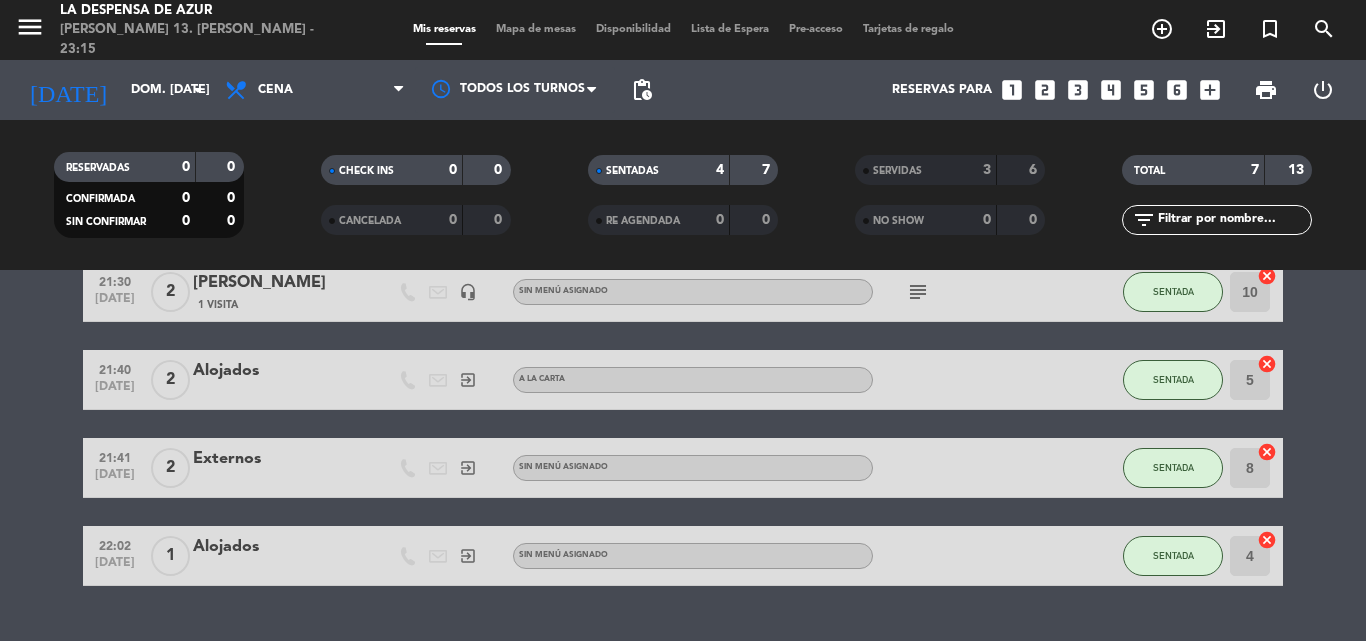 click on "21:40   [DATE]   2   Alojados    exit_to_app   A LA CARTA SENTADA 5  cancel" 